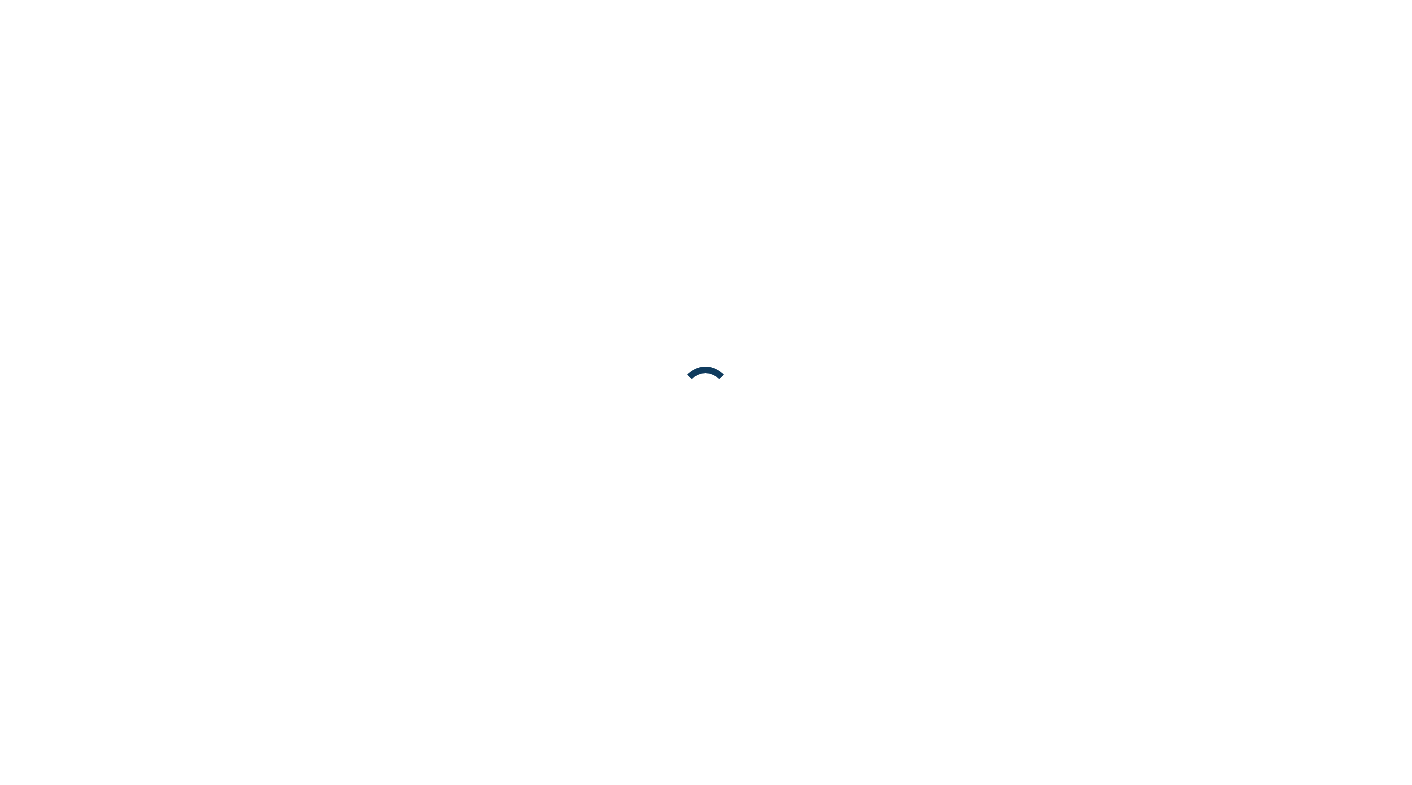 scroll, scrollTop: 0, scrollLeft: 0, axis: both 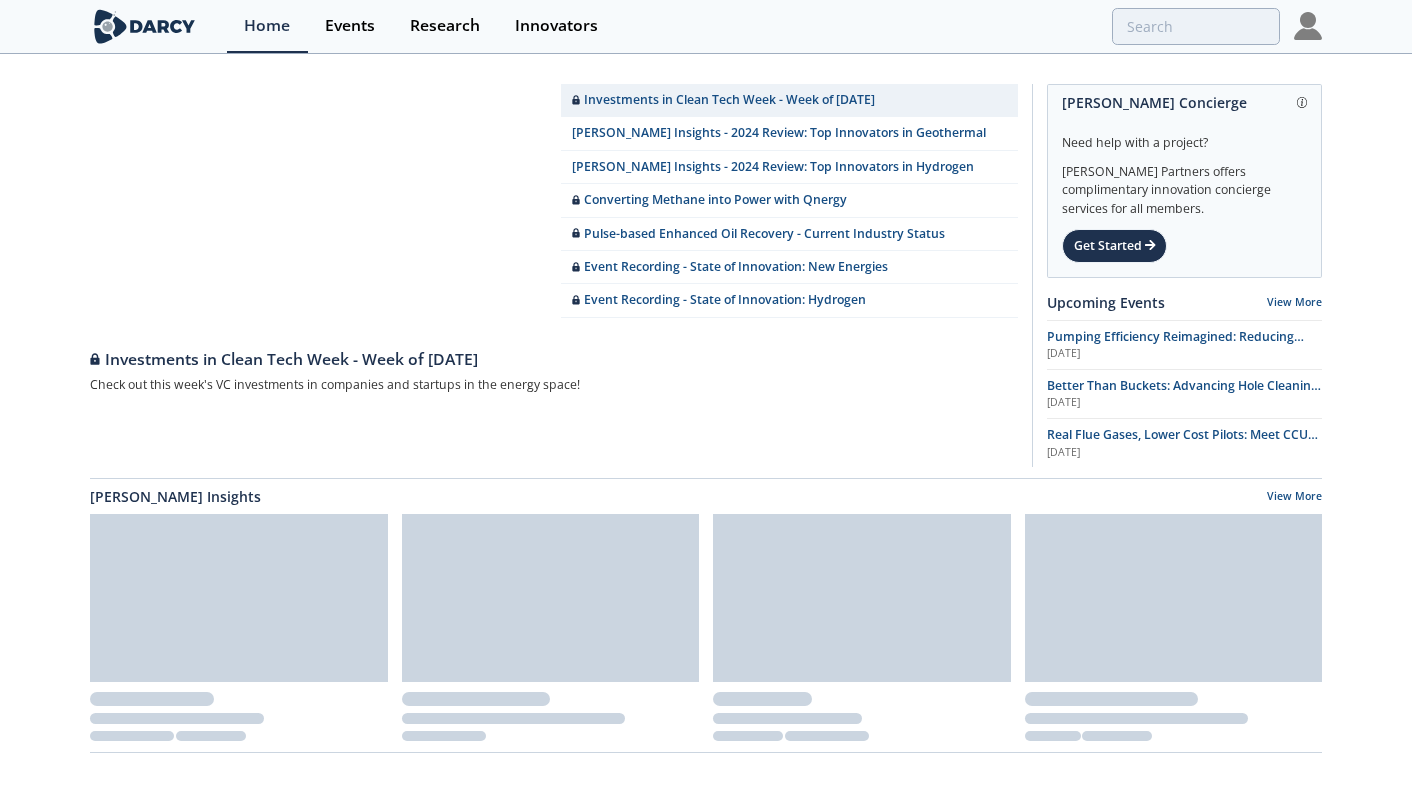 click at bounding box center [1308, 26] 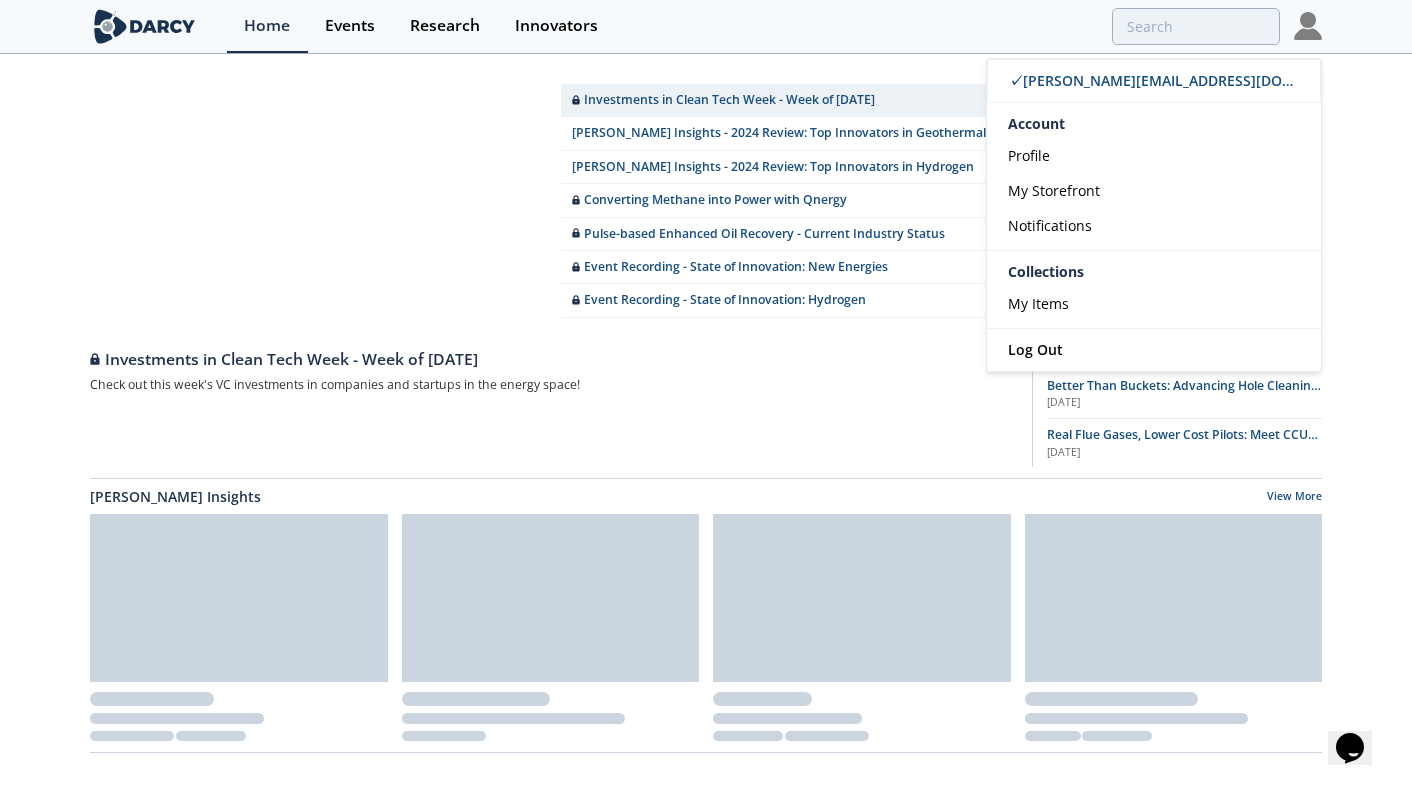 scroll, scrollTop: 0, scrollLeft: 0, axis: both 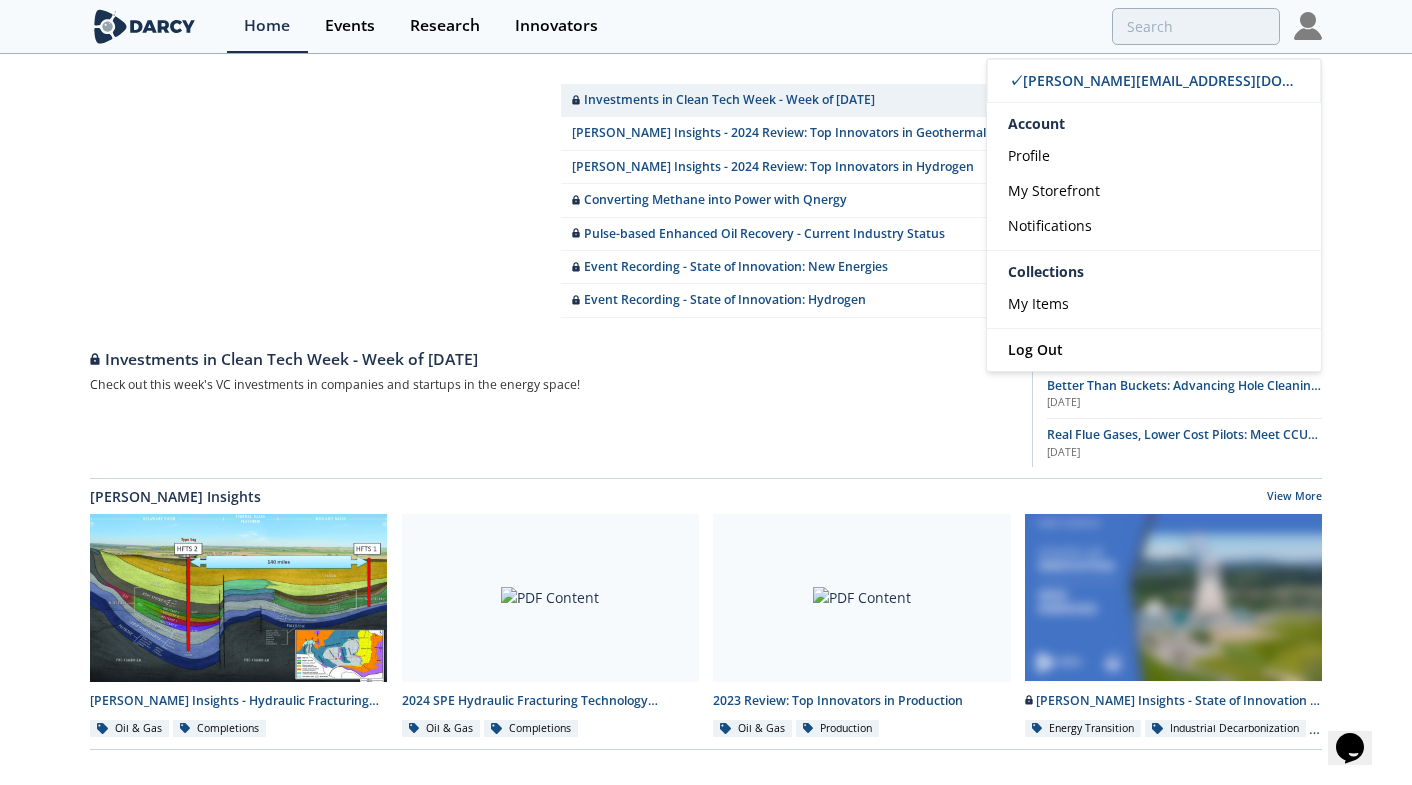 click at bounding box center (955, 26) 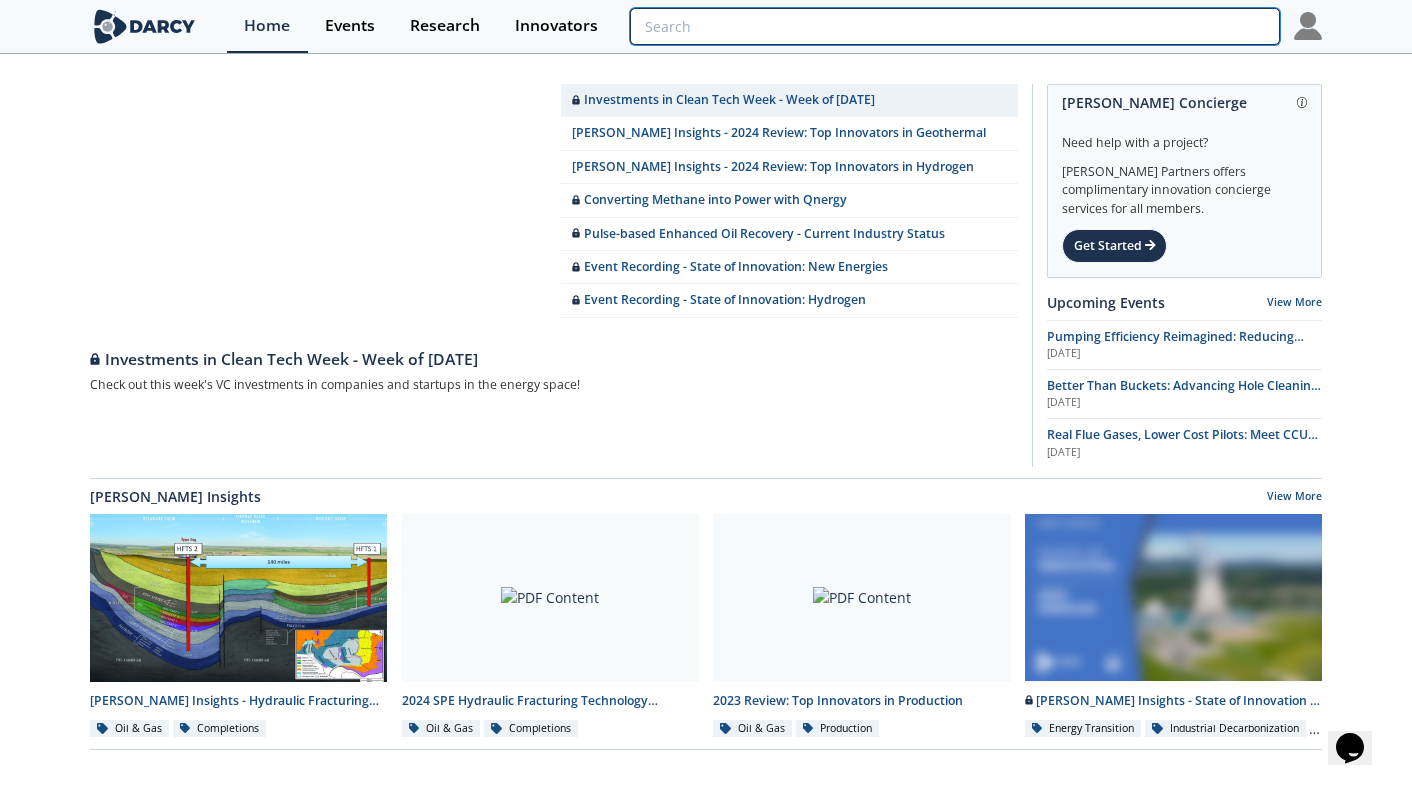 click at bounding box center [955, 26] 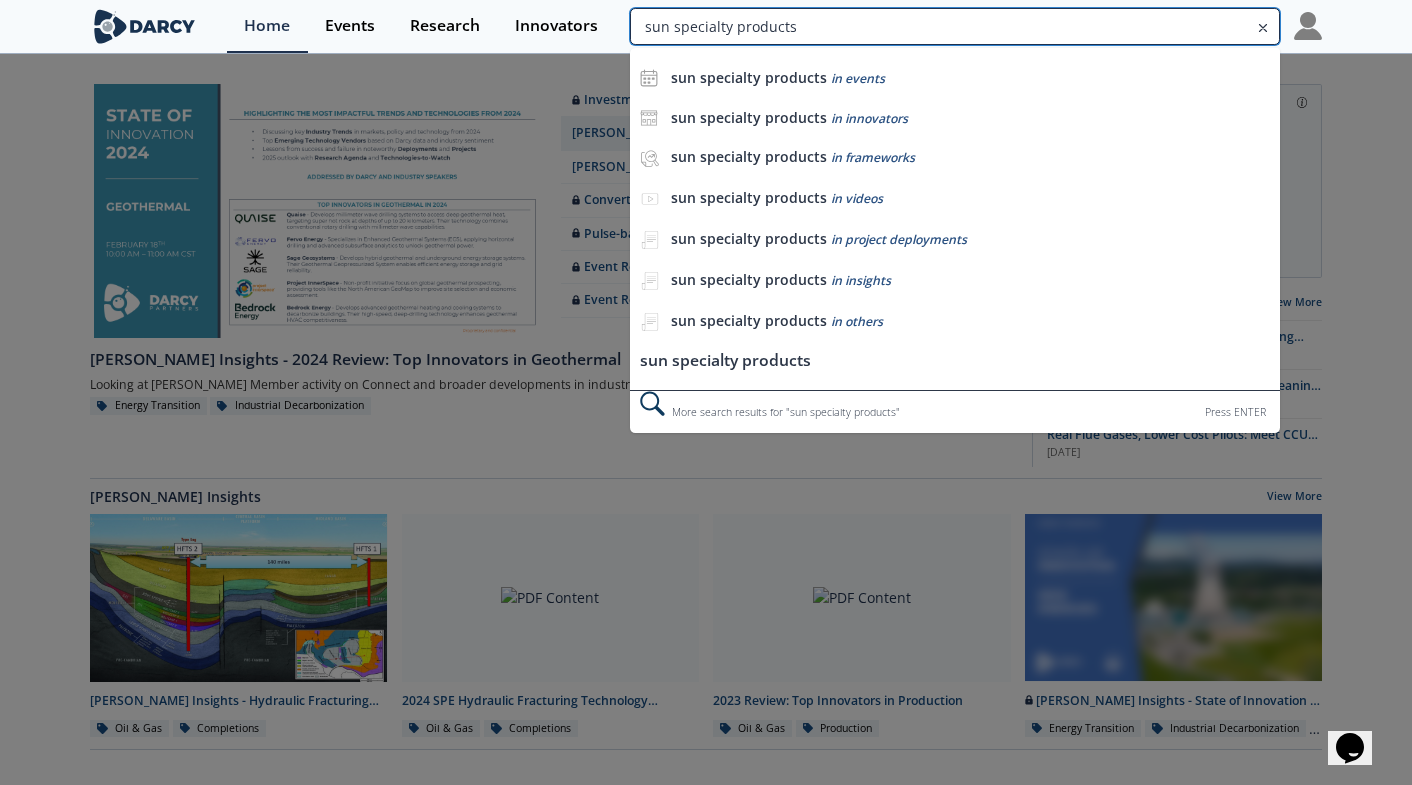 type on "sun specialty products" 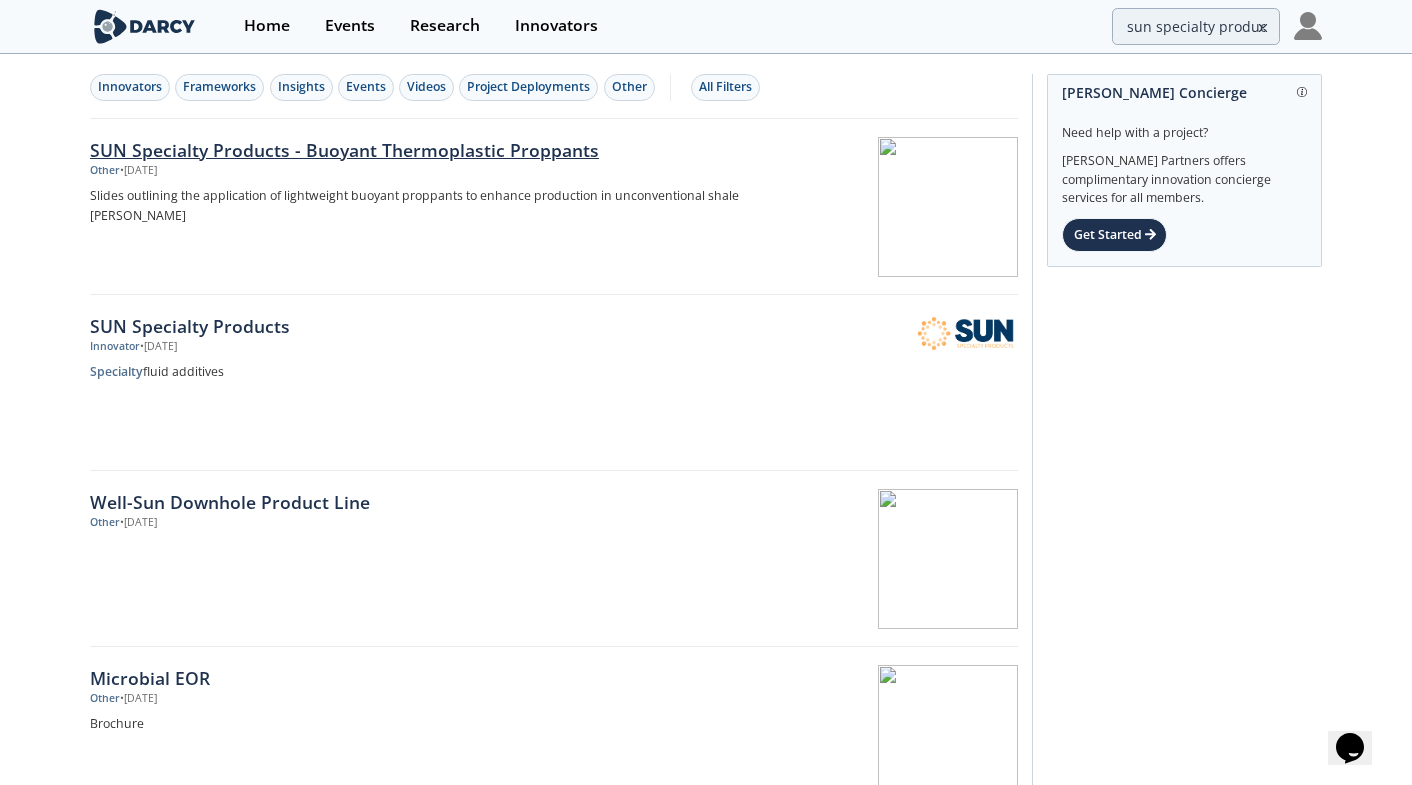 click on "SUN Specialty Products - Buoyant Thermoplastic Proppants" at bounding box center (421, 150) 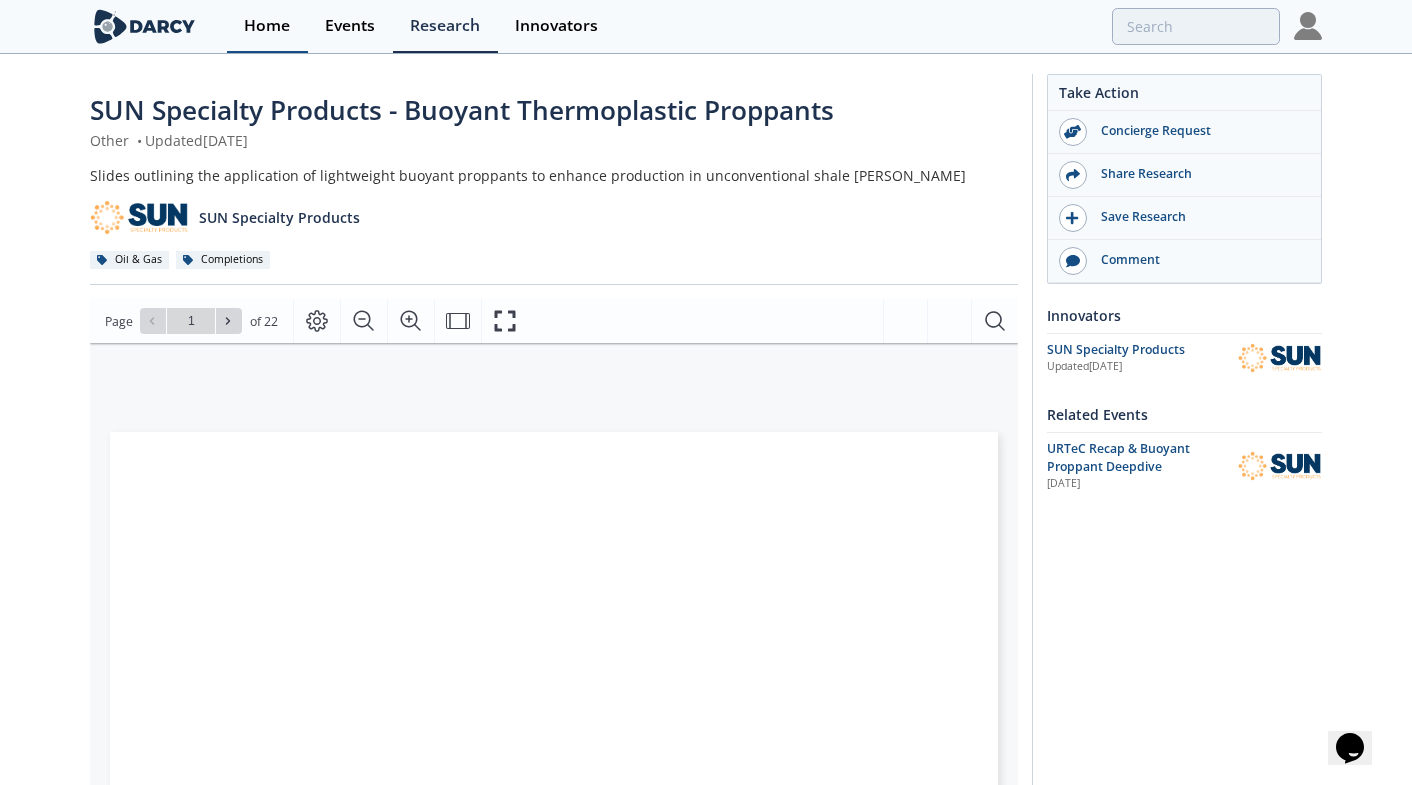 click on "Home" at bounding box center (267, 26) 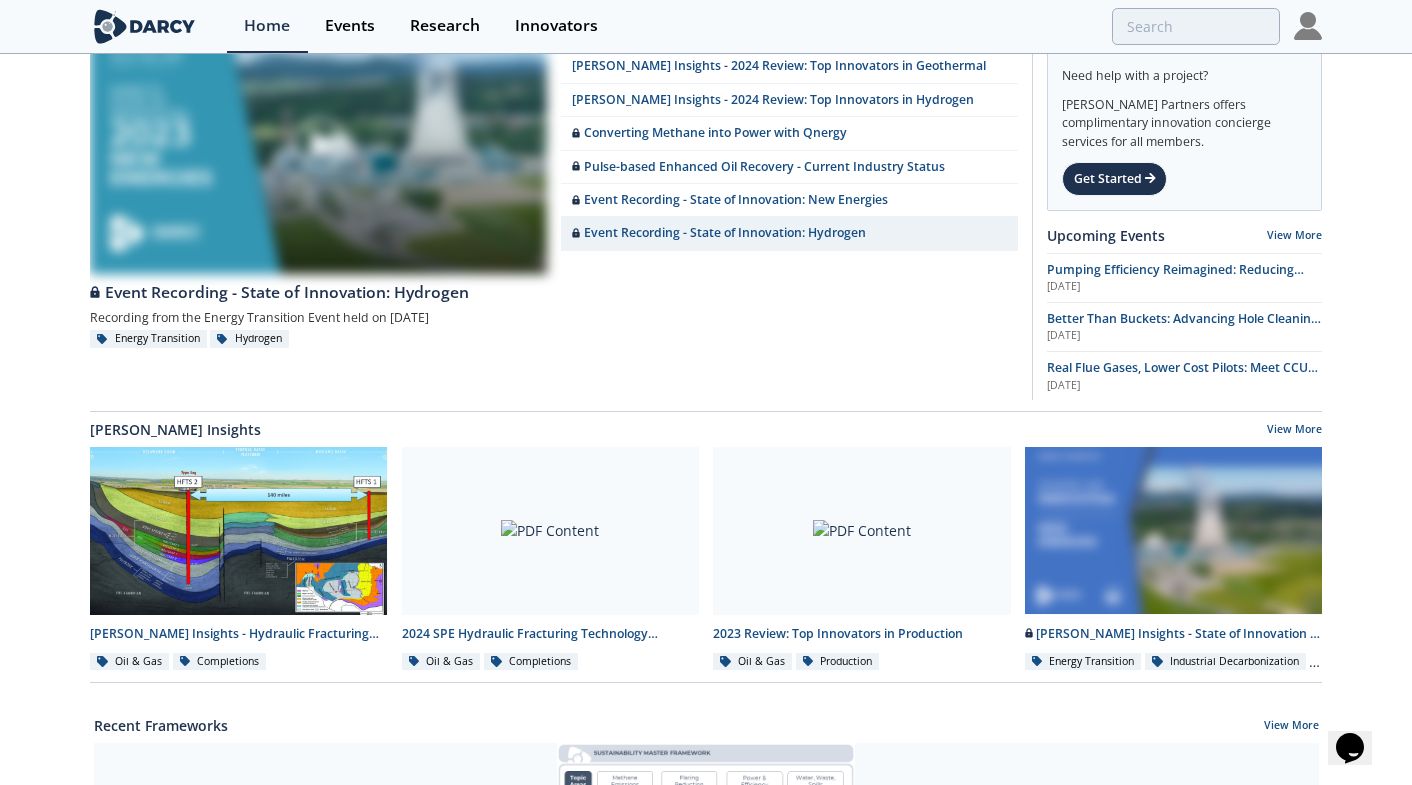 scroll, scrollTop: 0, scrollLeft: 0, axis: both 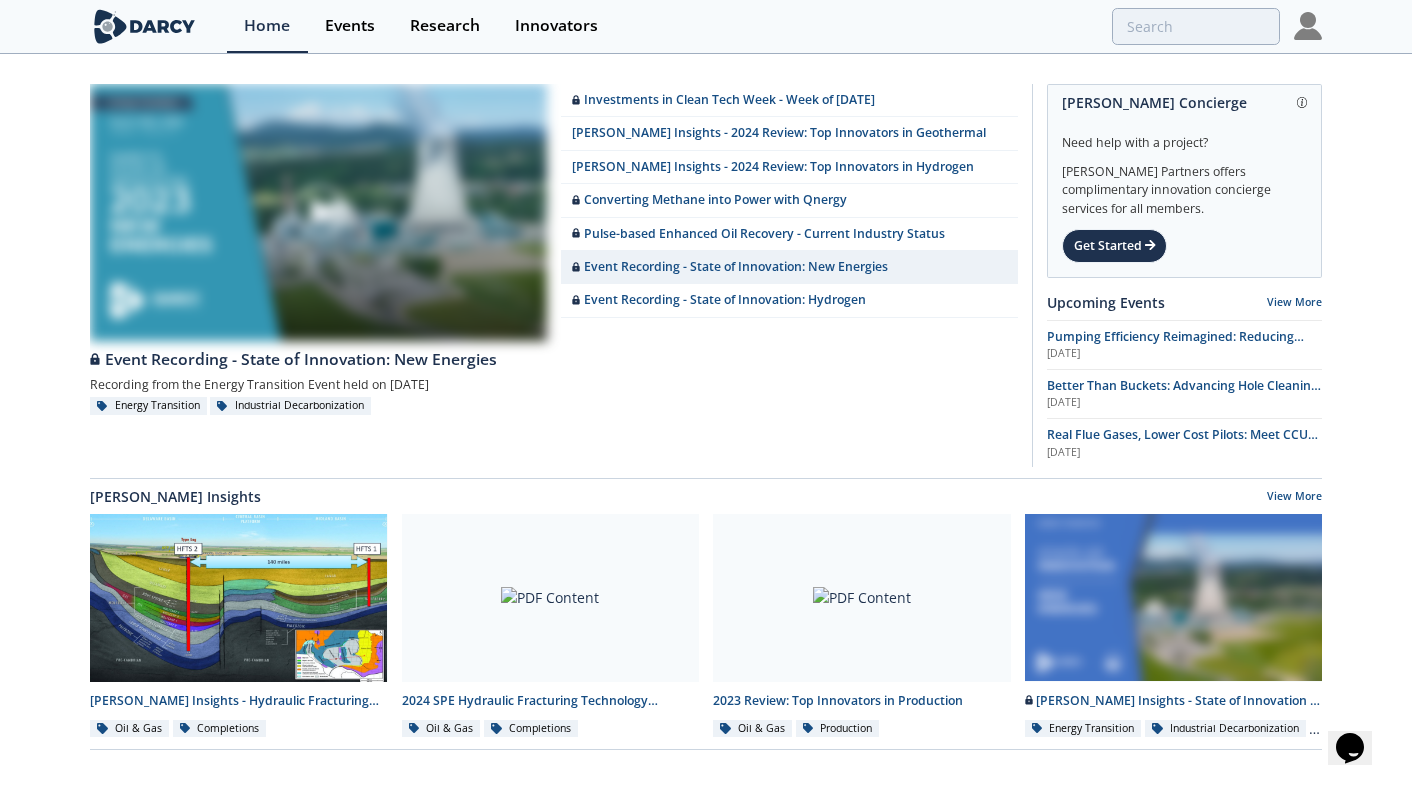 click at bounding box center [1308, 26] 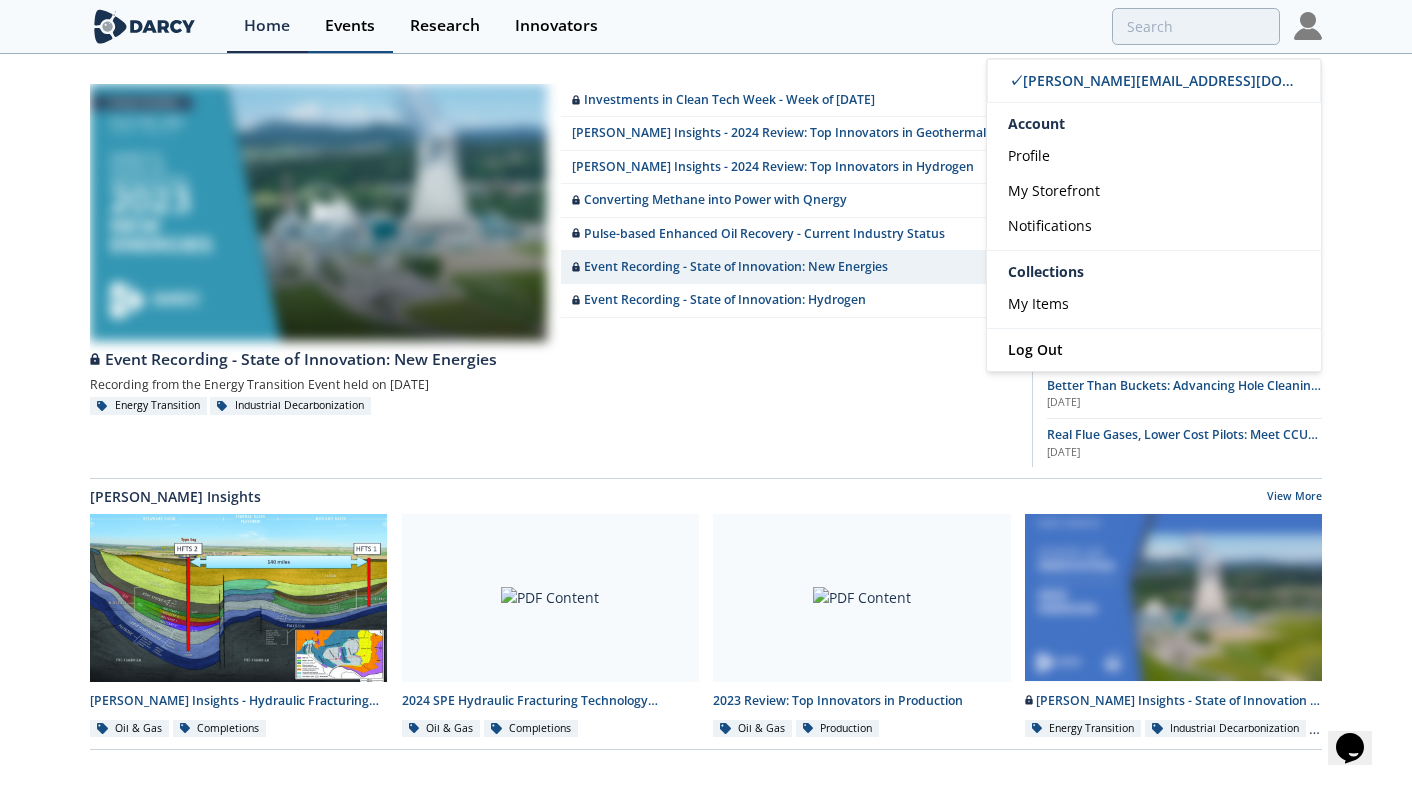 click on "Events" at bounding box center [350, 26] 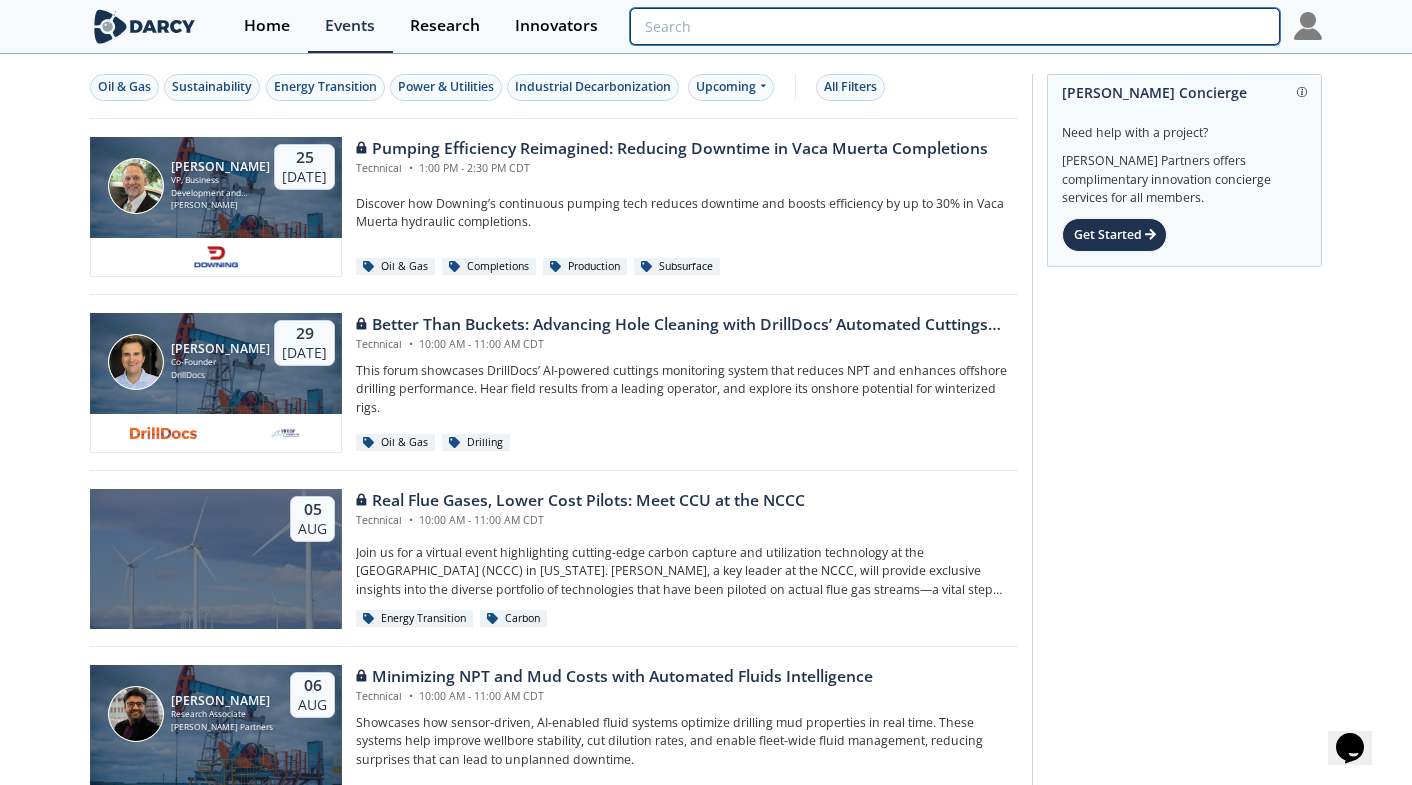 click at bounding box center (955, 26) 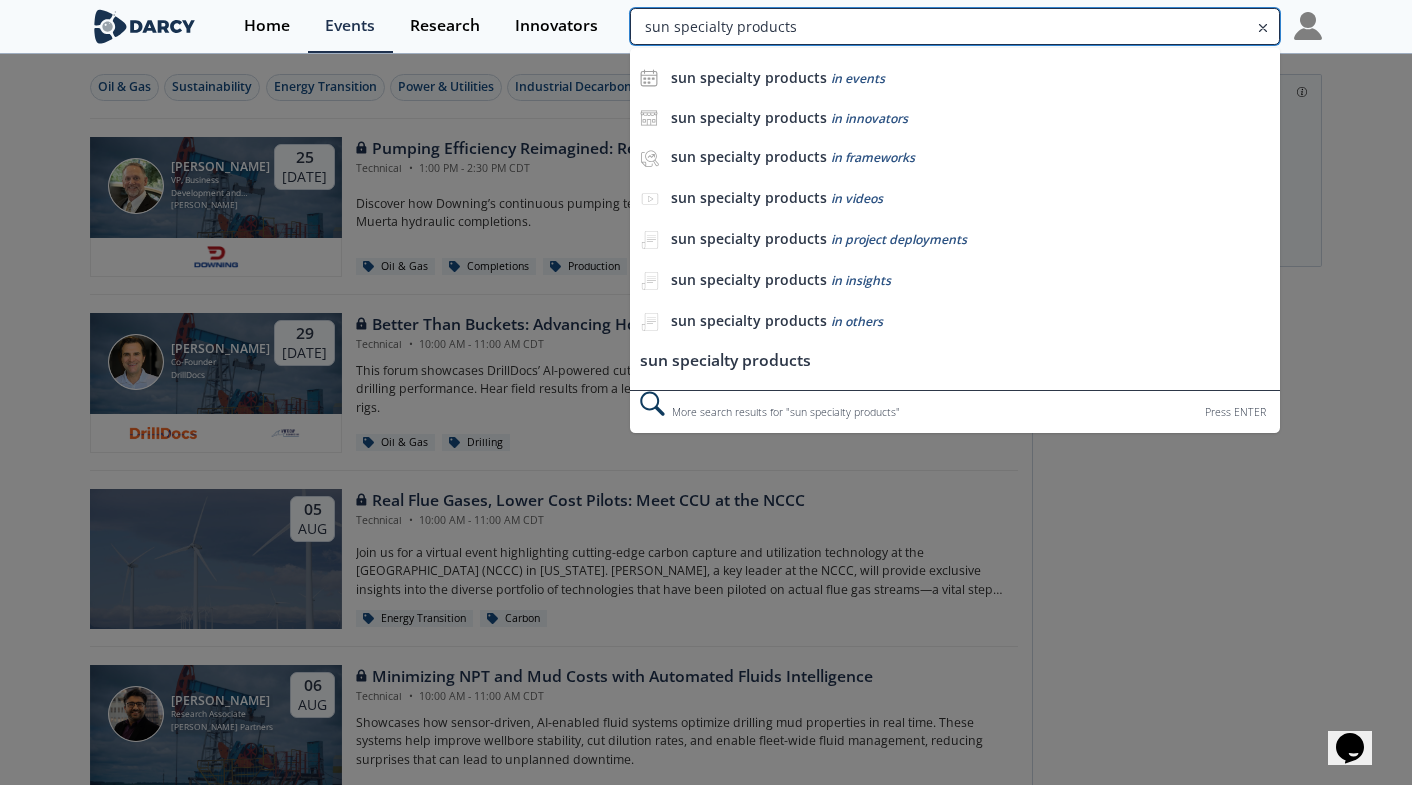 type on "sun specialty products" 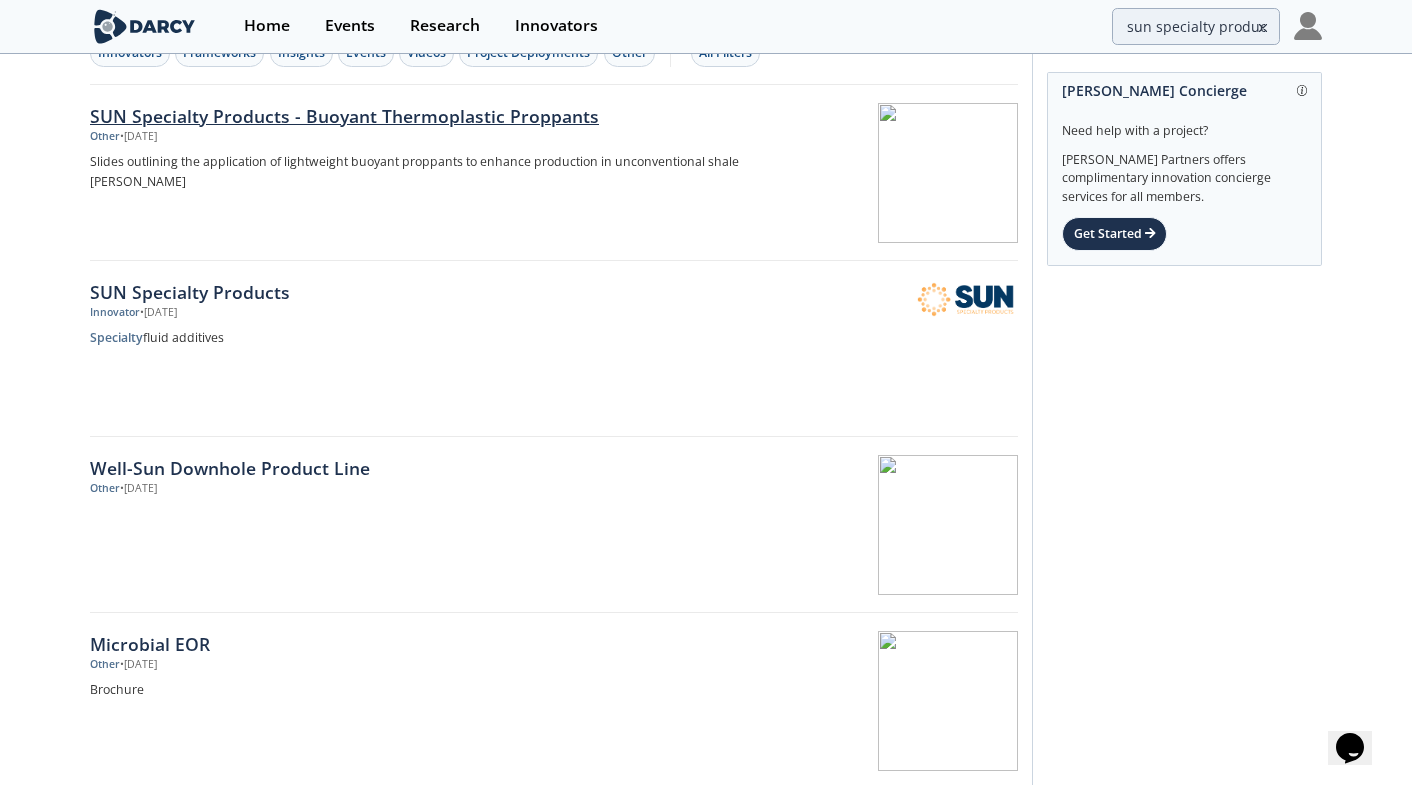 scroll, scrollTop: 46, scrollLeft: 0, axis: vertical 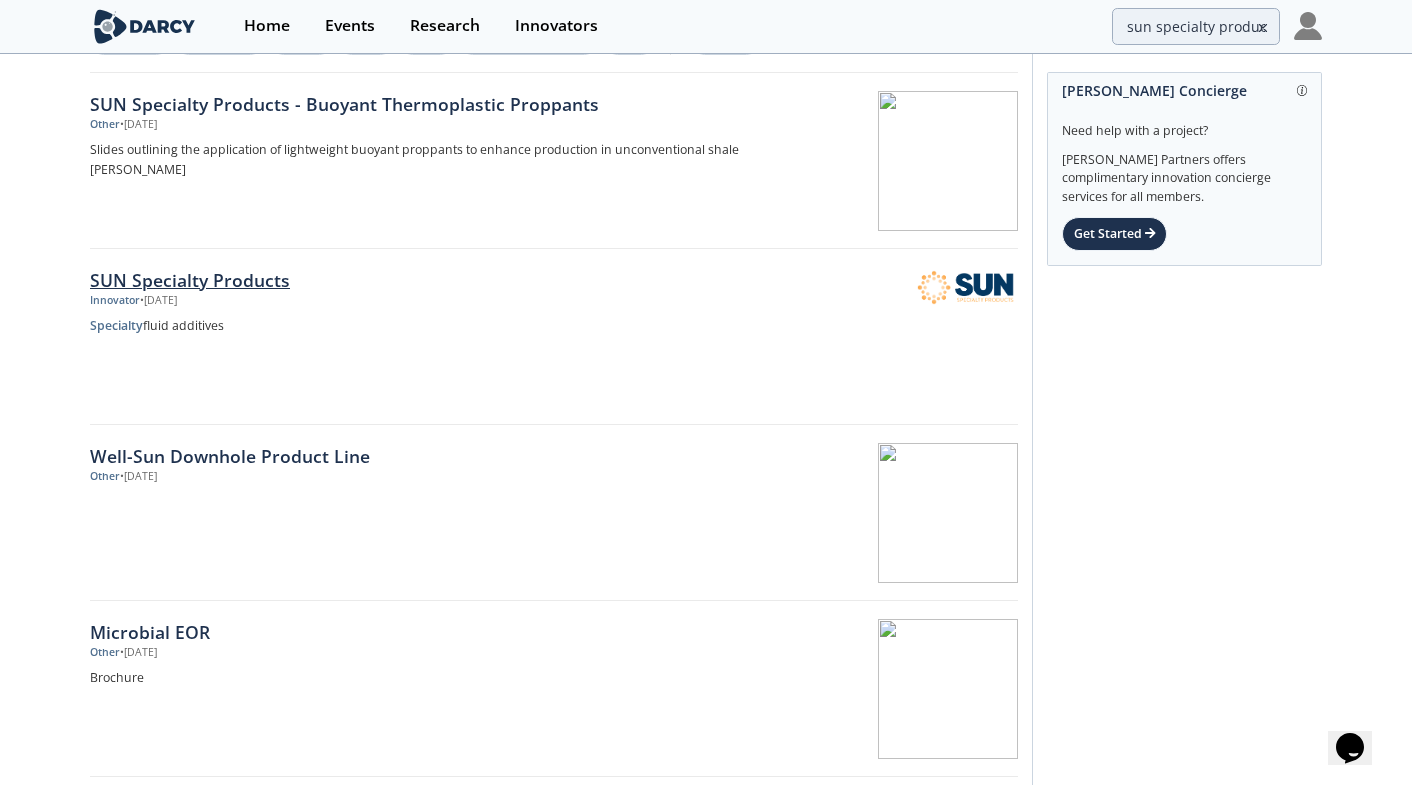 click on "SUN Specialty Products" at bounding box center (421, 280) 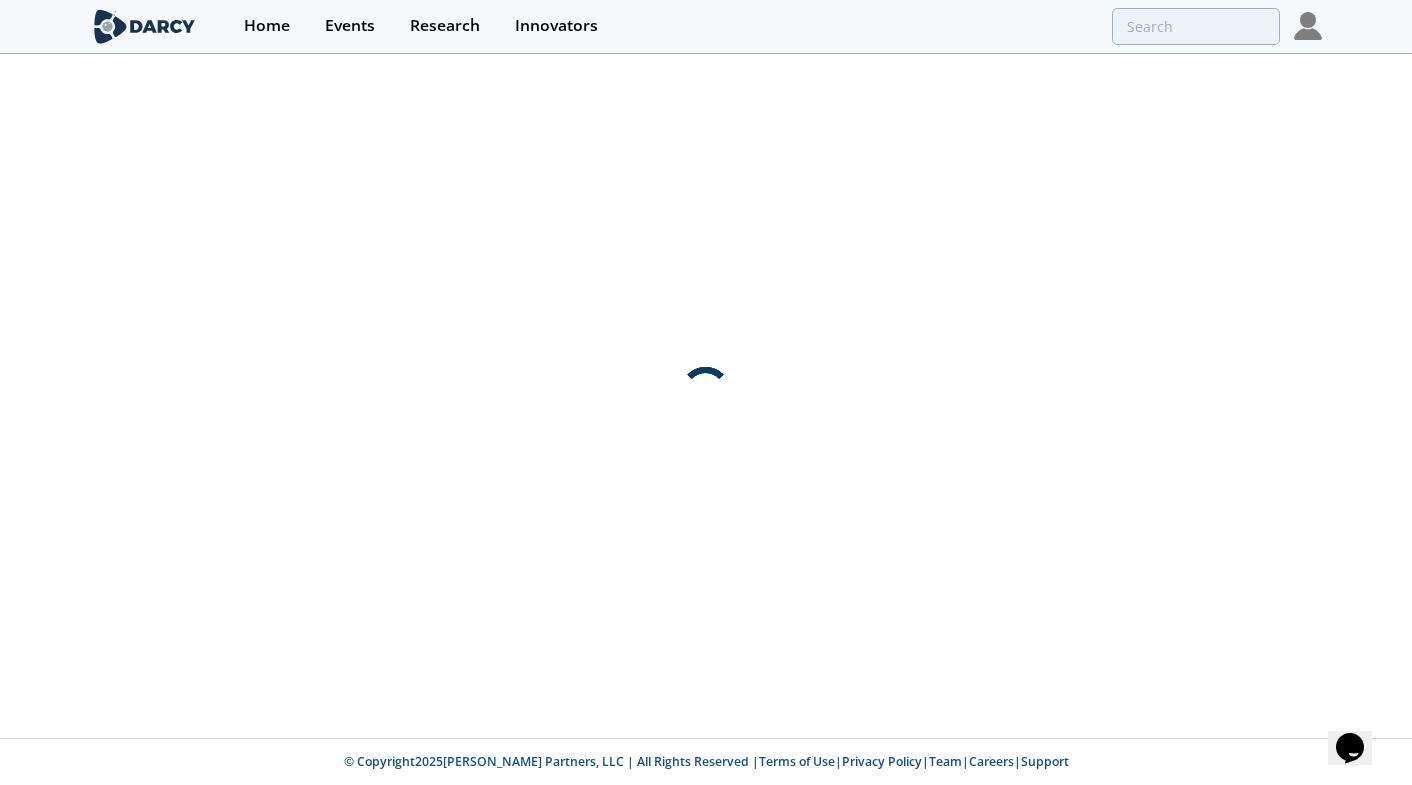 scroll, scrollTop: 0, scrollLeft: 0, axis: both 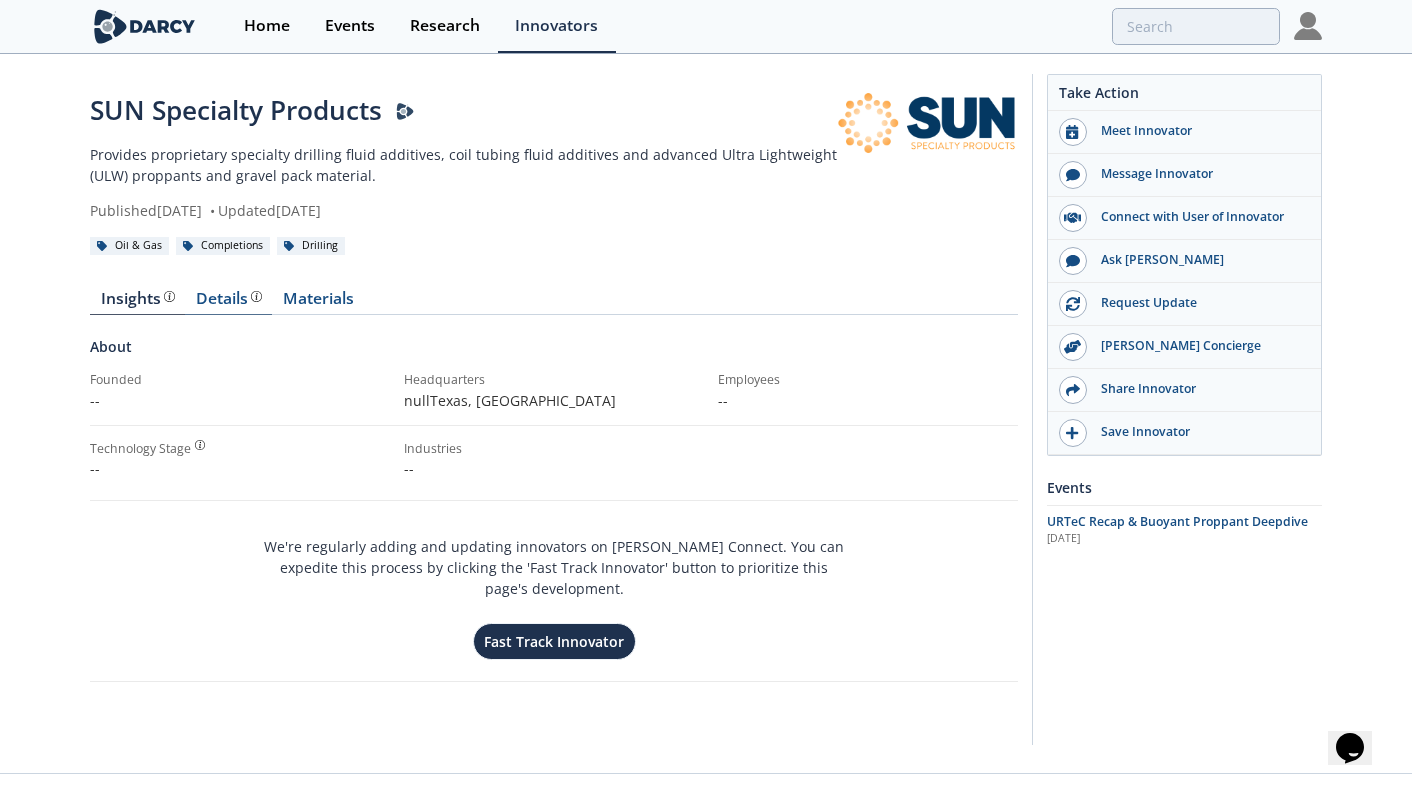 click on "Details" at bounding box center [229, 299] 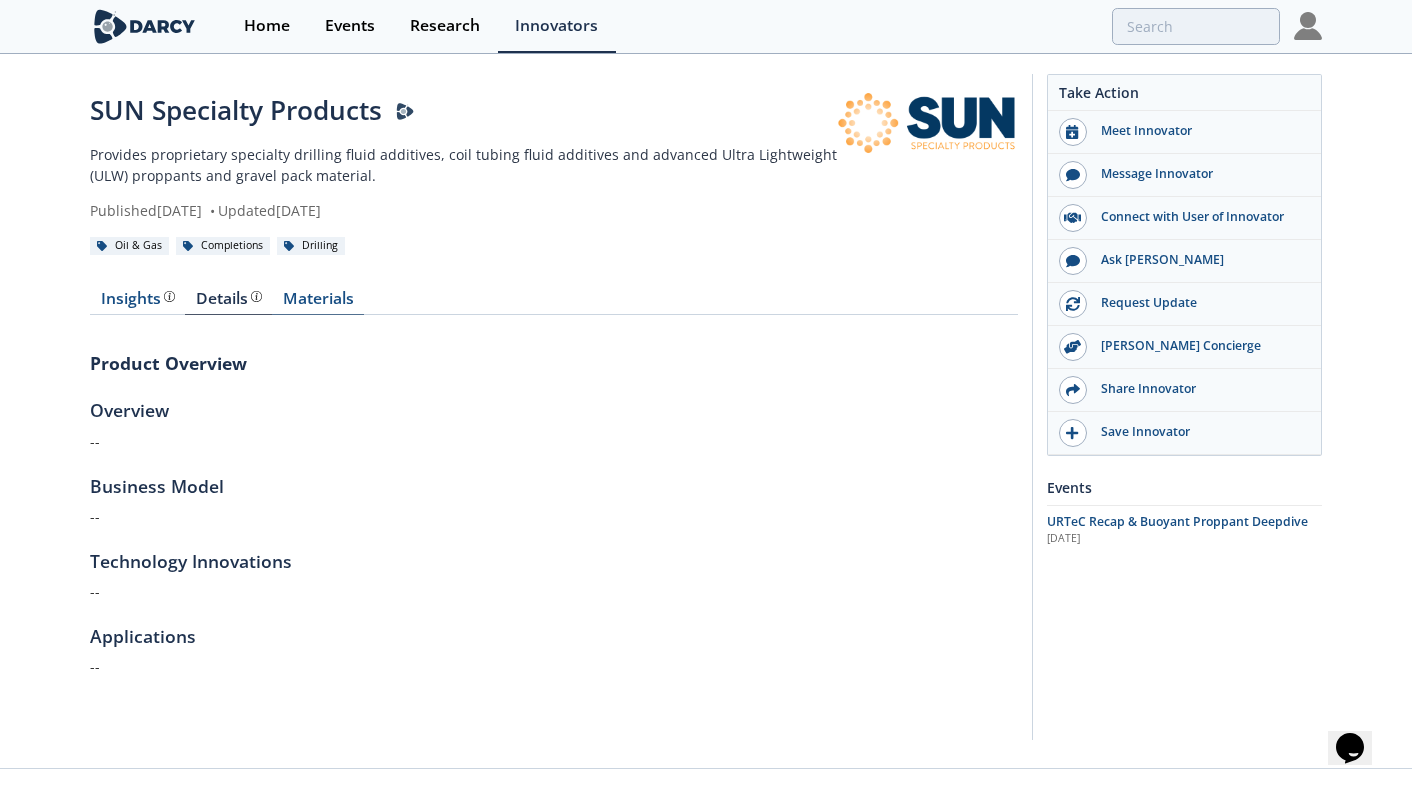 click on "Materials" at bounding box center (318, 303) 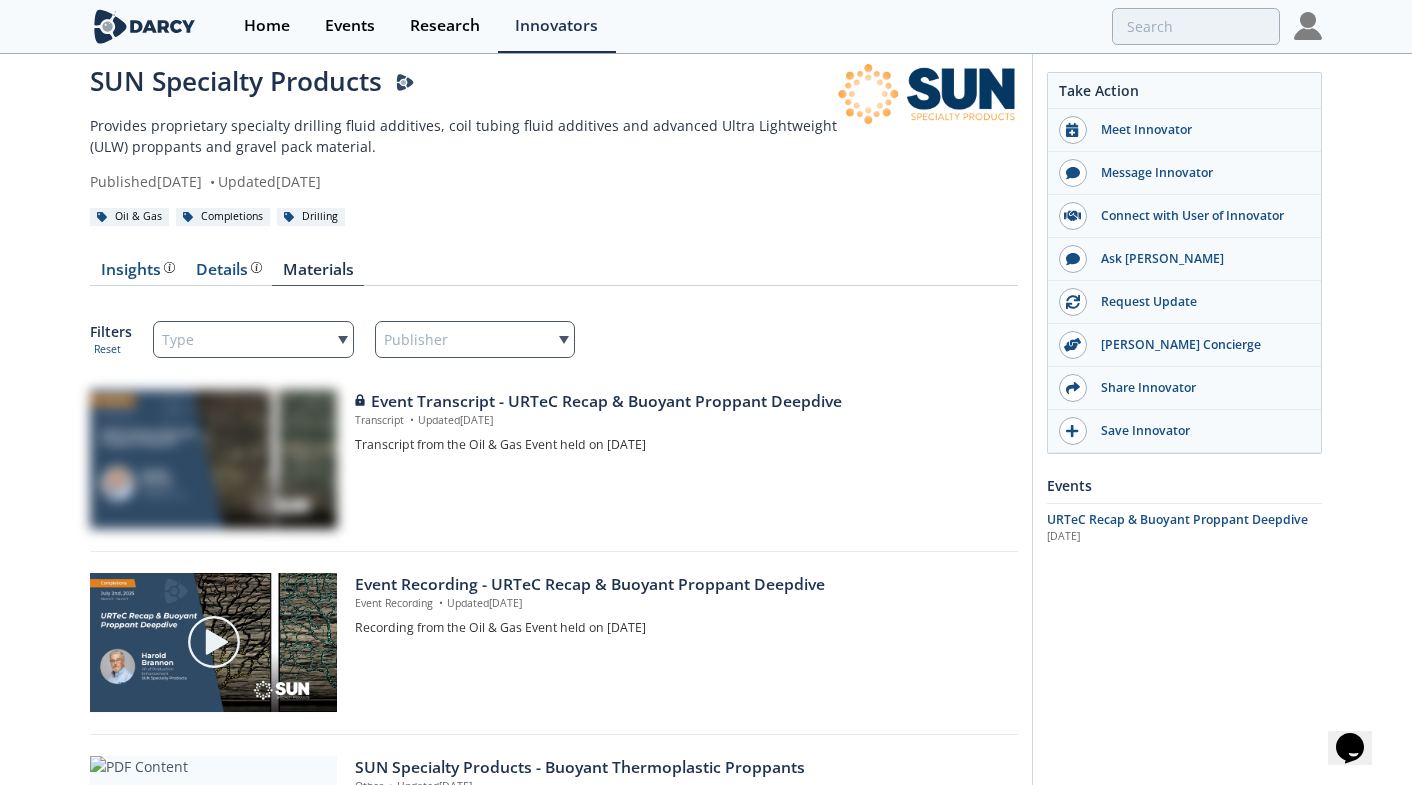 scroll, scrollTop: 52, scrollLeft: 0, axis: vertical 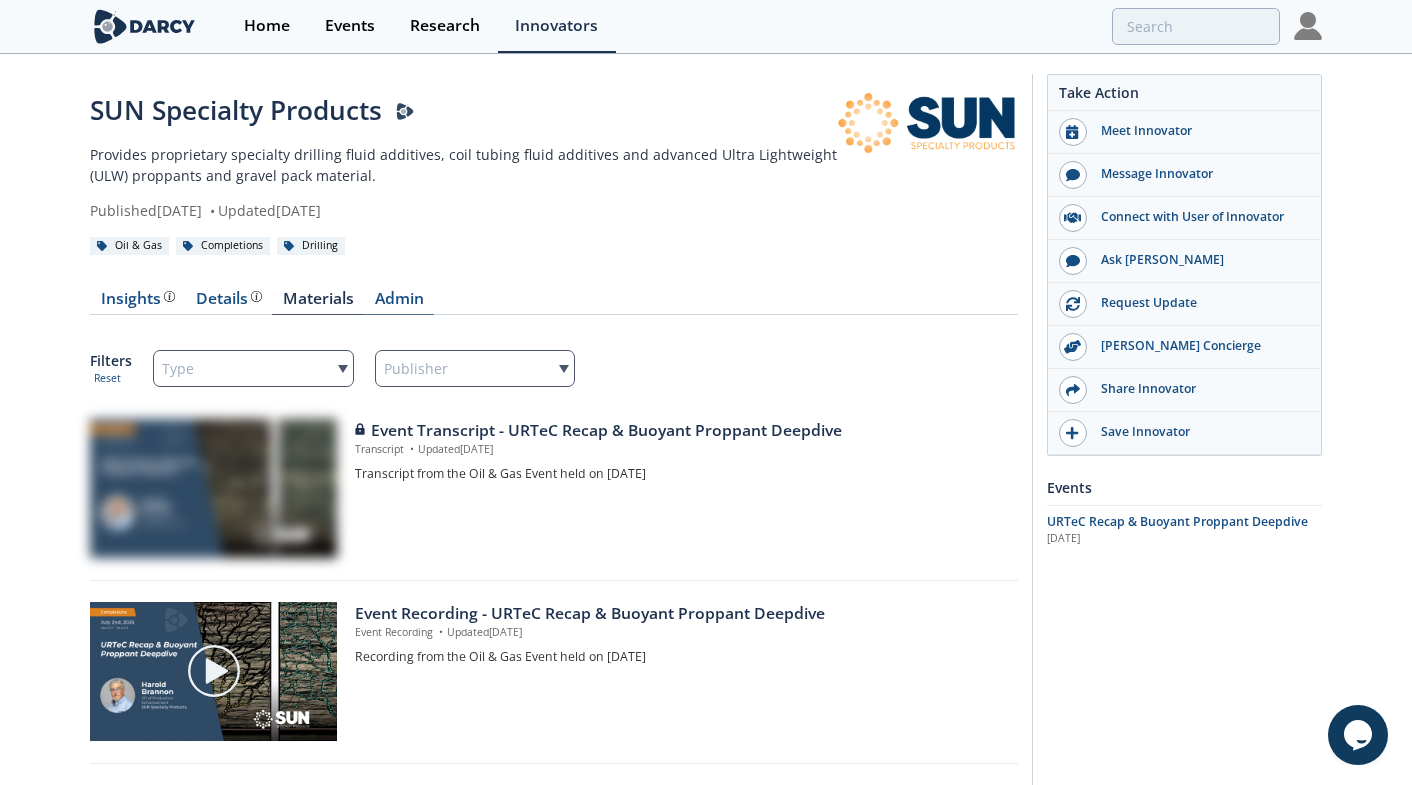 click on "Admin" at bounding box center (399, 303) 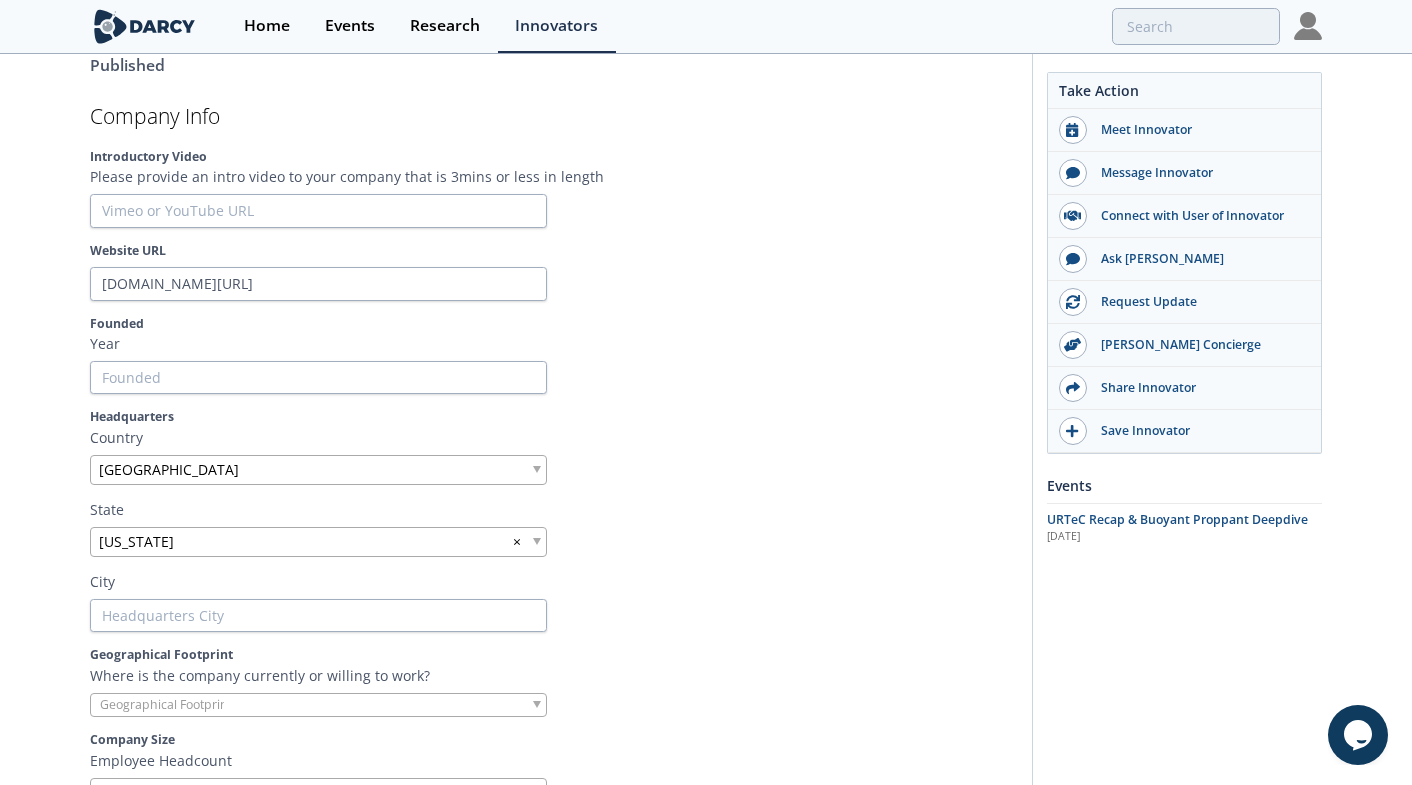 scroll, scrollTop: 0, scrollLeft: 0, axis: both 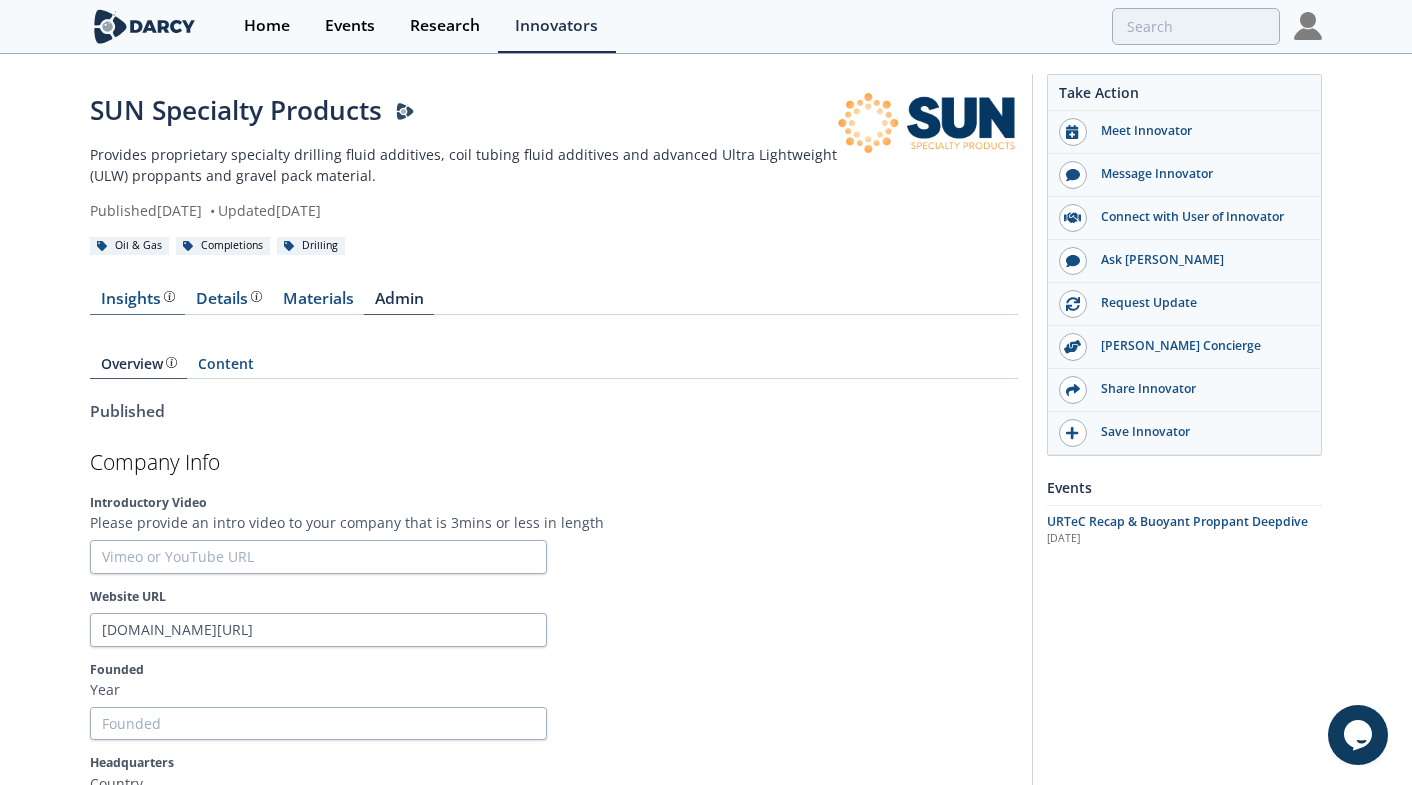click on "Insights" at bounding box center [138, 299] 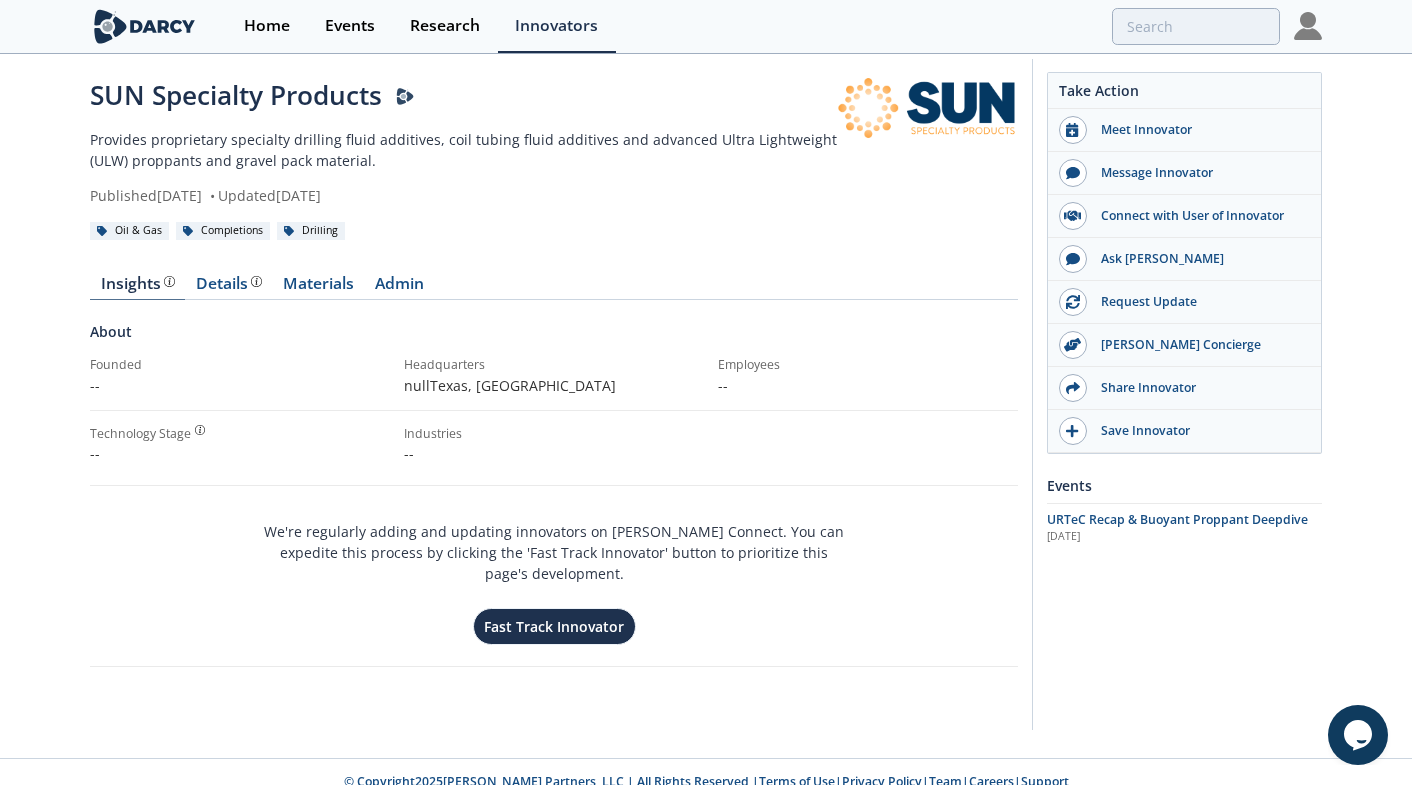 scroll, scrollTop: 0, scrollLeft: 0, axis: both 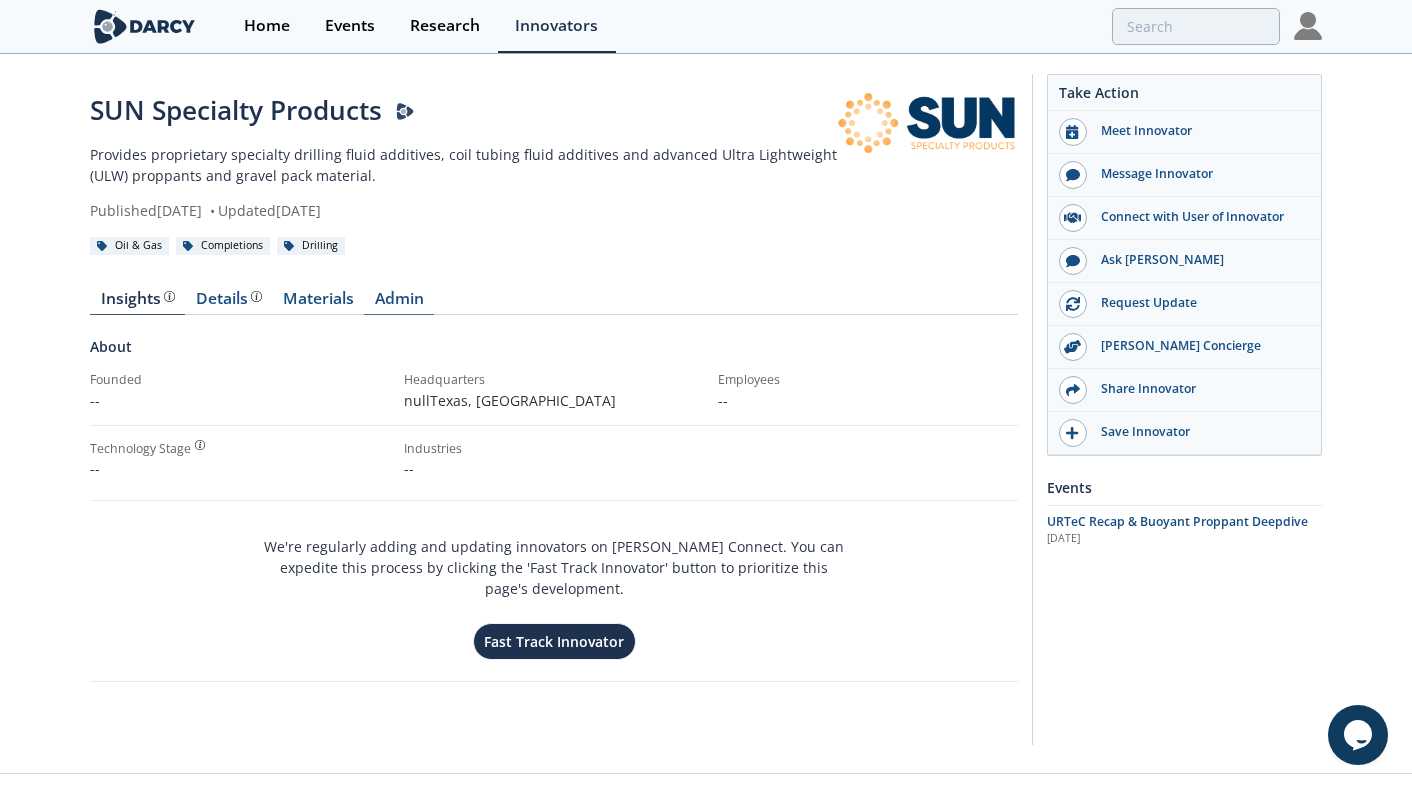 click on "Admin" at bounding box center [399, 303] 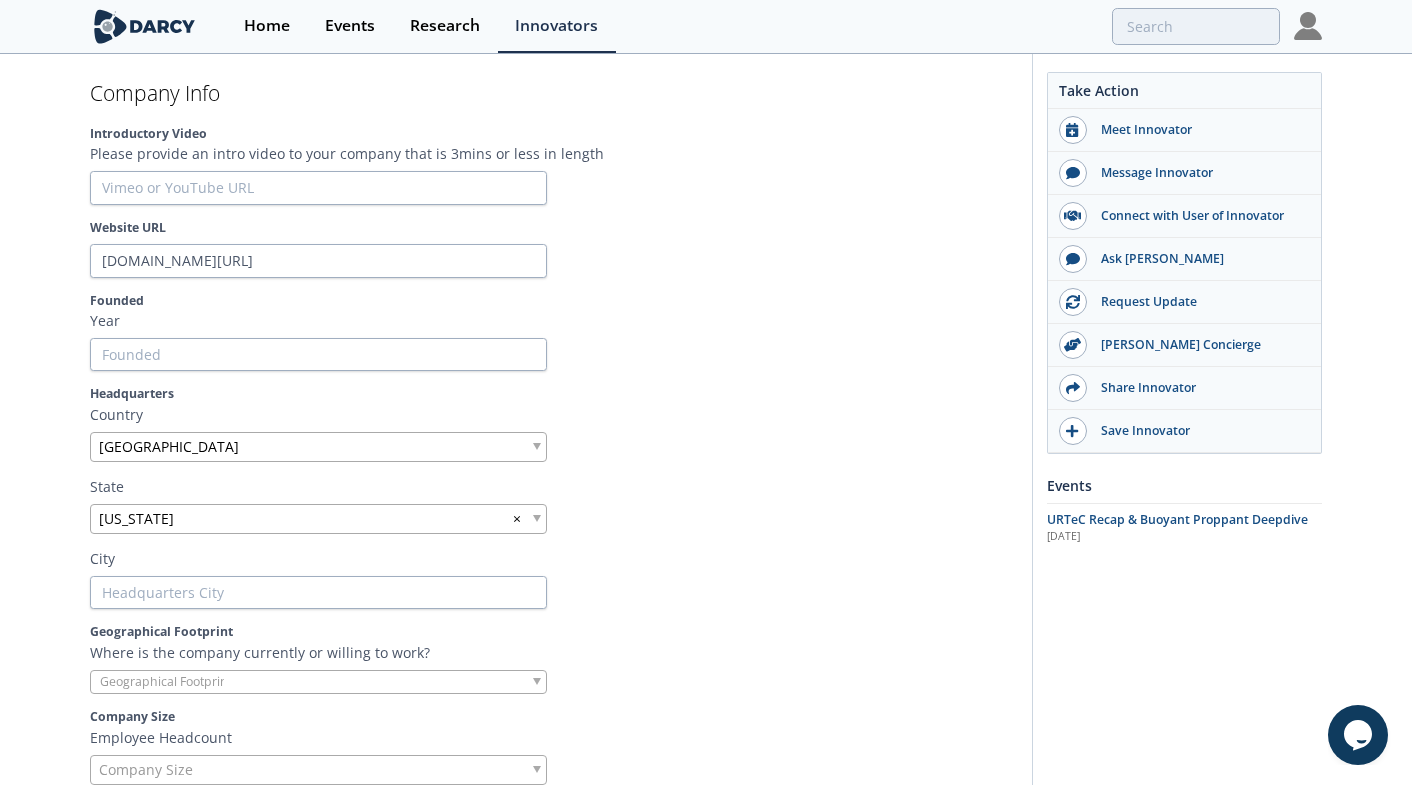 scroll, scrollTop: 373, scrollLeft: 0, axis: vertical 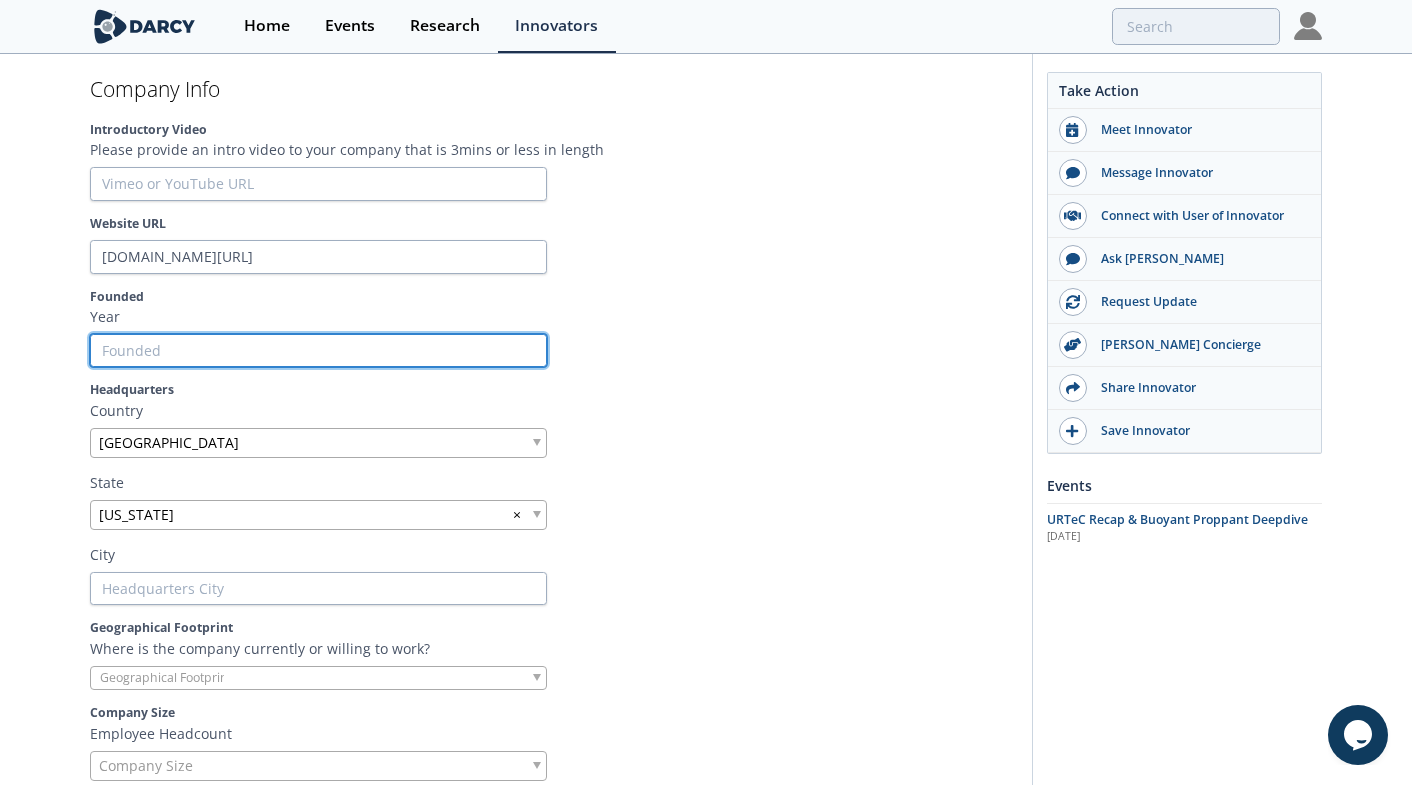 click on "Founded" at bounding box center [318, 351] 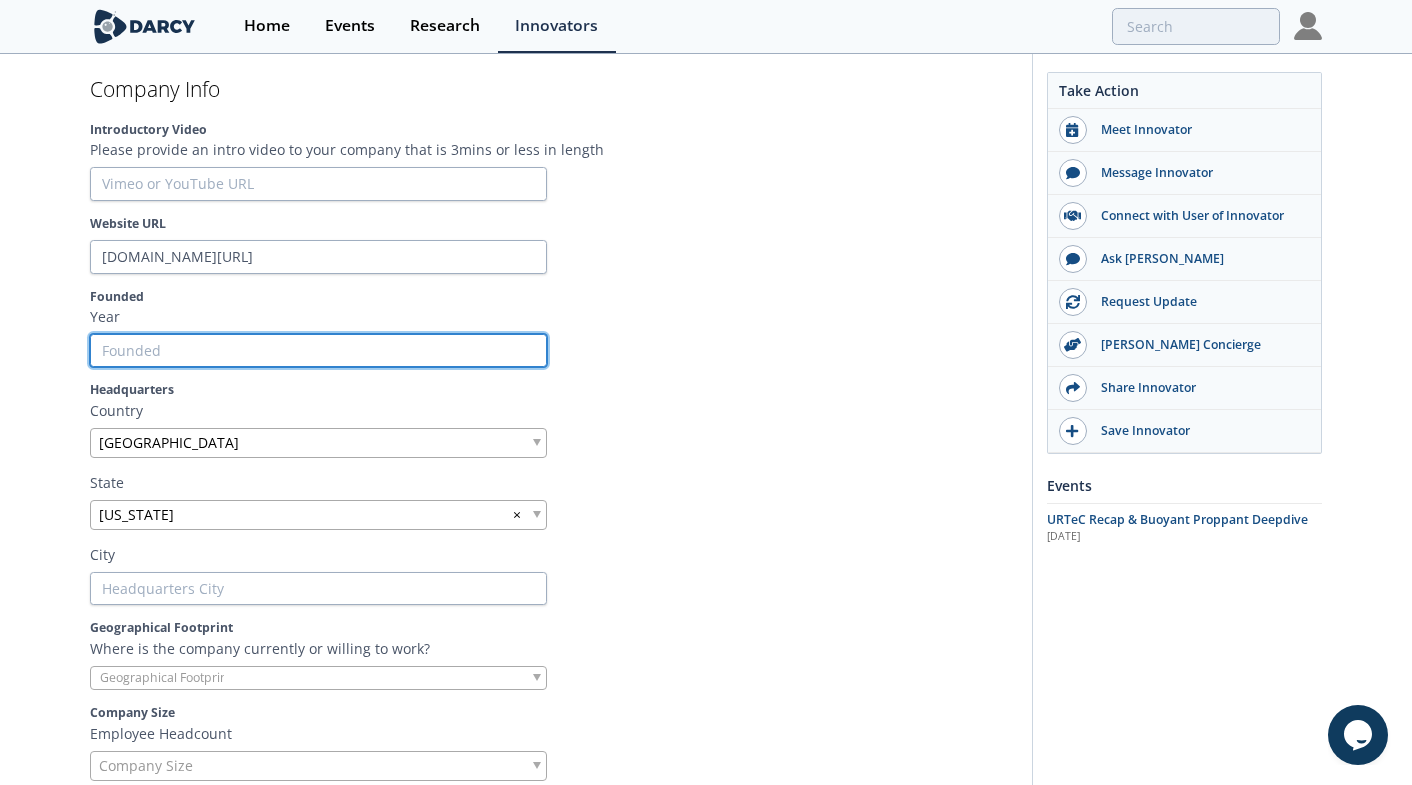 click on "Founded" at bounding box center [318, 351] 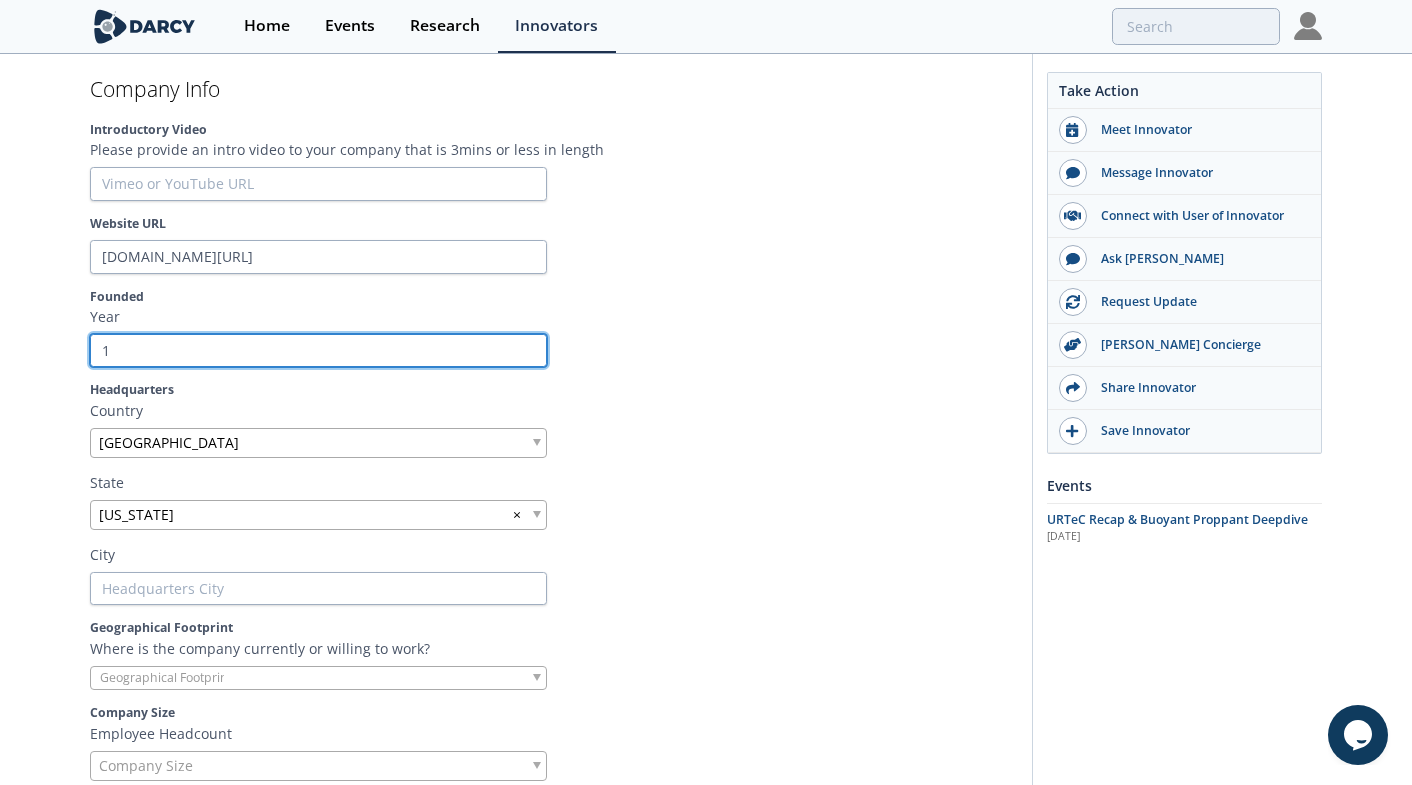 type on "19" 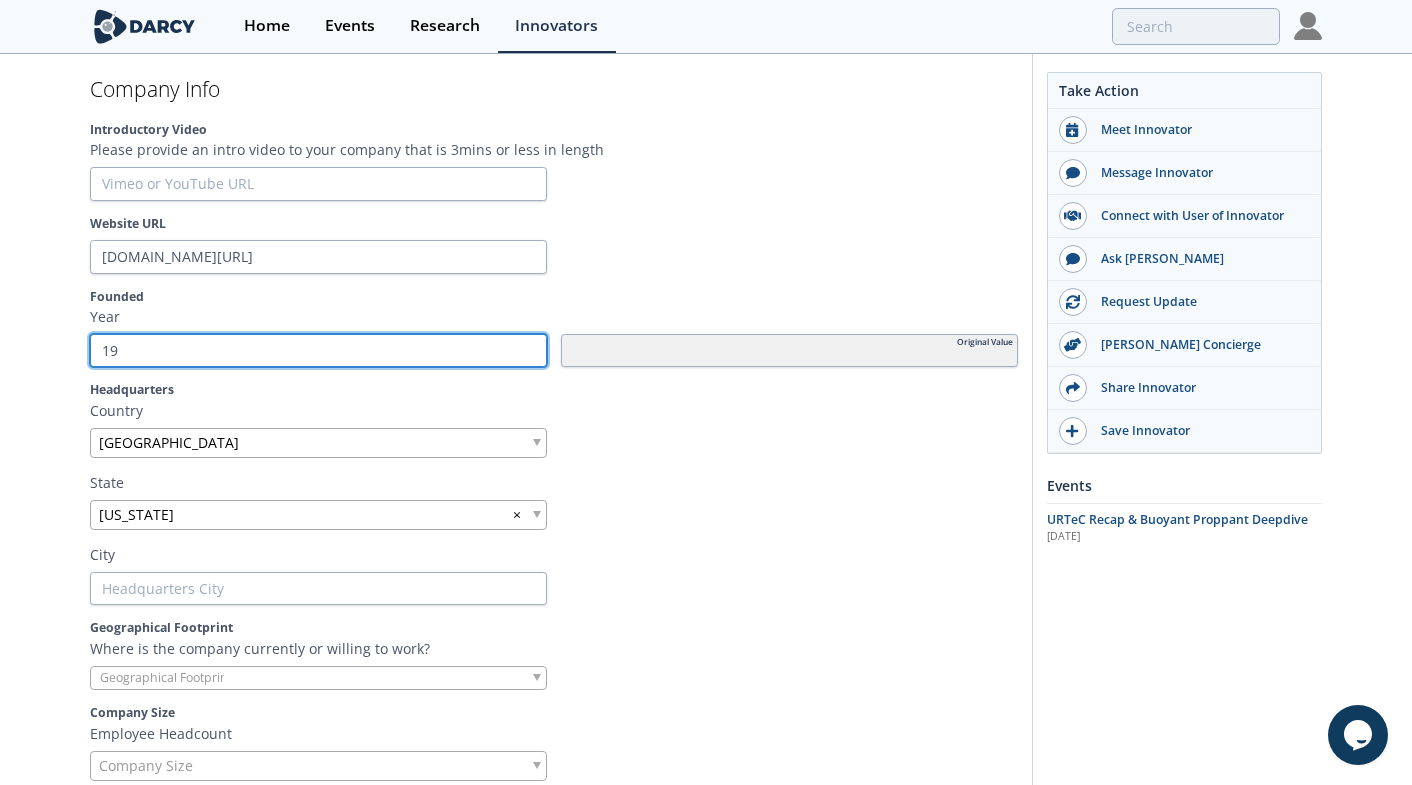 type on "197" 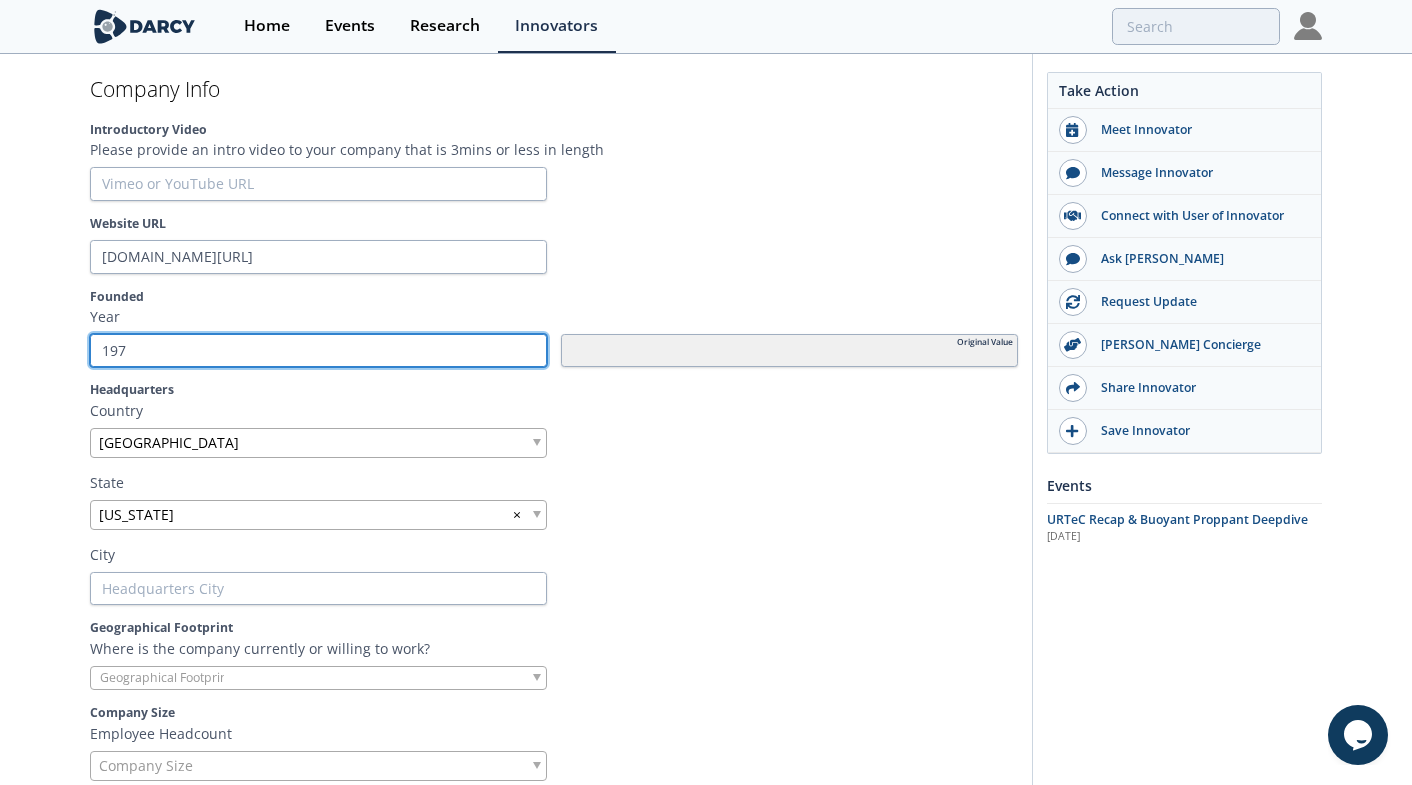 type on "1977" 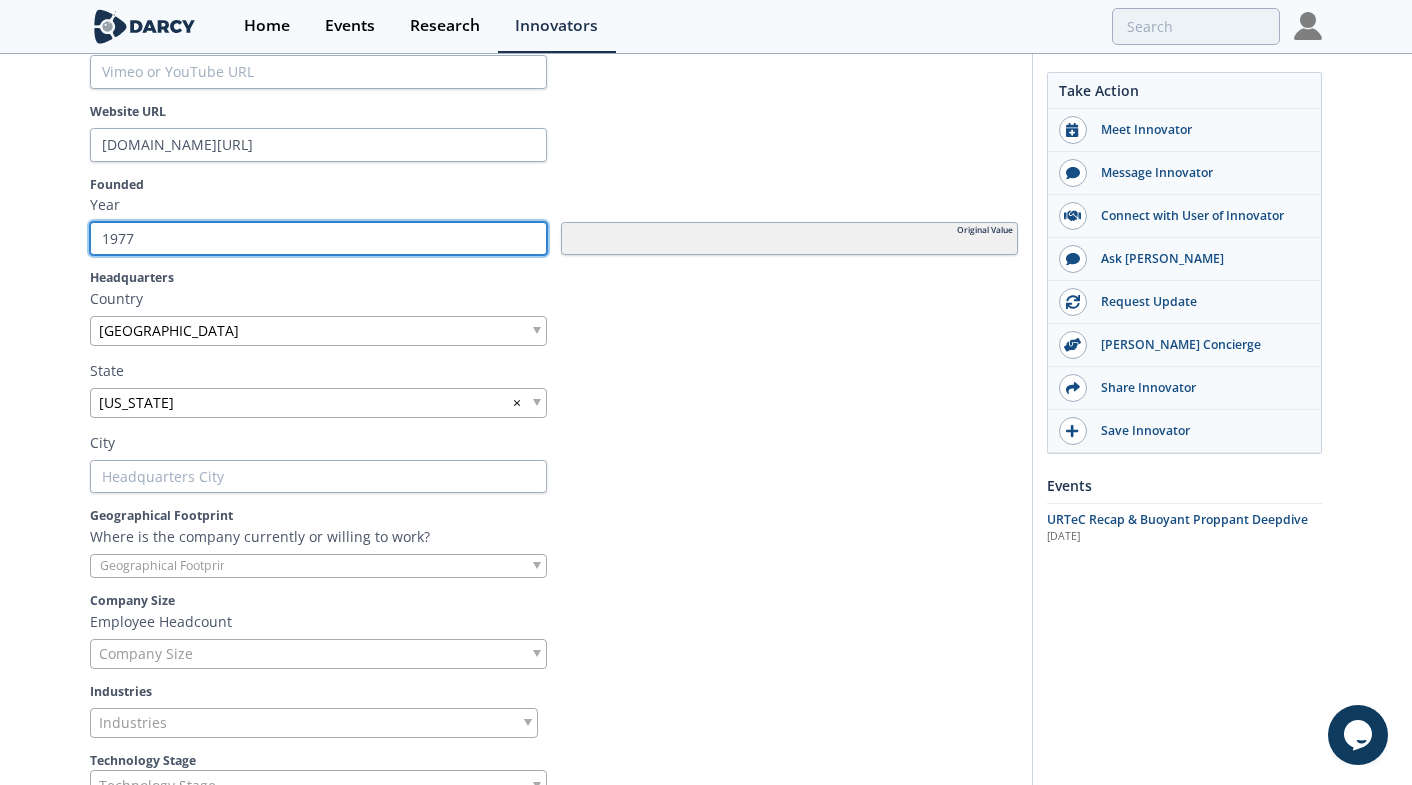 scroll, scrollTop: 489, scrollLeft: 0, axis: vertical 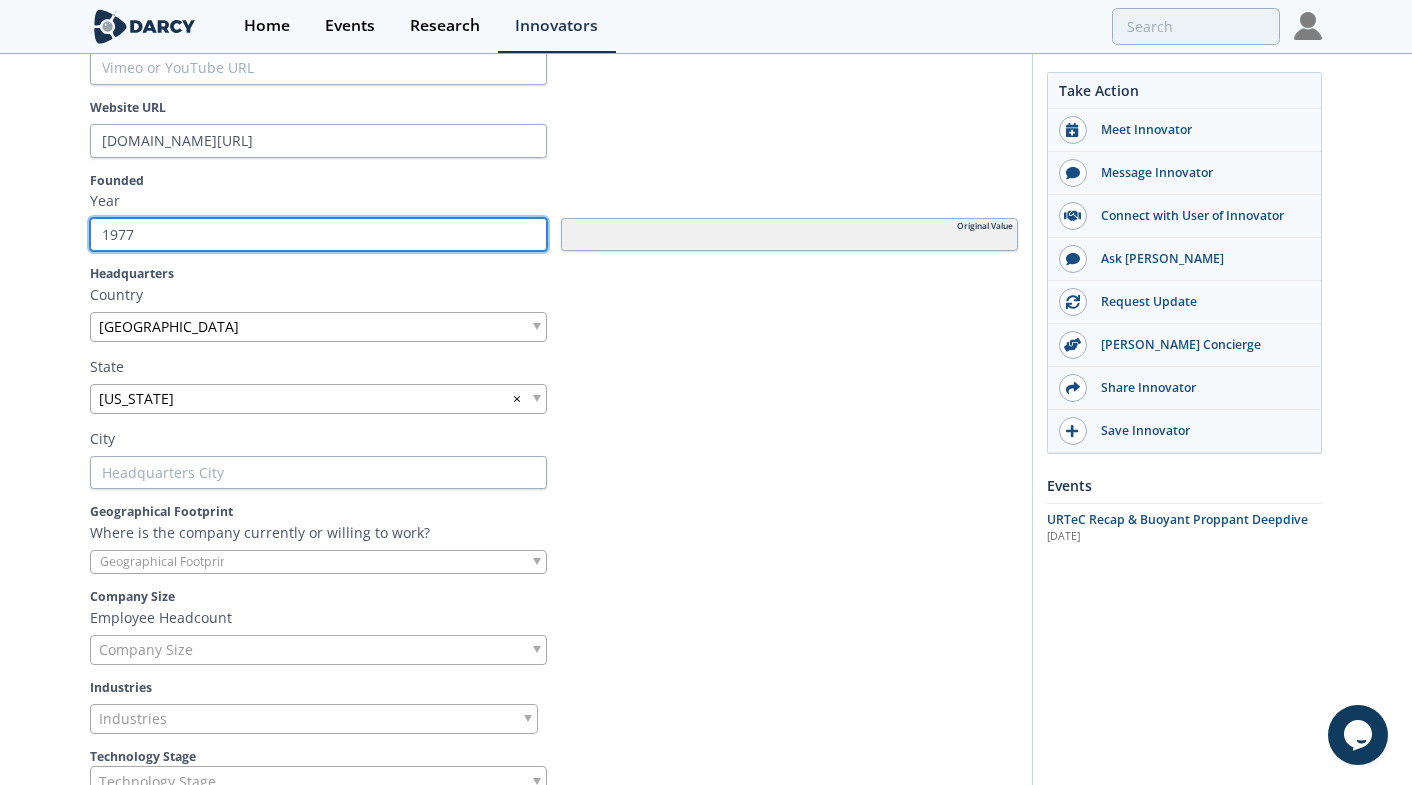 type on "1977" 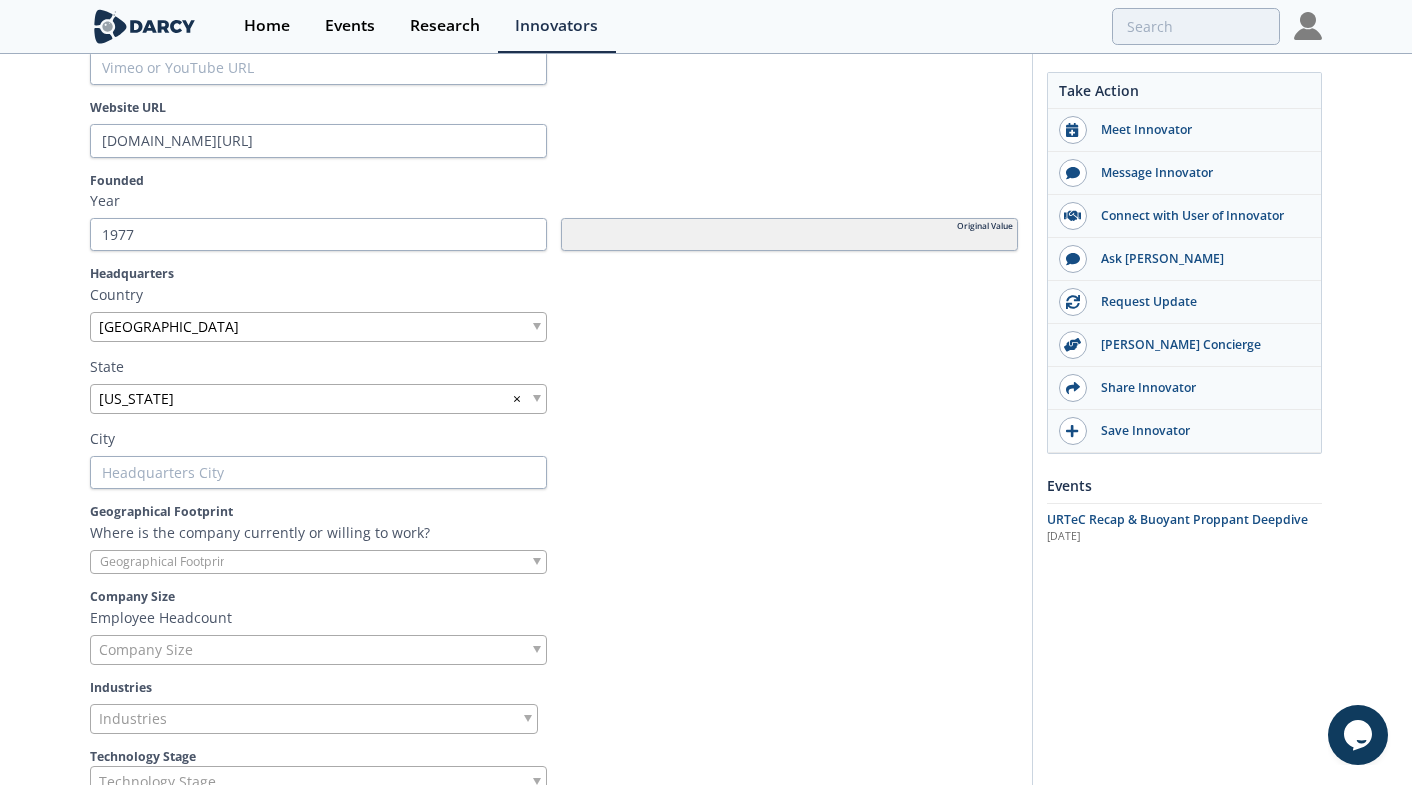 click on "Texas
×" at bounding box center (318, 399) 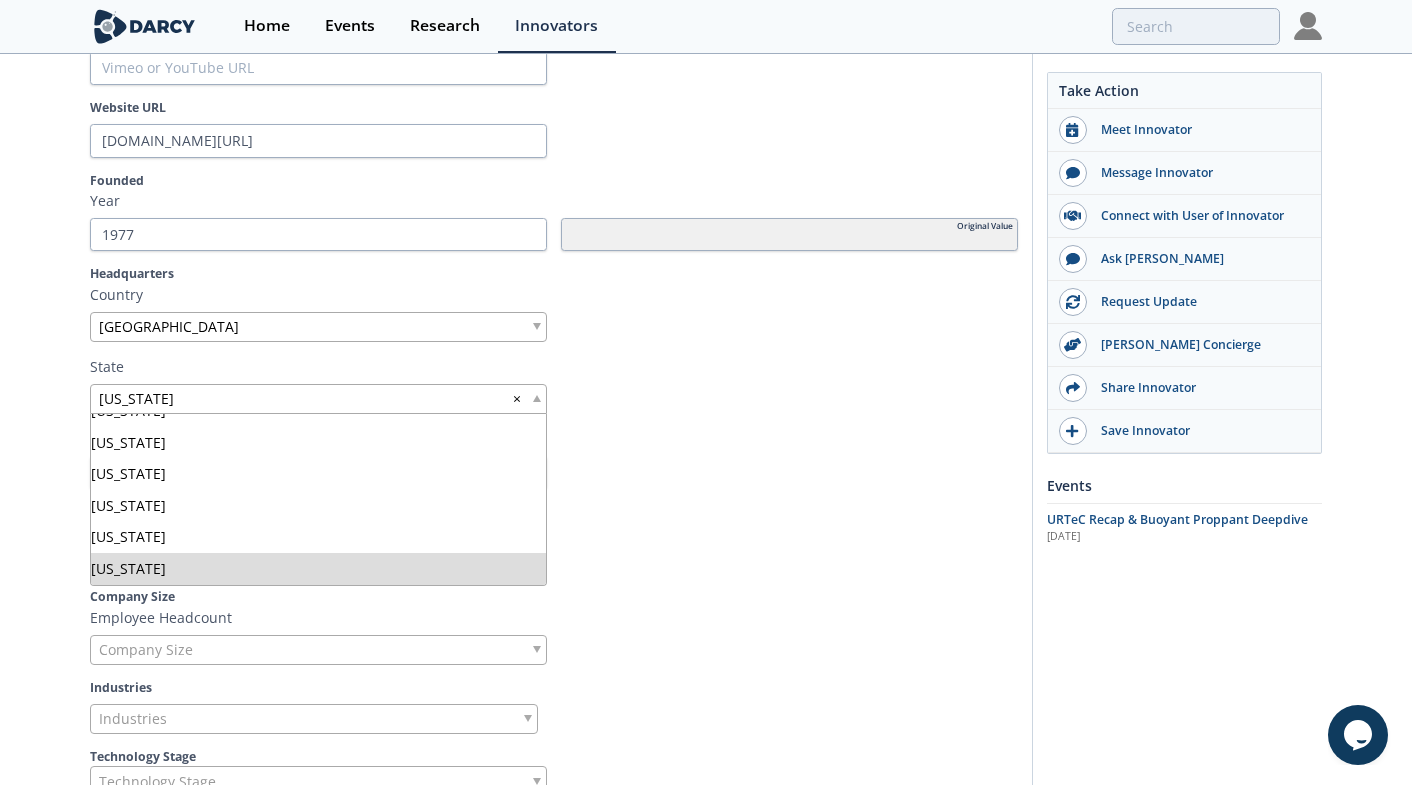 scroll, scrollTop: 567, scrollLeft: 0, axis: vertical 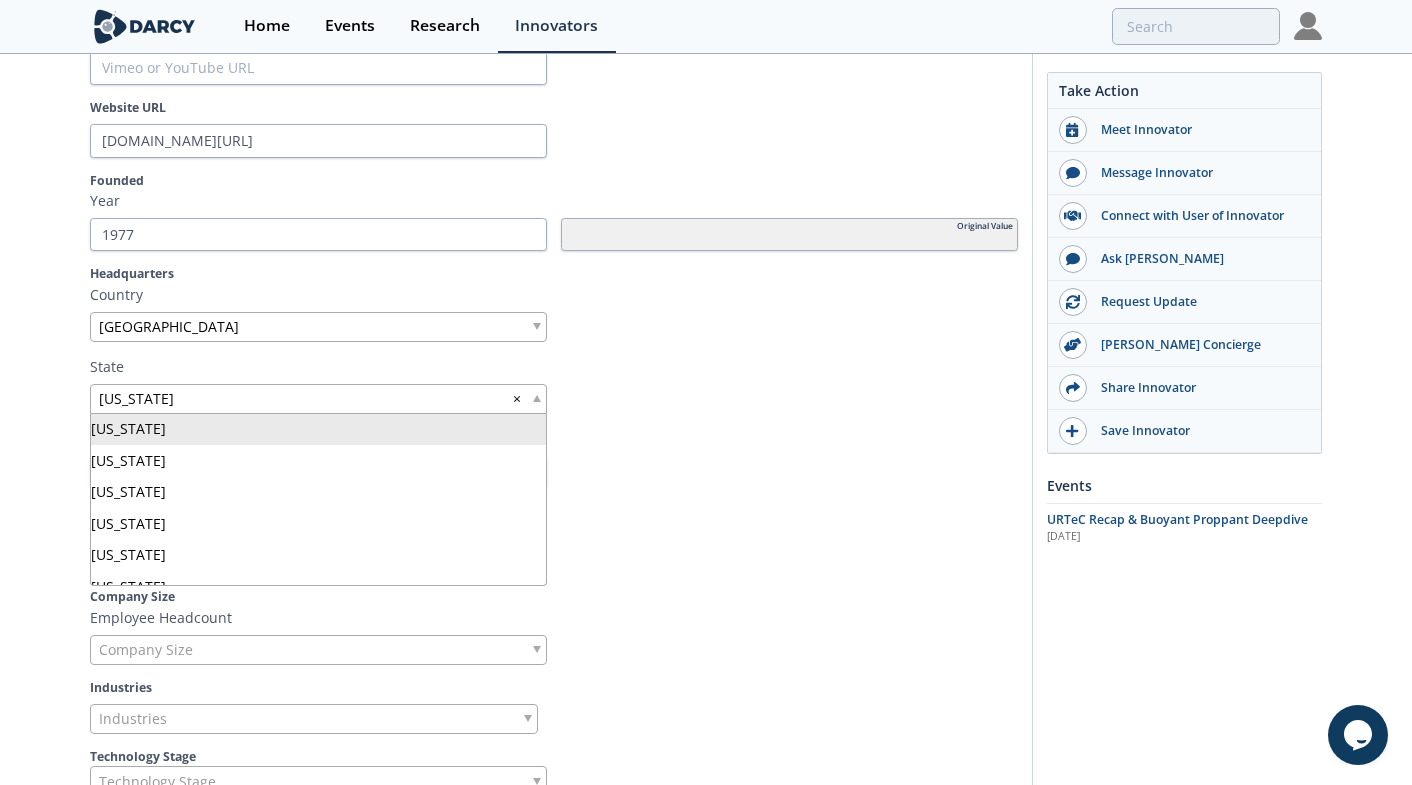 type 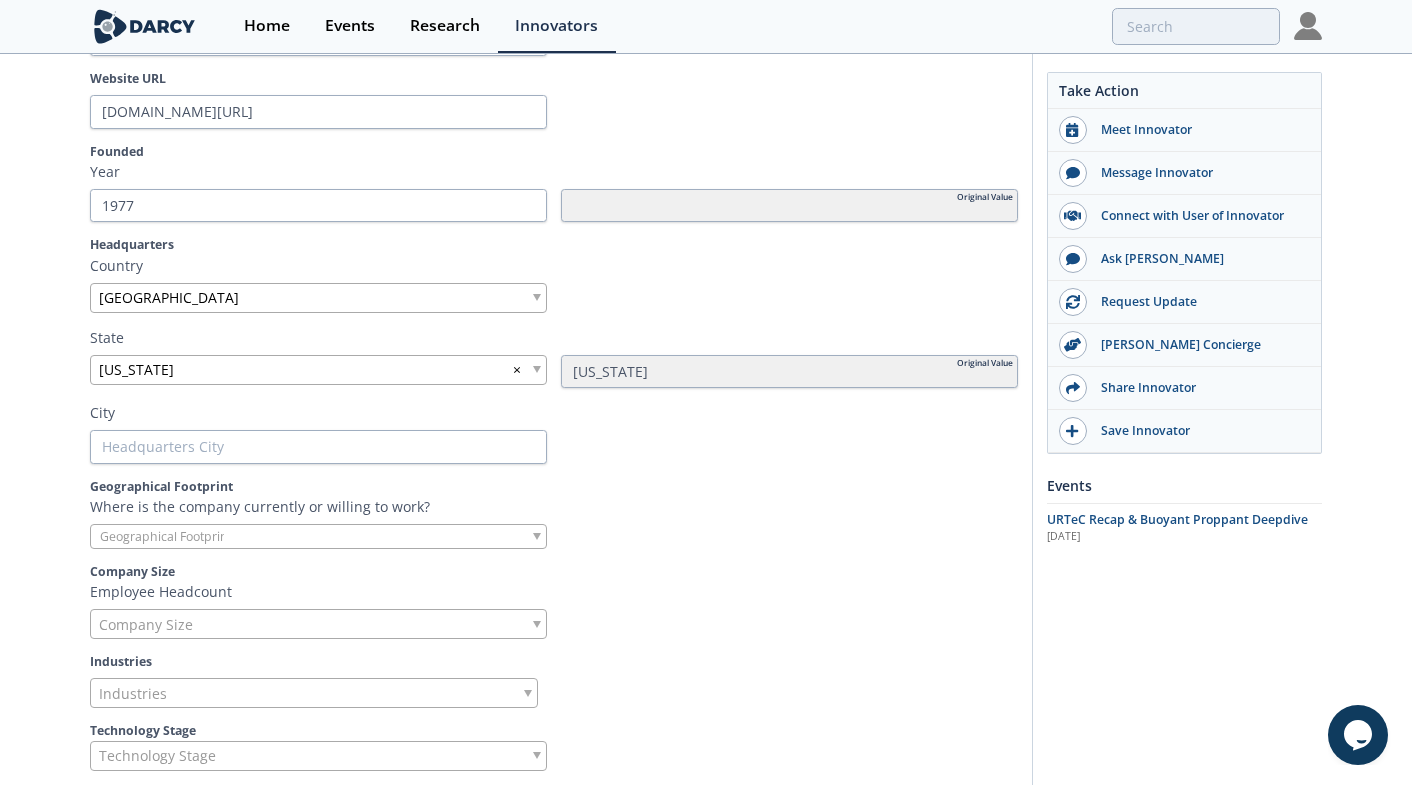 scroll, scrollTop: 520, scrollLeft: 0, axis: vertical 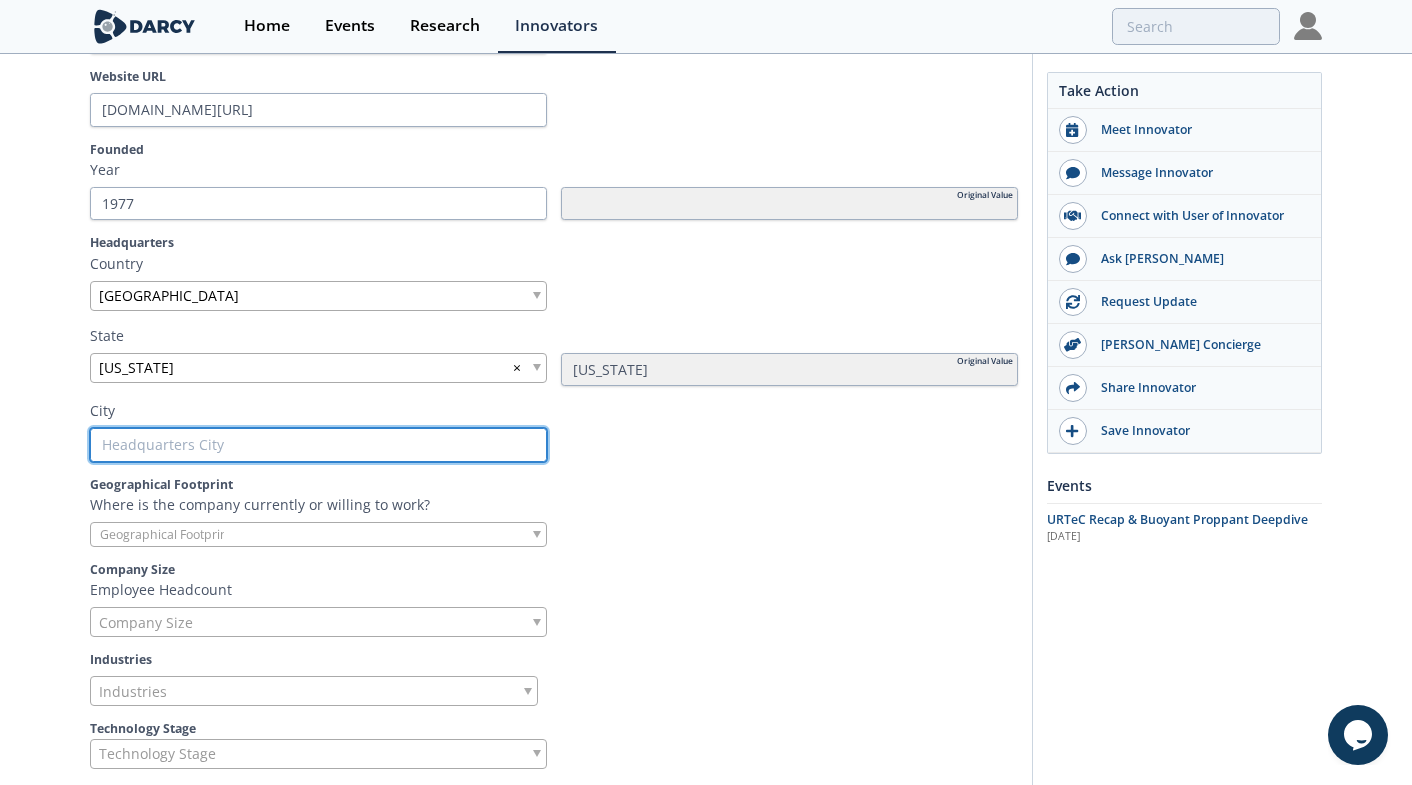 click at bounding box center (318, 445) 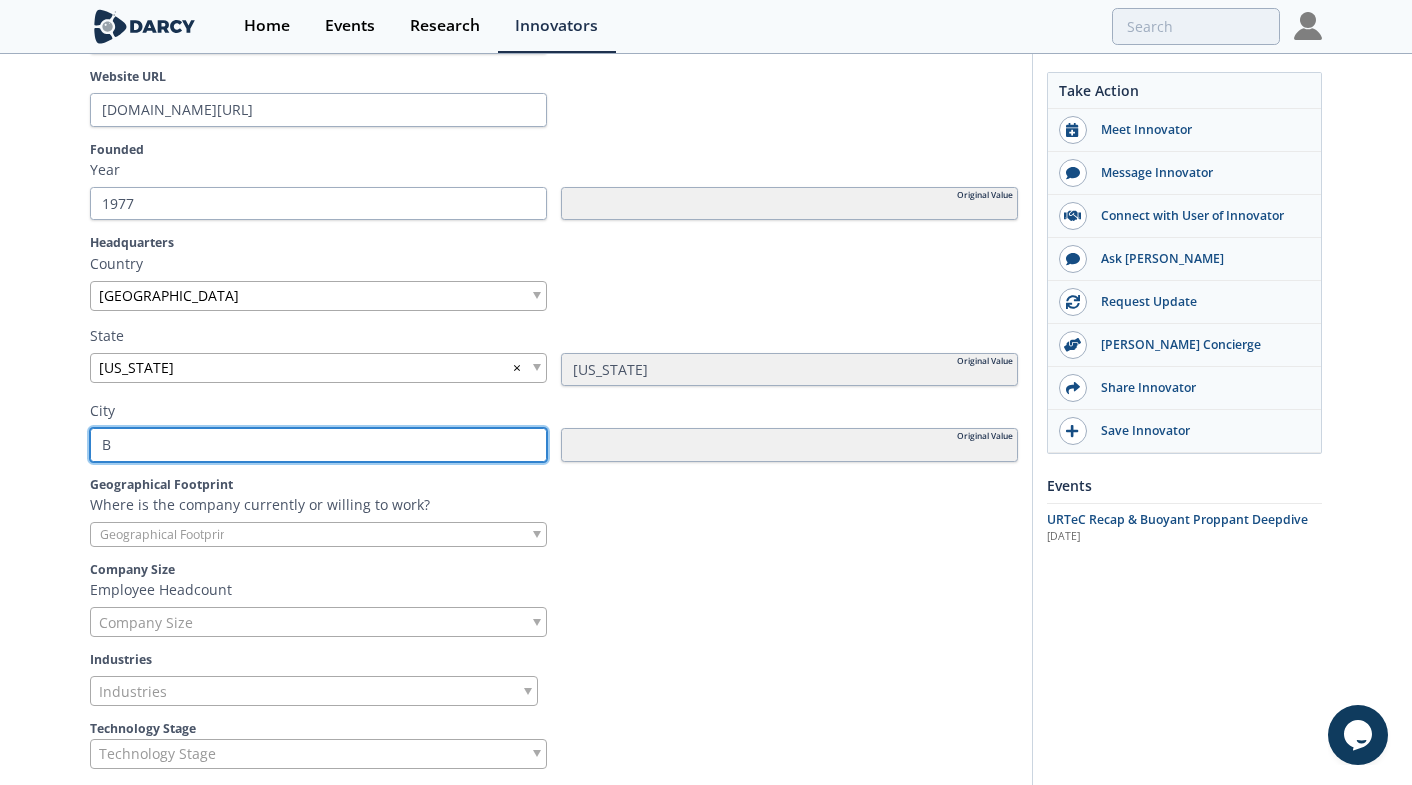 type on "Be" 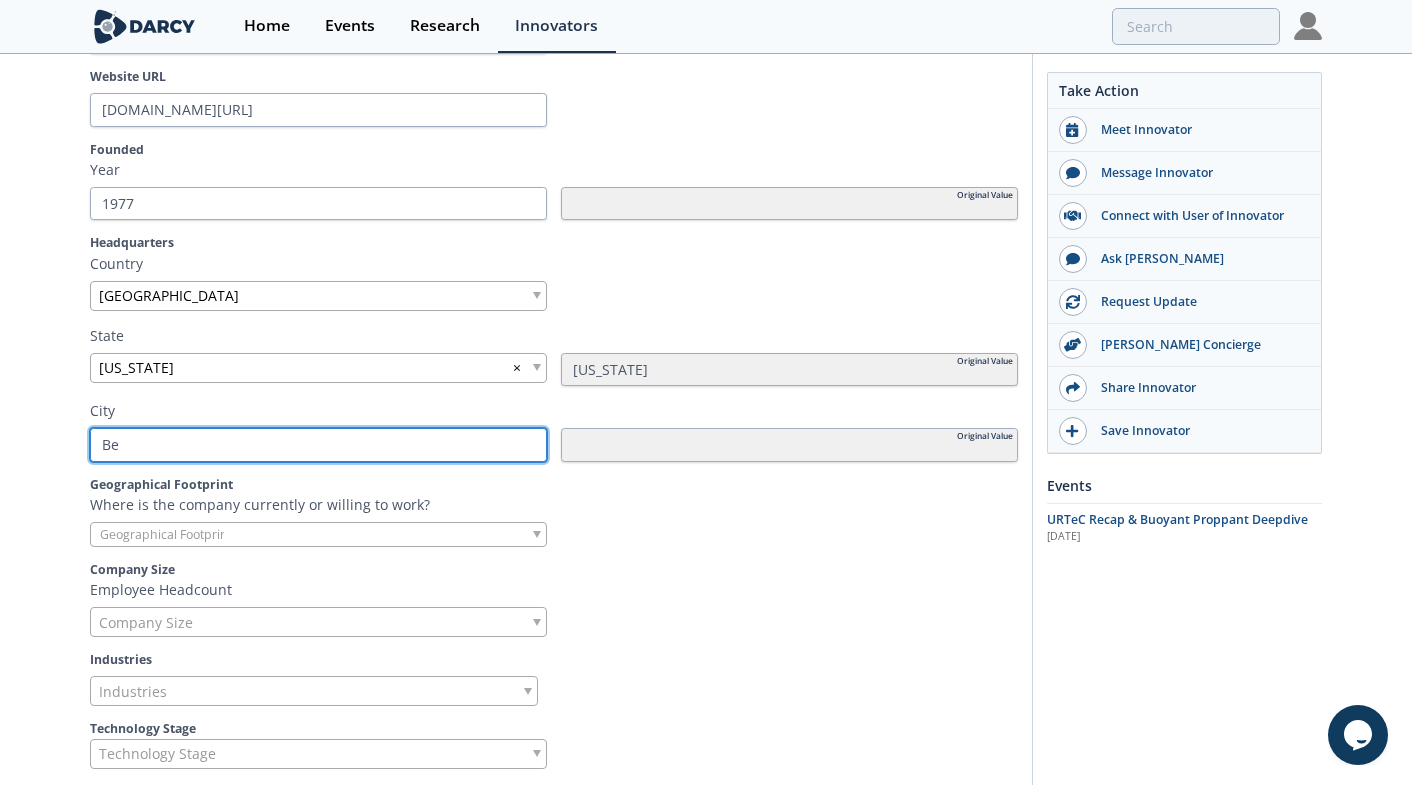 type on "Bel" 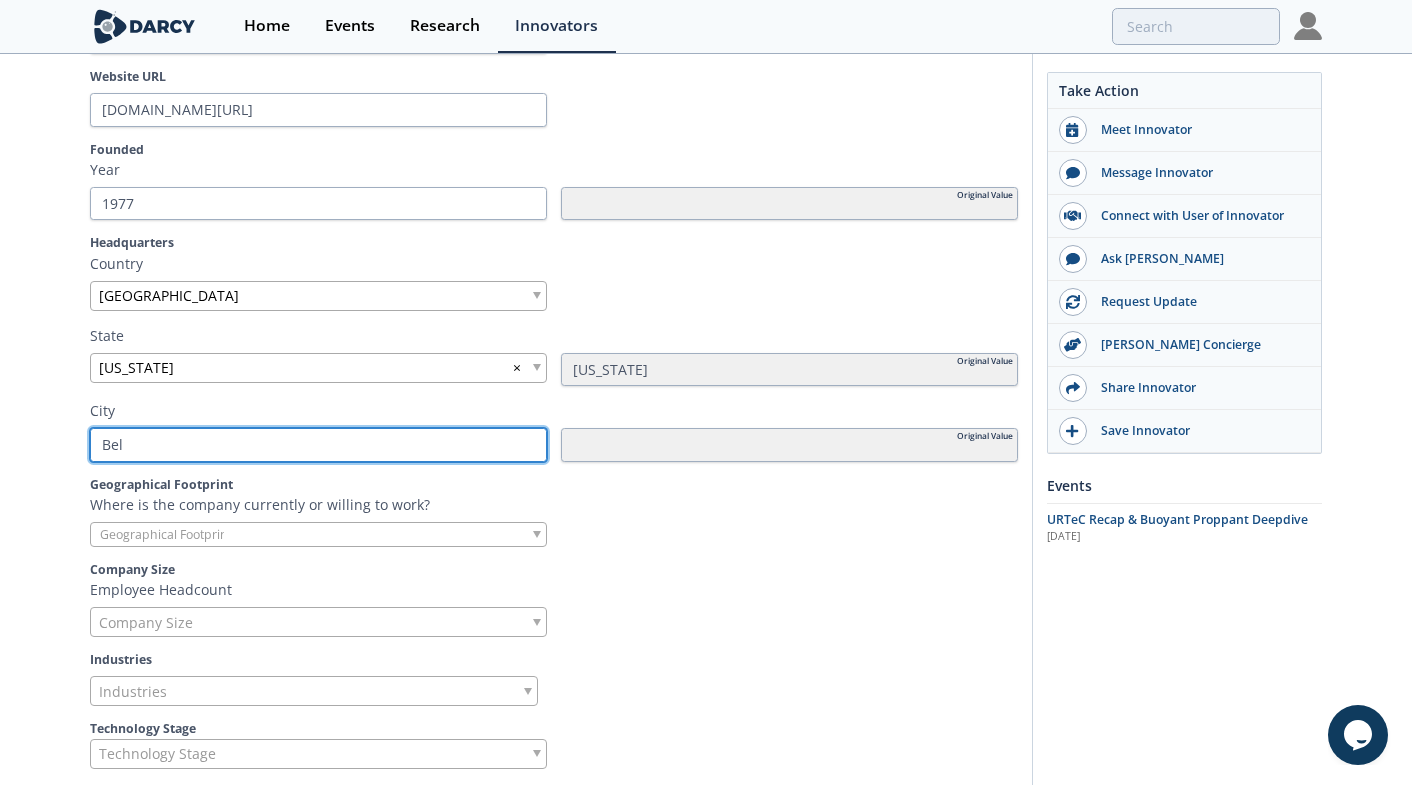 type on "Bell" 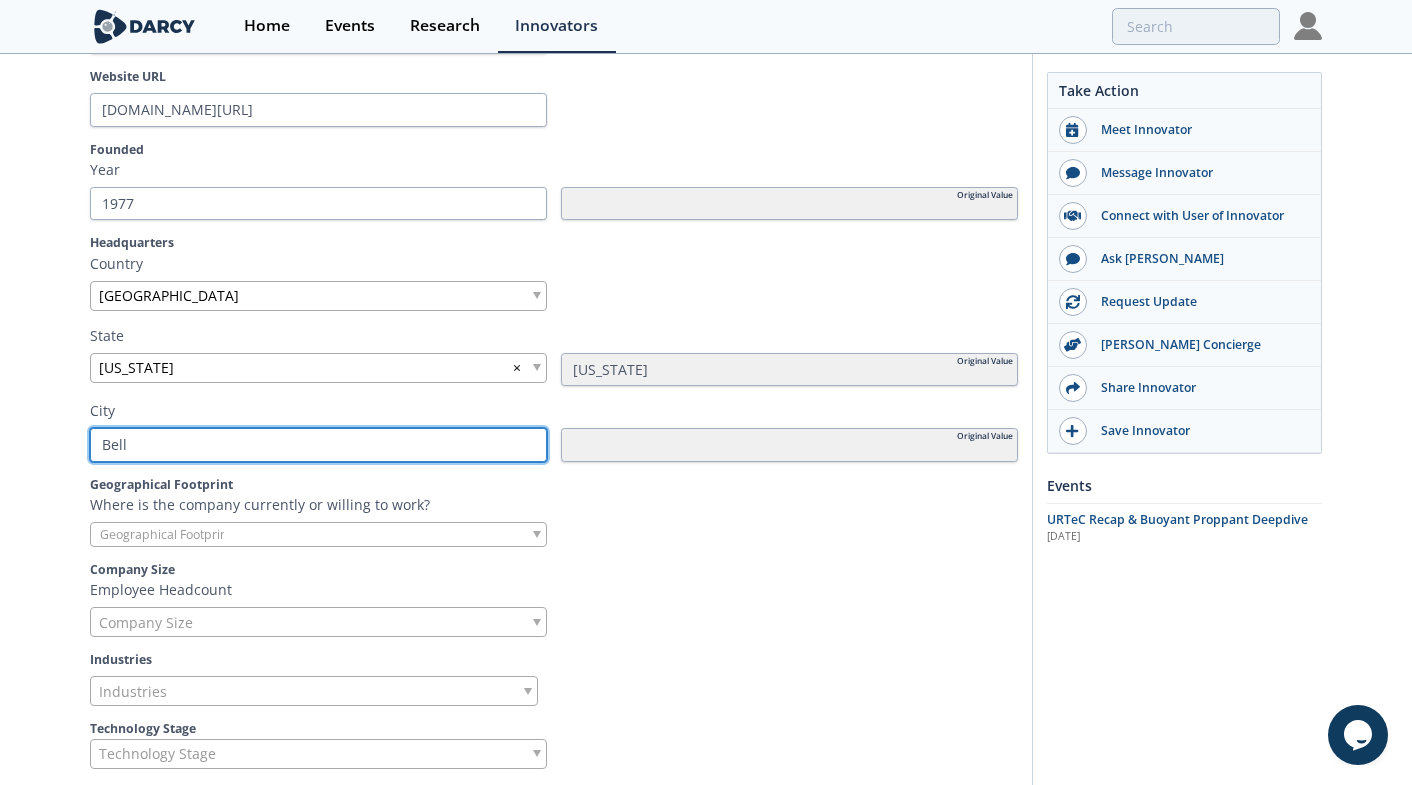 type on "Belle" 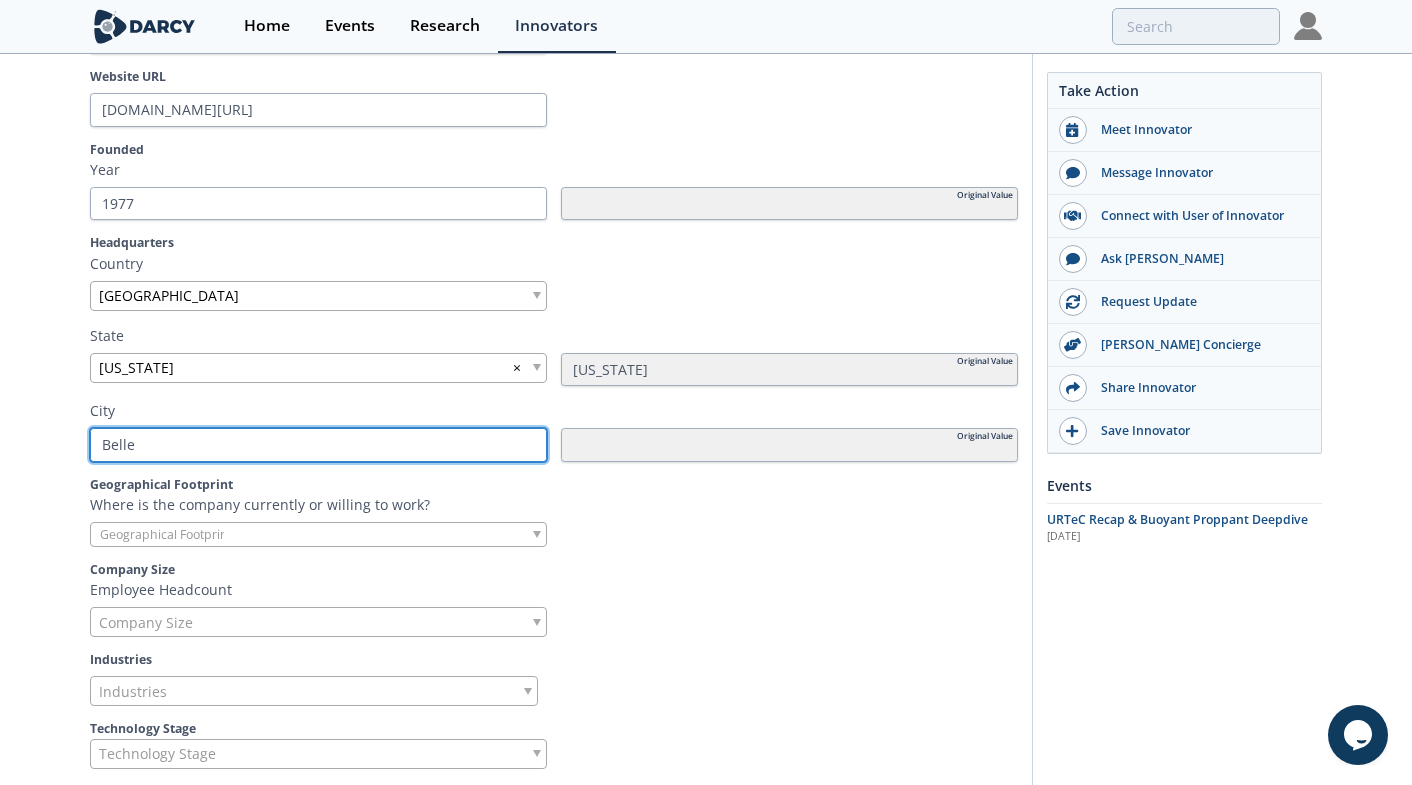 type 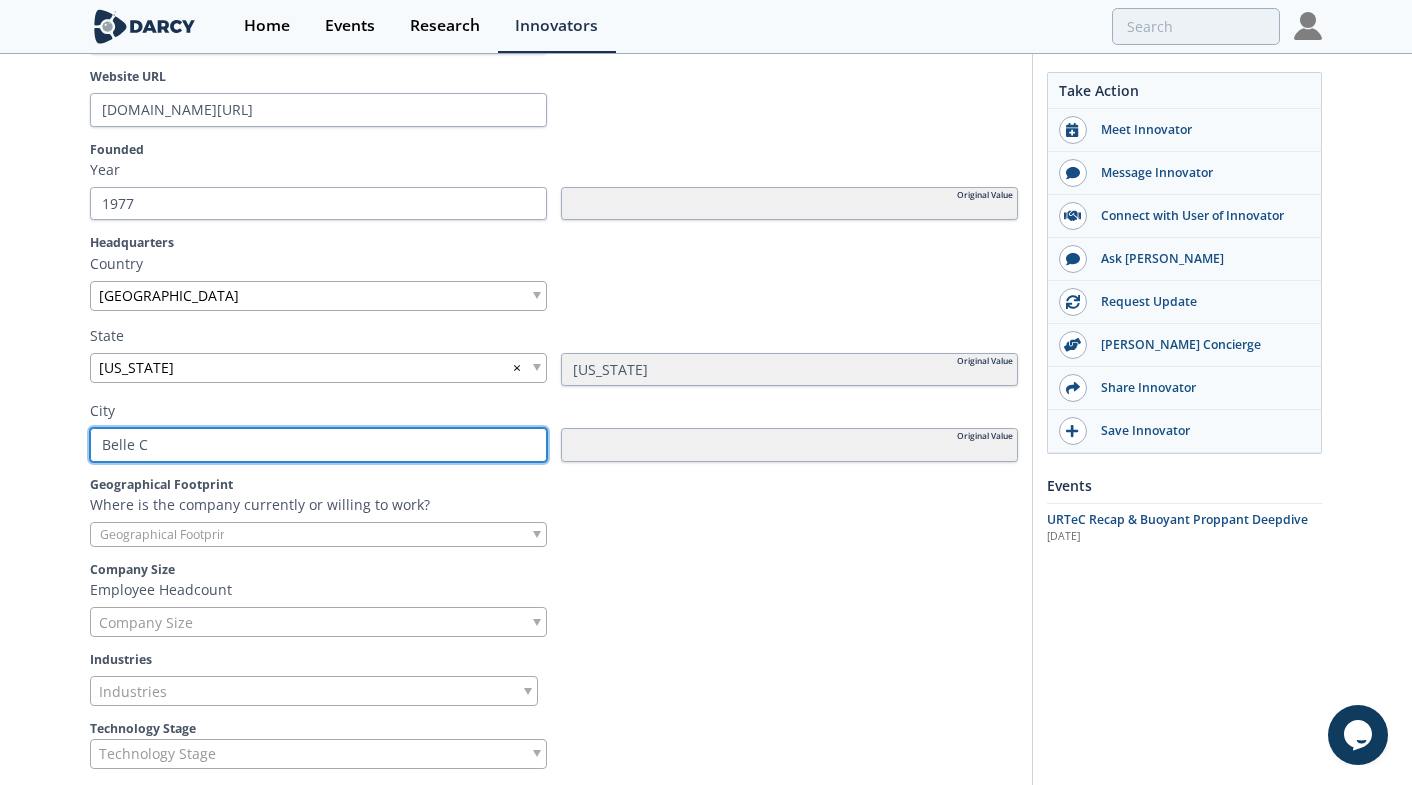 type on "Belle Ch" 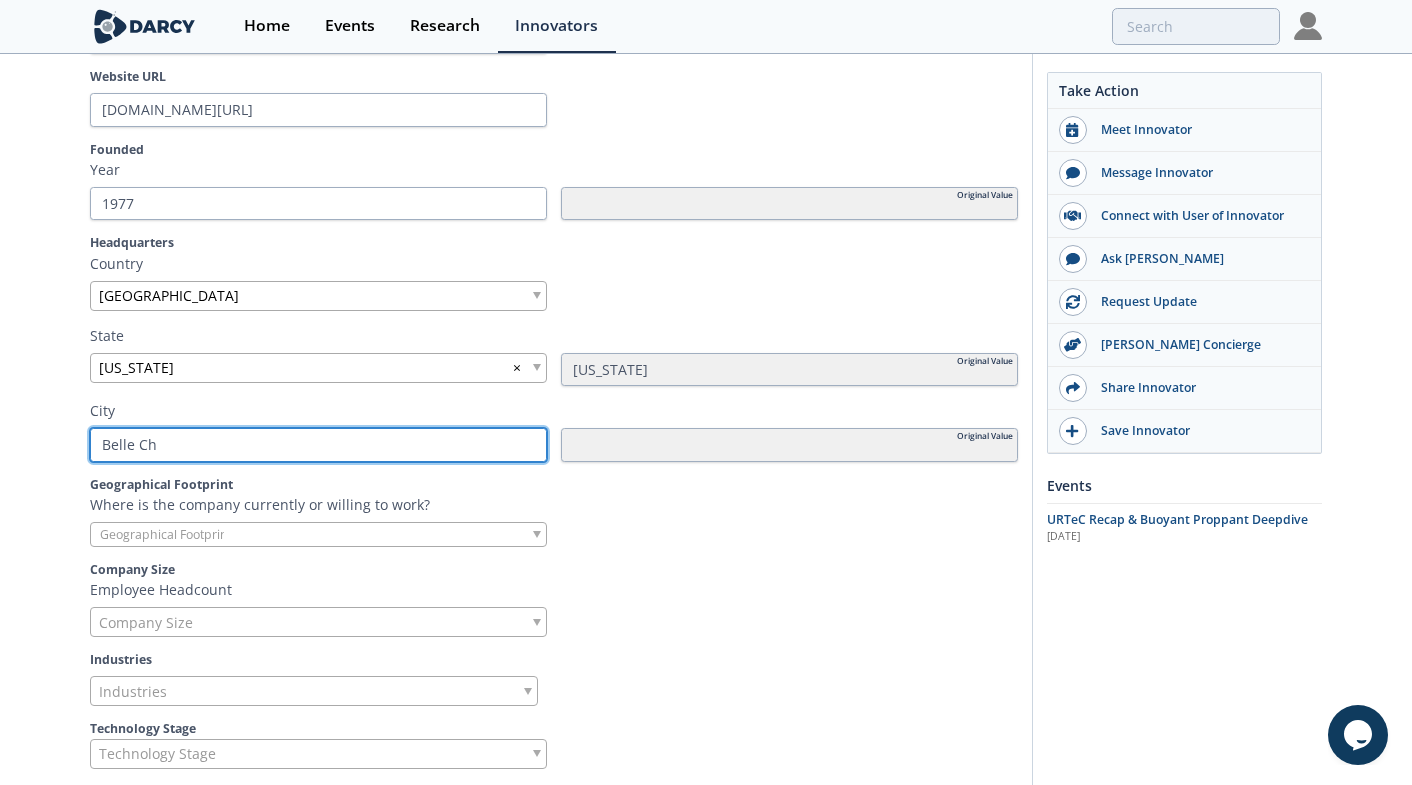 type on "Belle Cha" 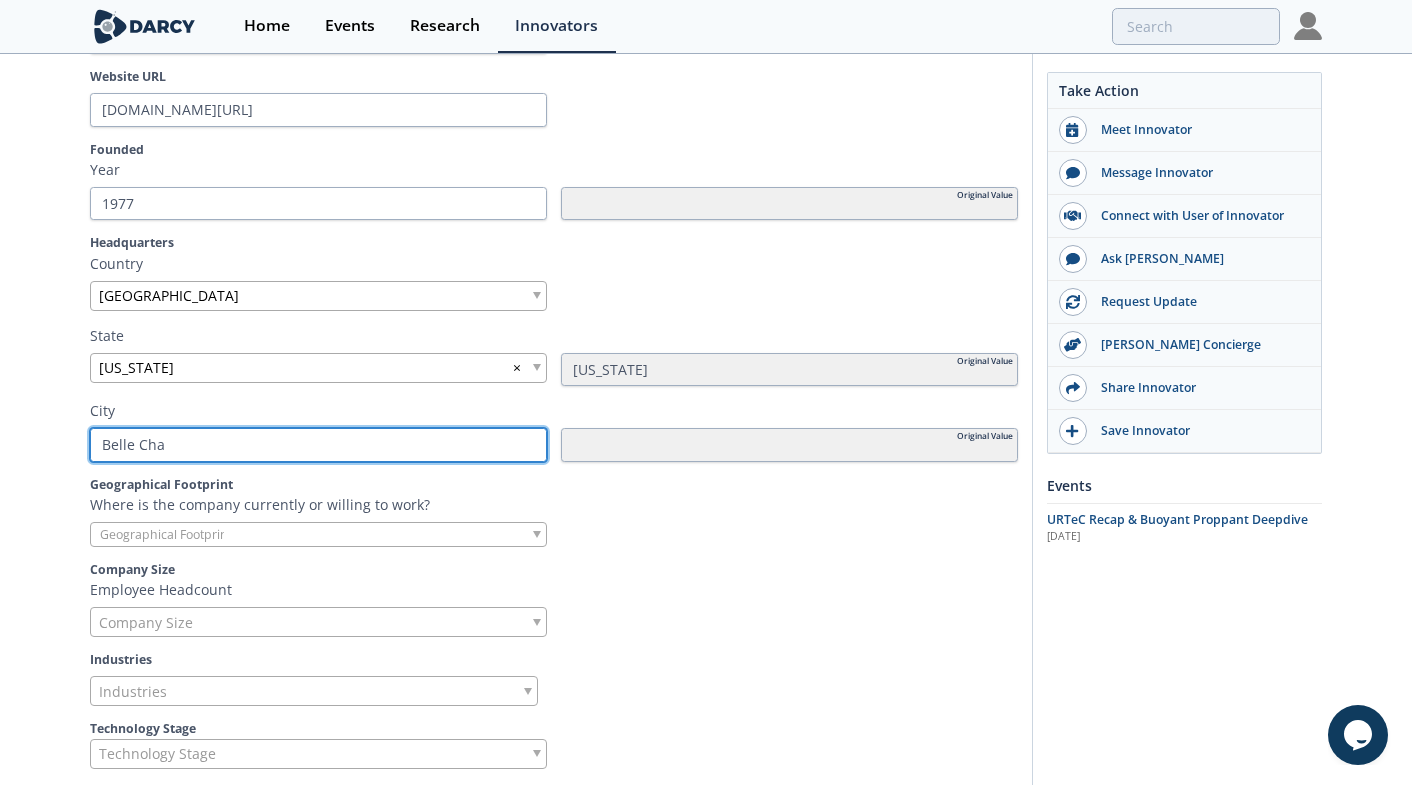 type on "Belle Chas" 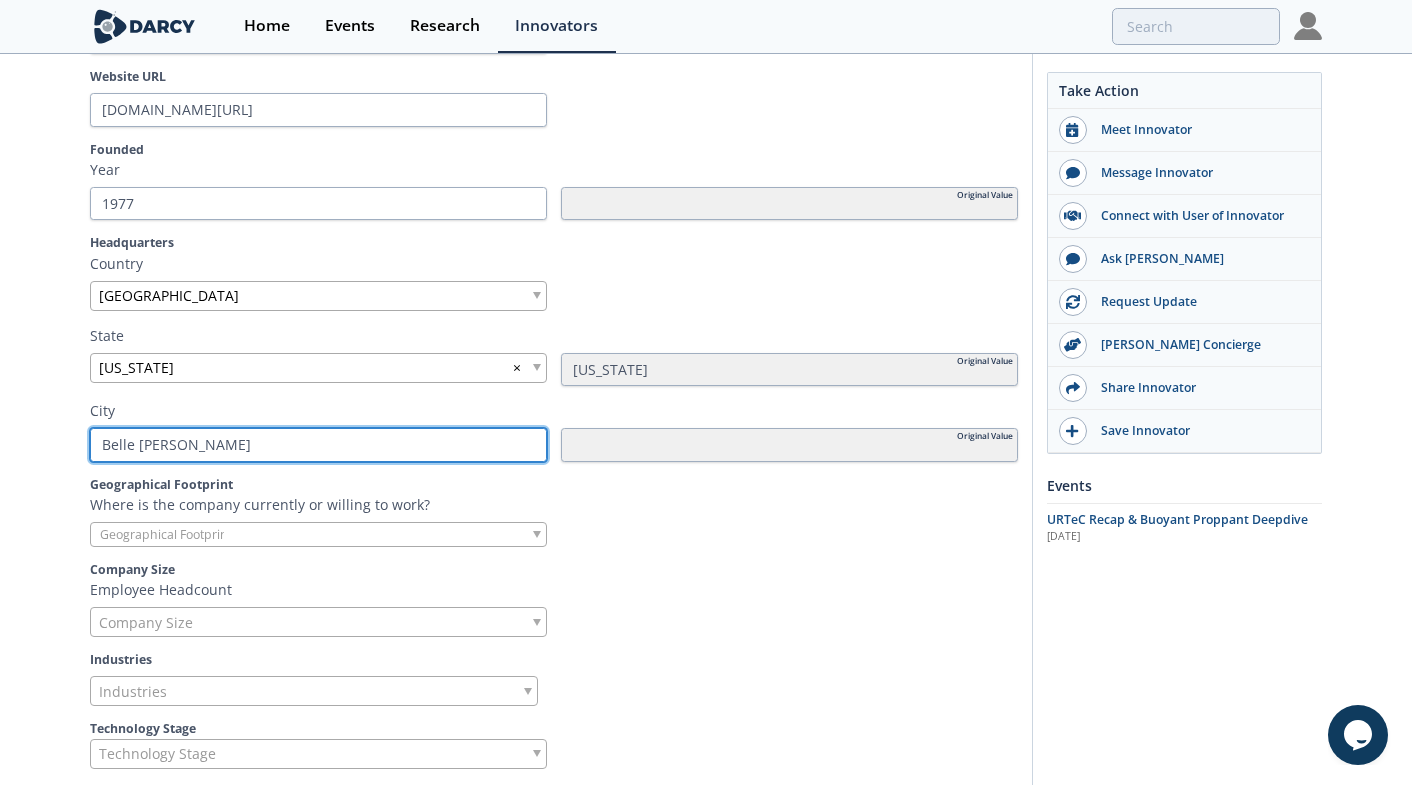 type on "Belle Chase" 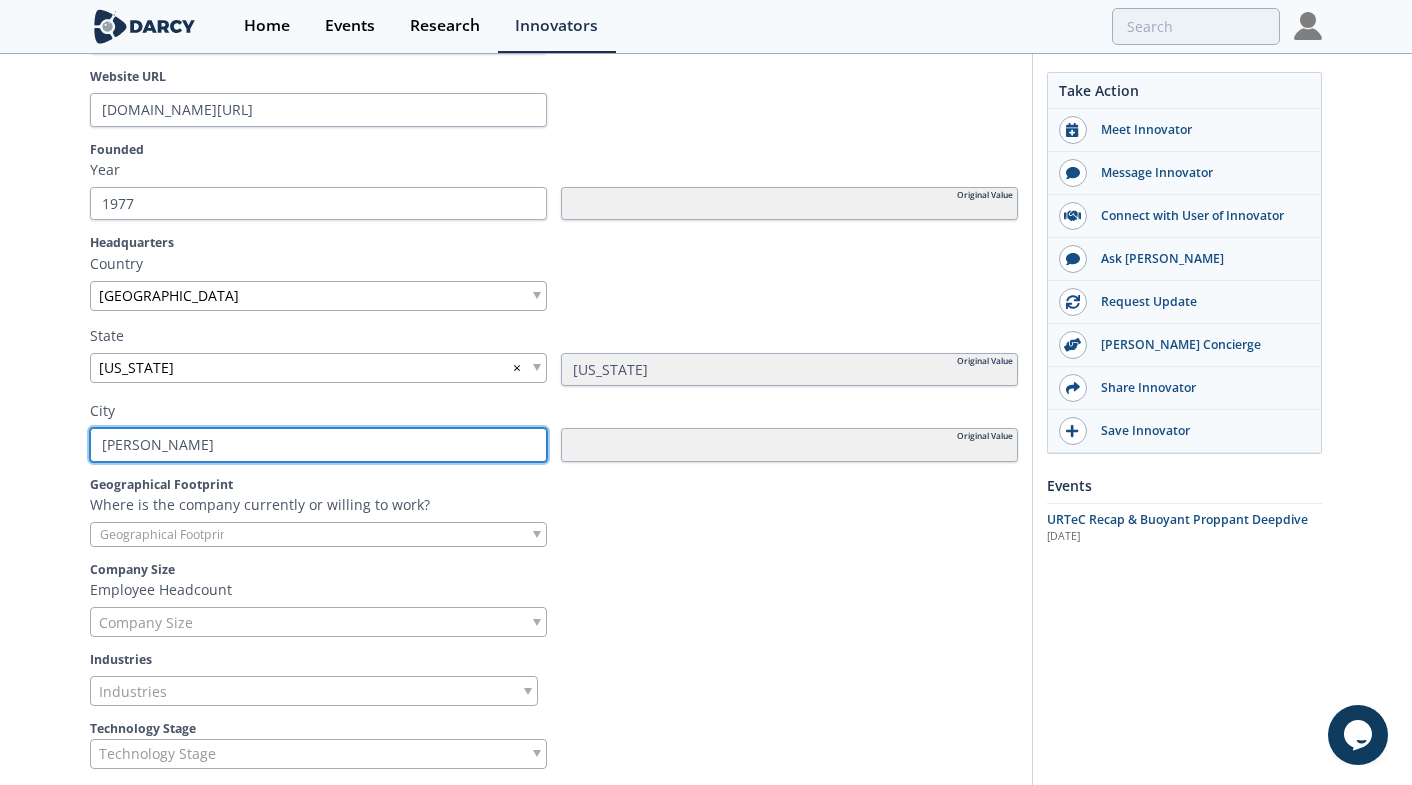 type on "Belle Chase" 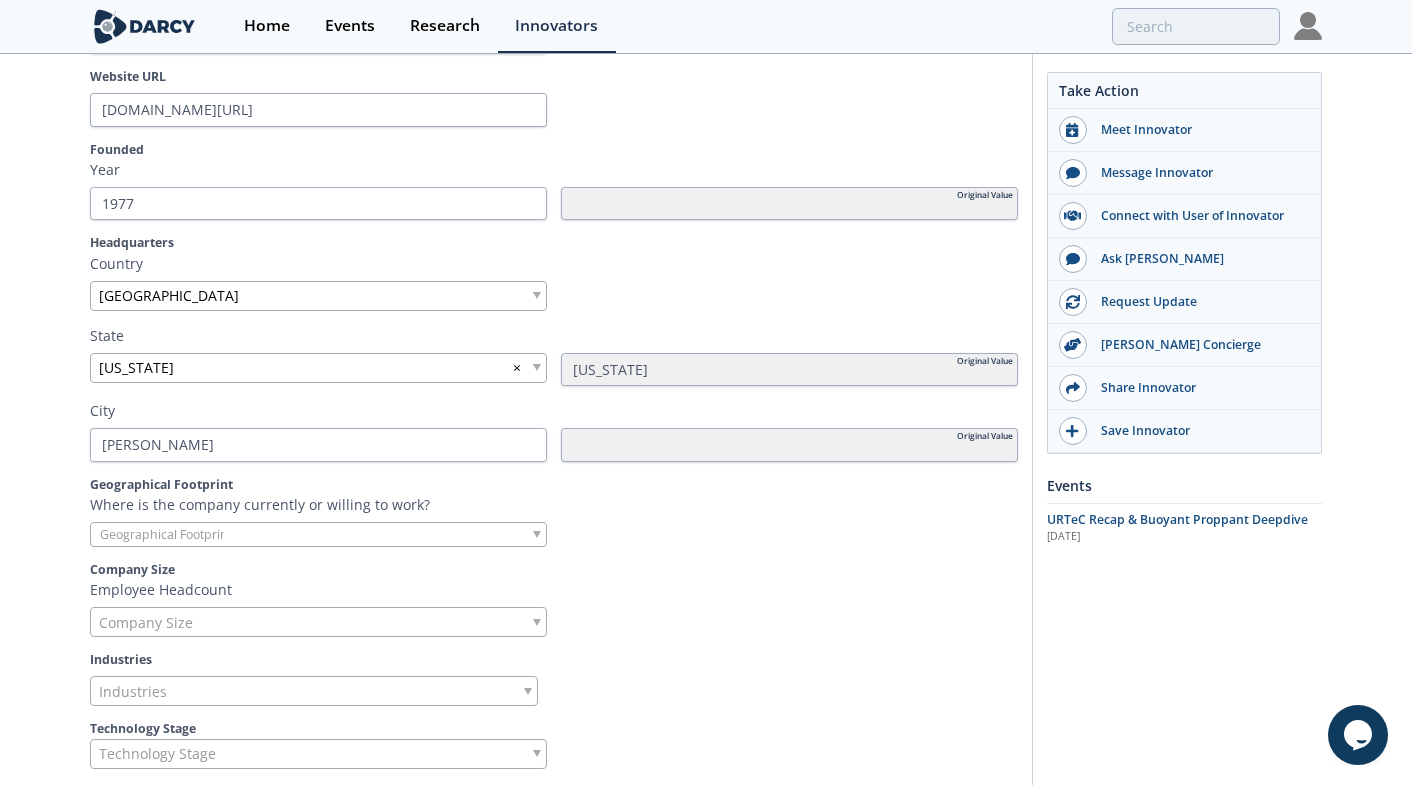 type 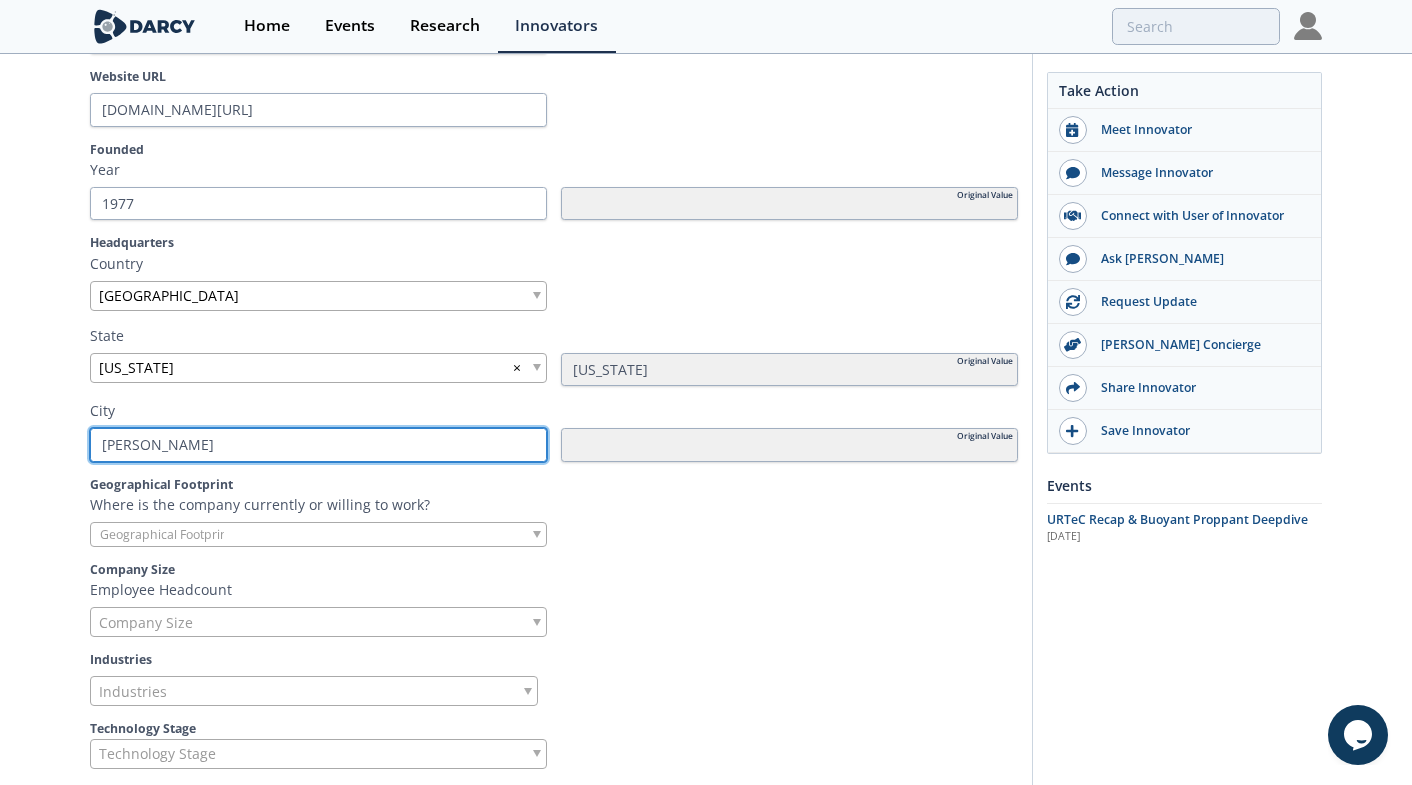 type on "Belle Chas" 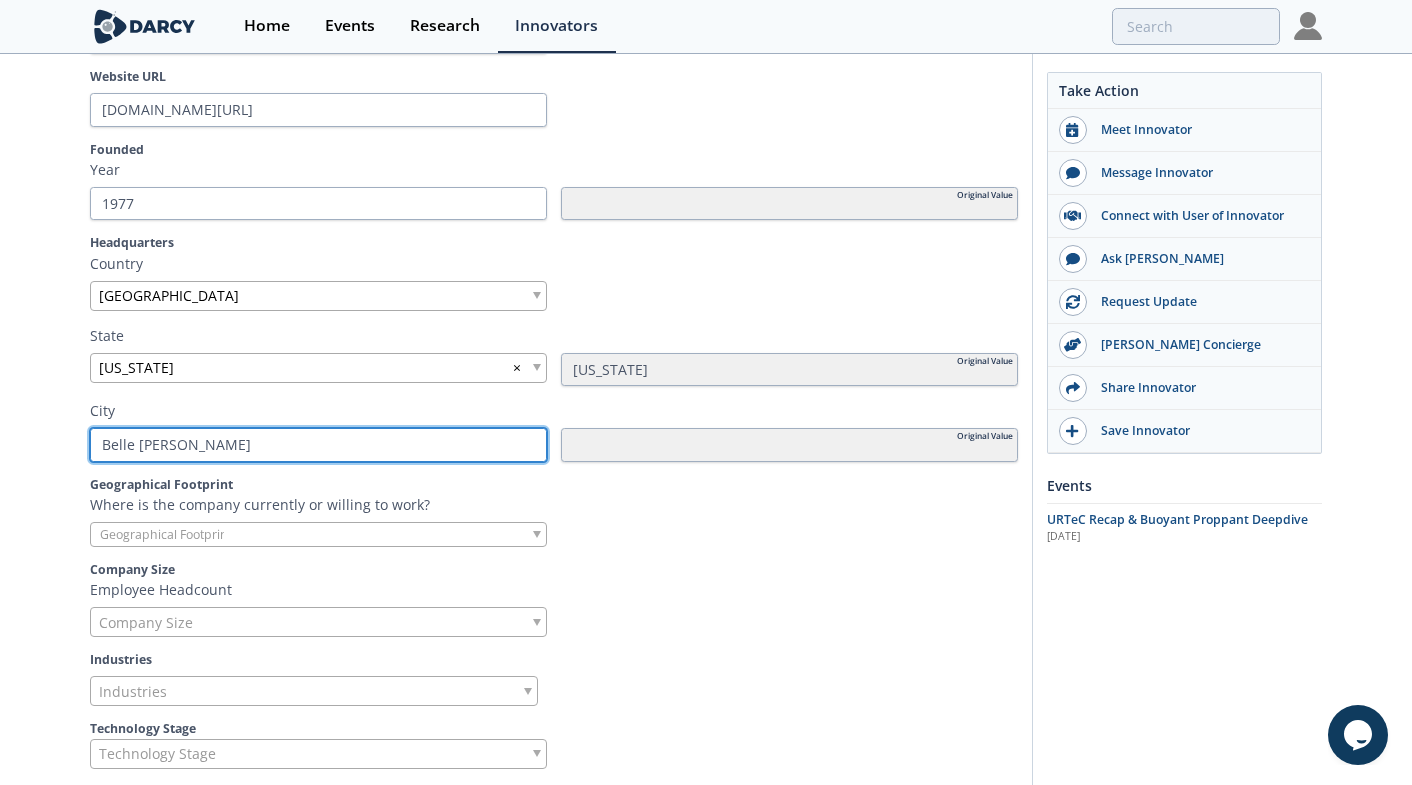 type on "Belle Chass" 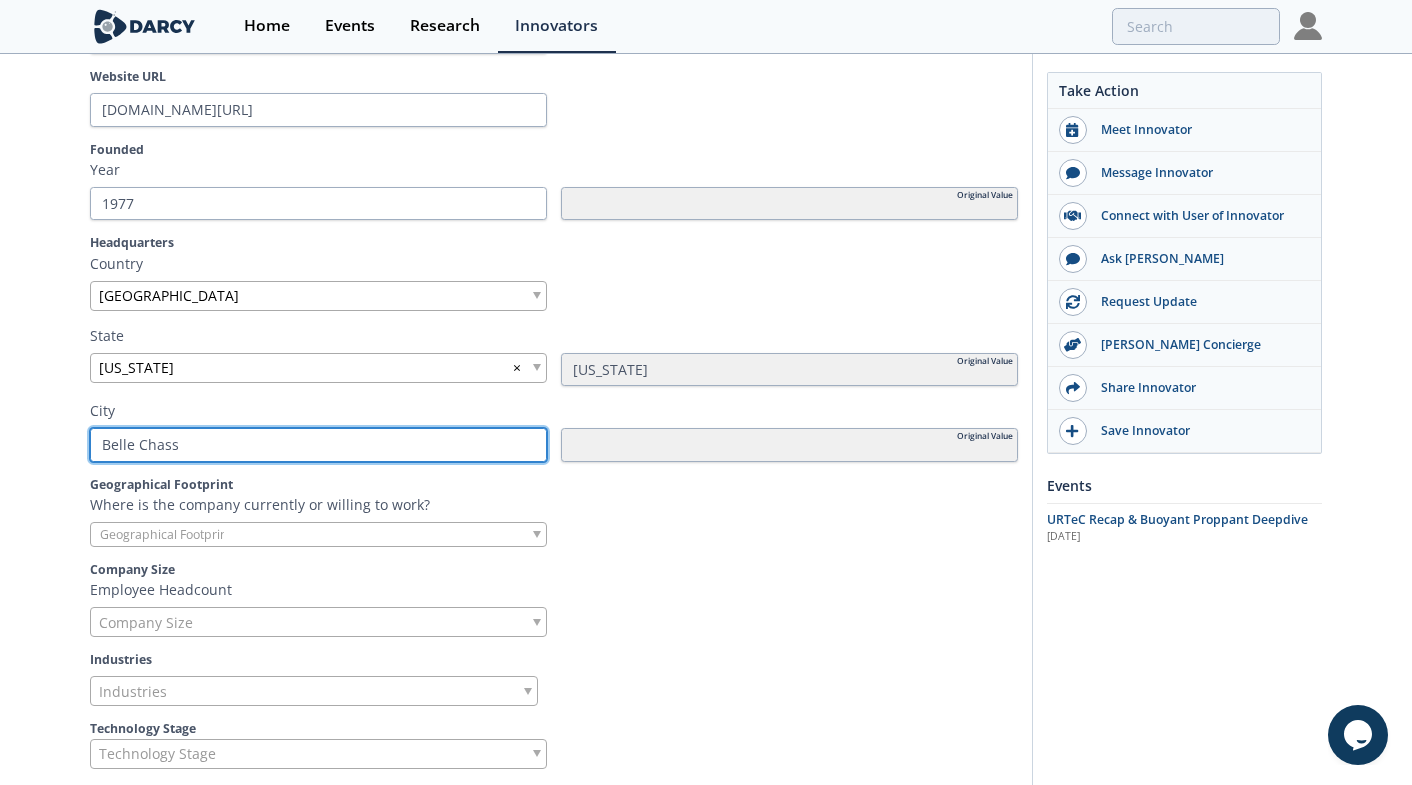 type on "Belle Chasse" 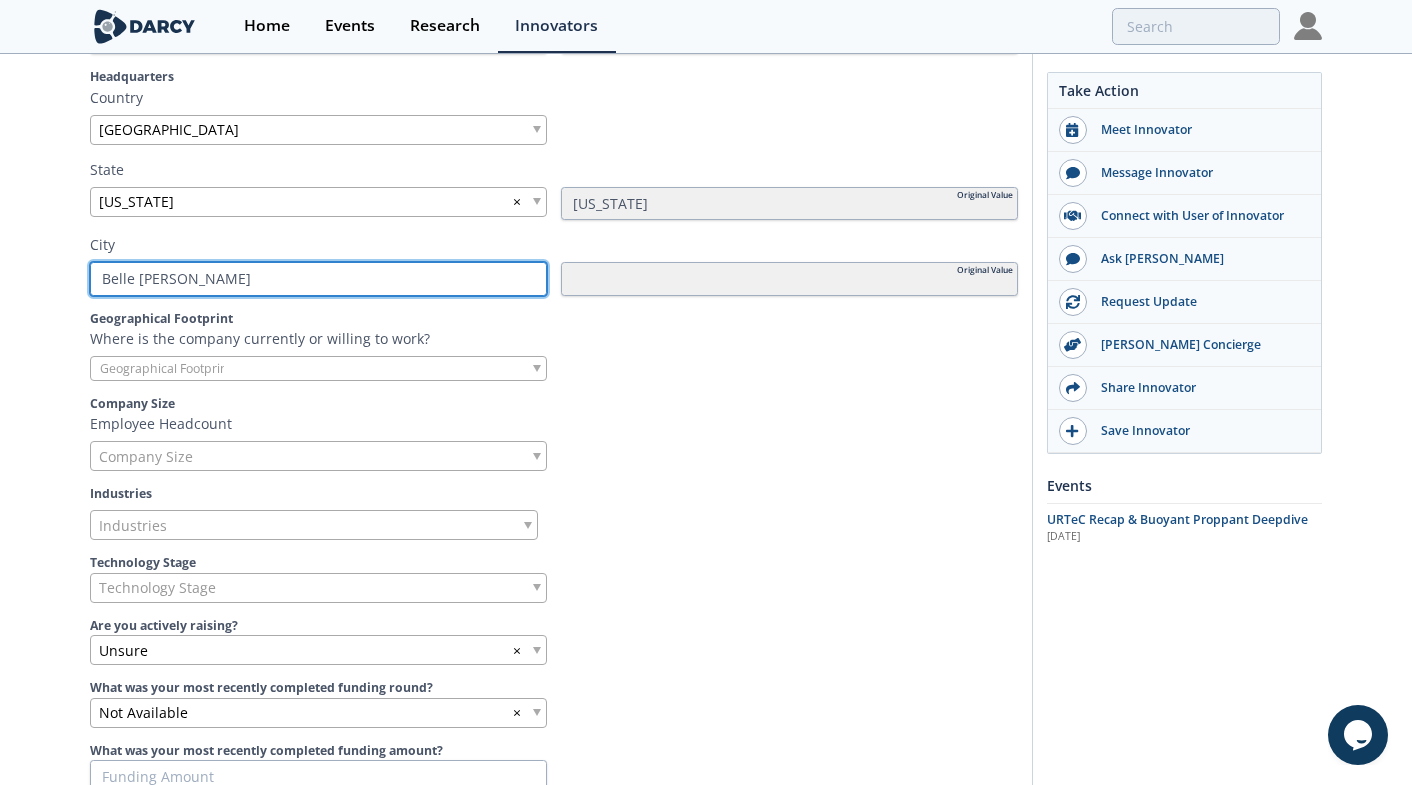 scroll, scrollTop: 693, scrollLeft: 0, axis: vertical 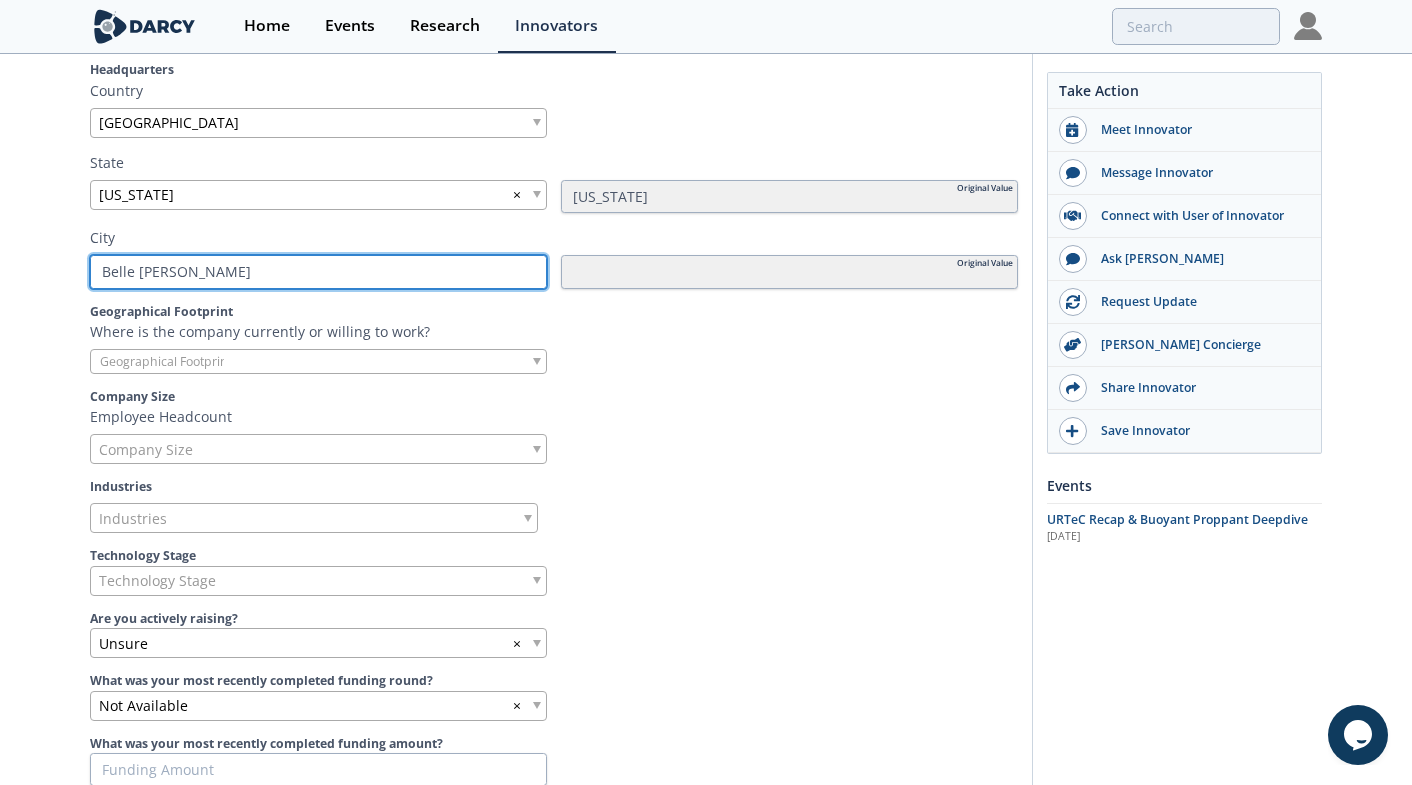 type on "Belle Chasse" 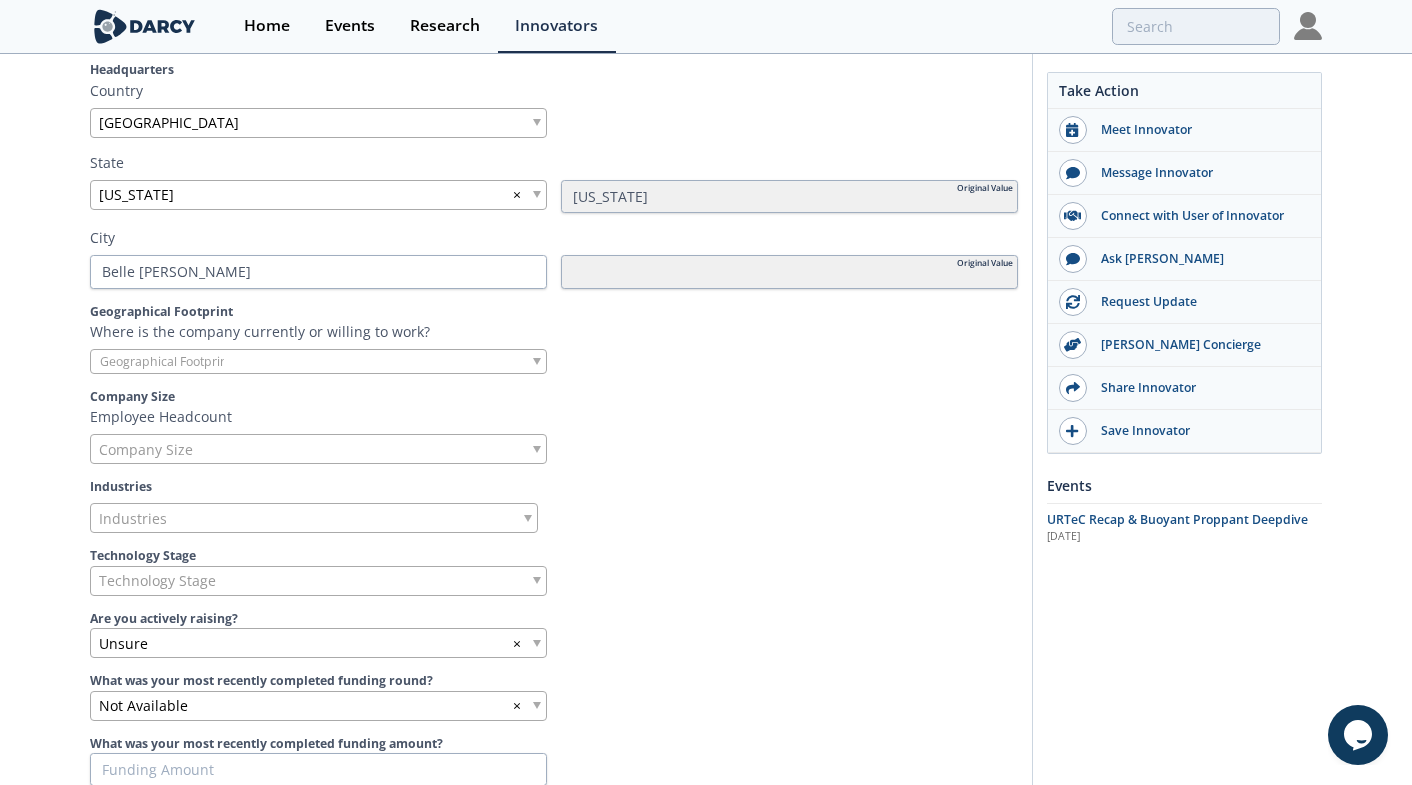 click at bounding box center [318, 361] 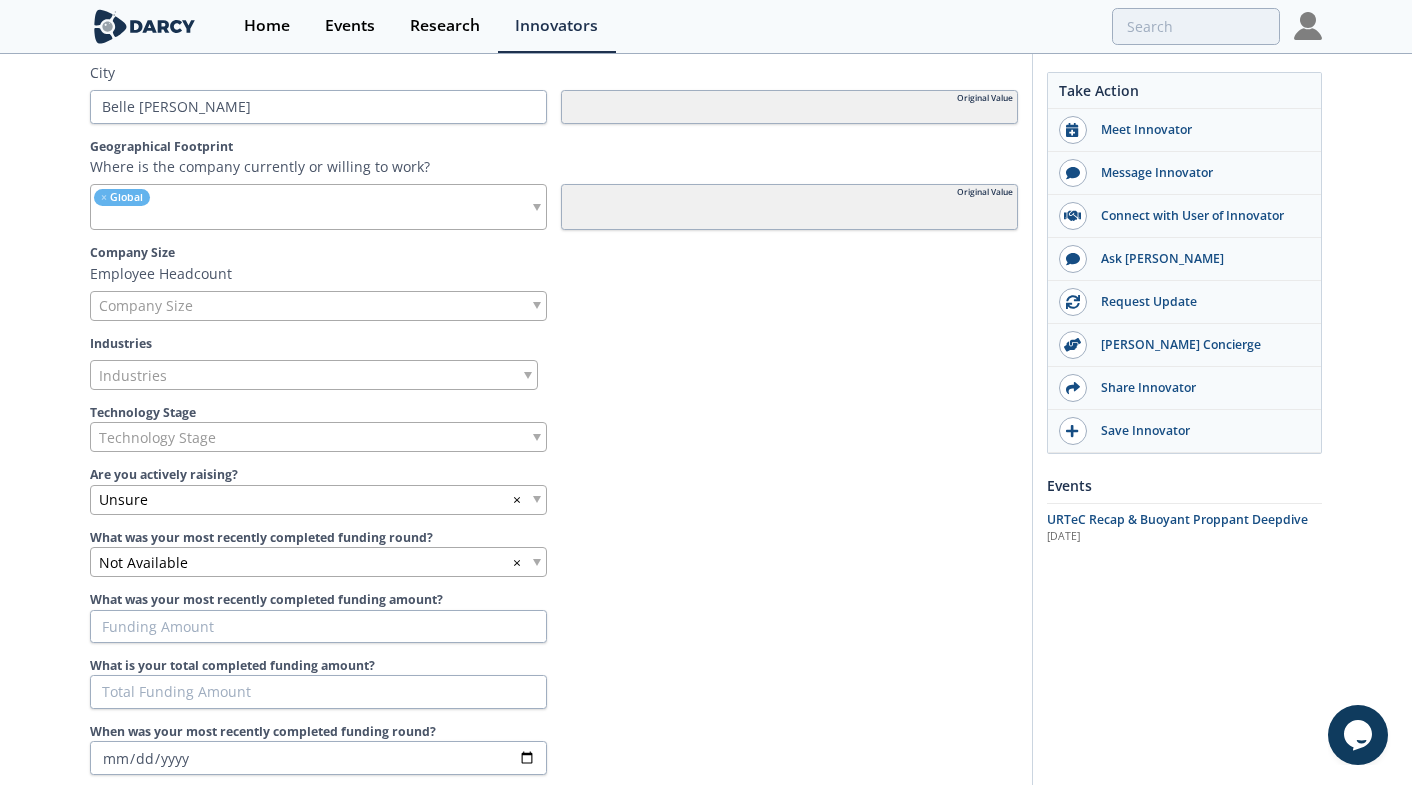 scroll, scrollTop: 860, scrollLeft: 0, axis: vertical 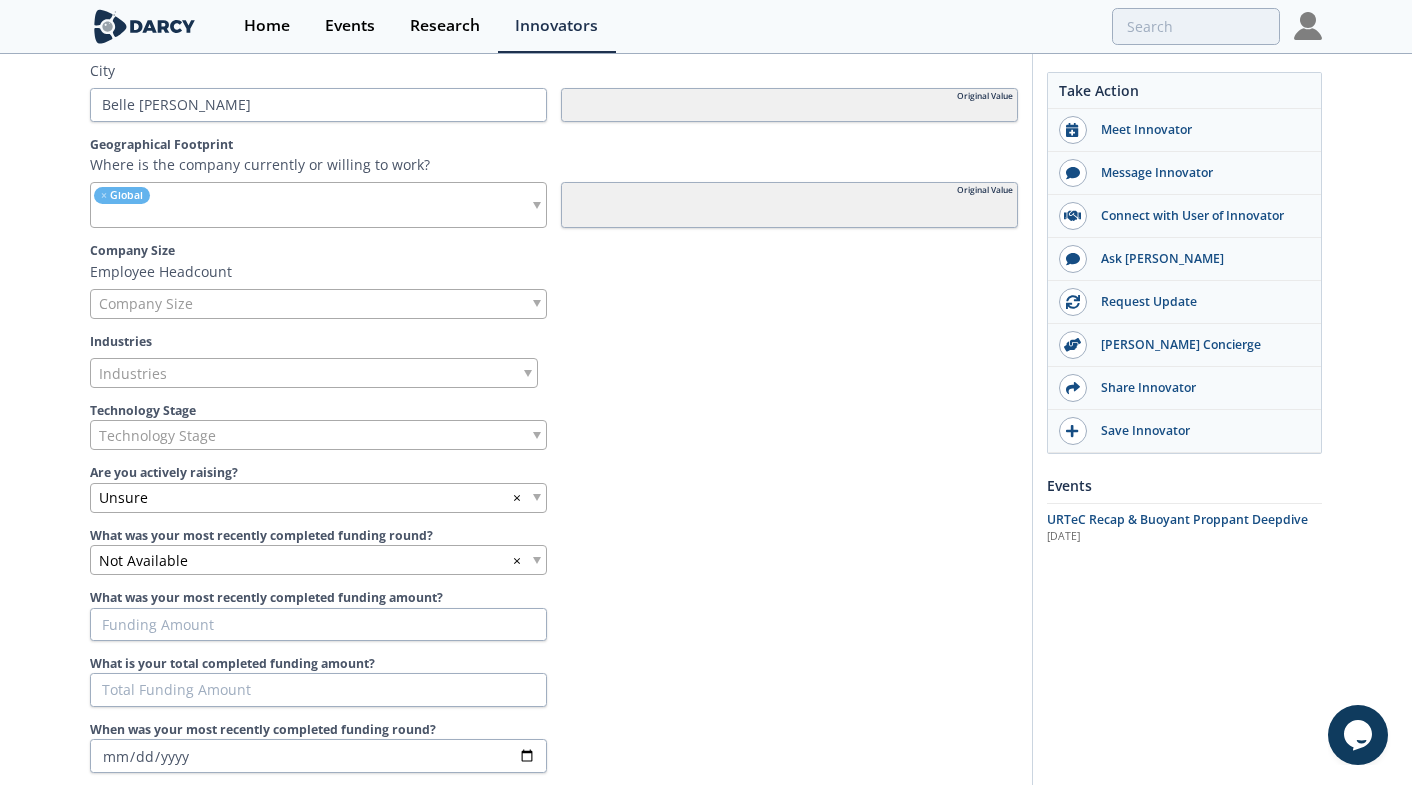 click on "Company Size" at bounding box center (146, 304) 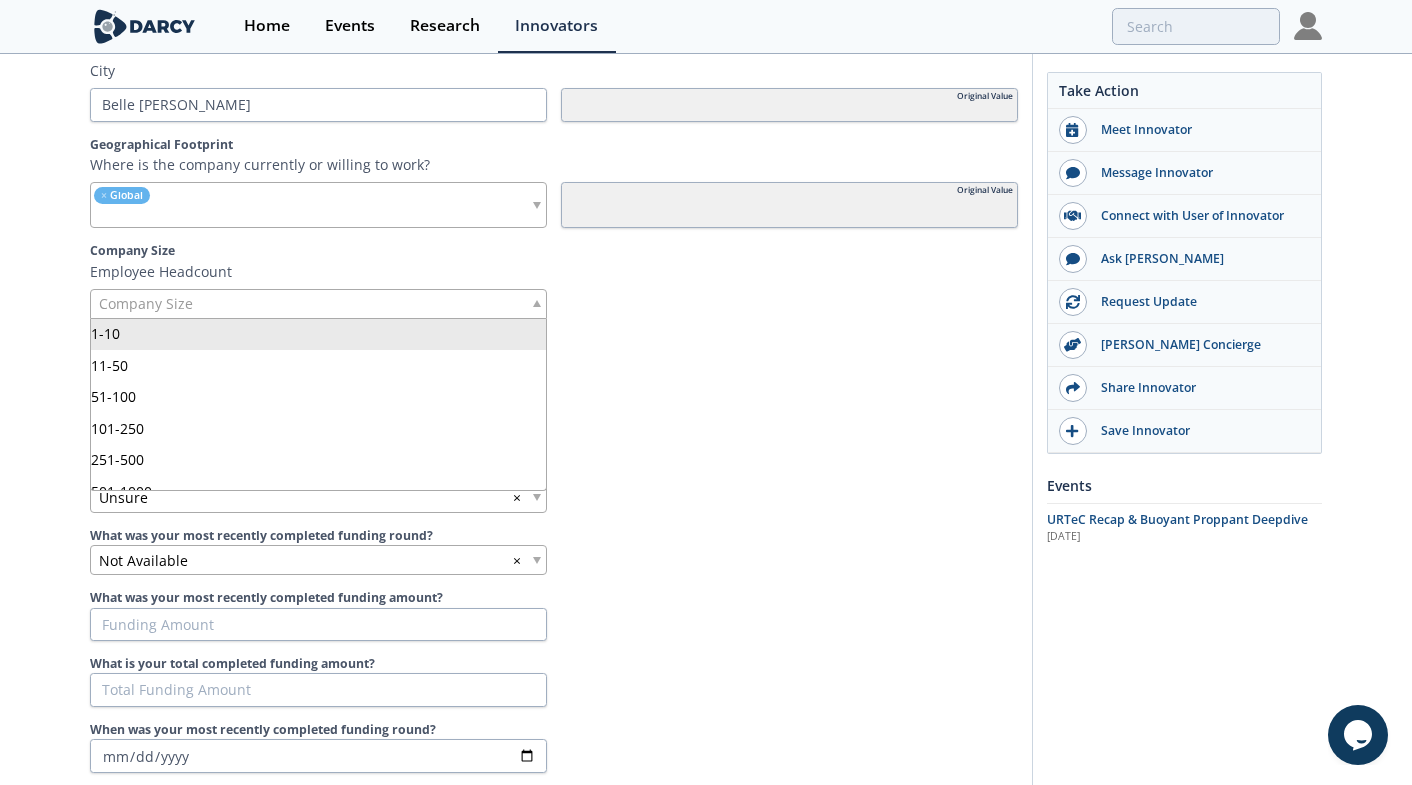 click on "SUN Specialty Products
Provides proprietary specialty drilling fluid additives, coil tubing fluid additives and advanced Ultra Lightweight (ULW) proppants and gravel pack material.
Published  March 18, 2023
•
Updated  March 18, 2023
Oil & Gas
Completions
Drilling" at bounding box center (706, 1444) 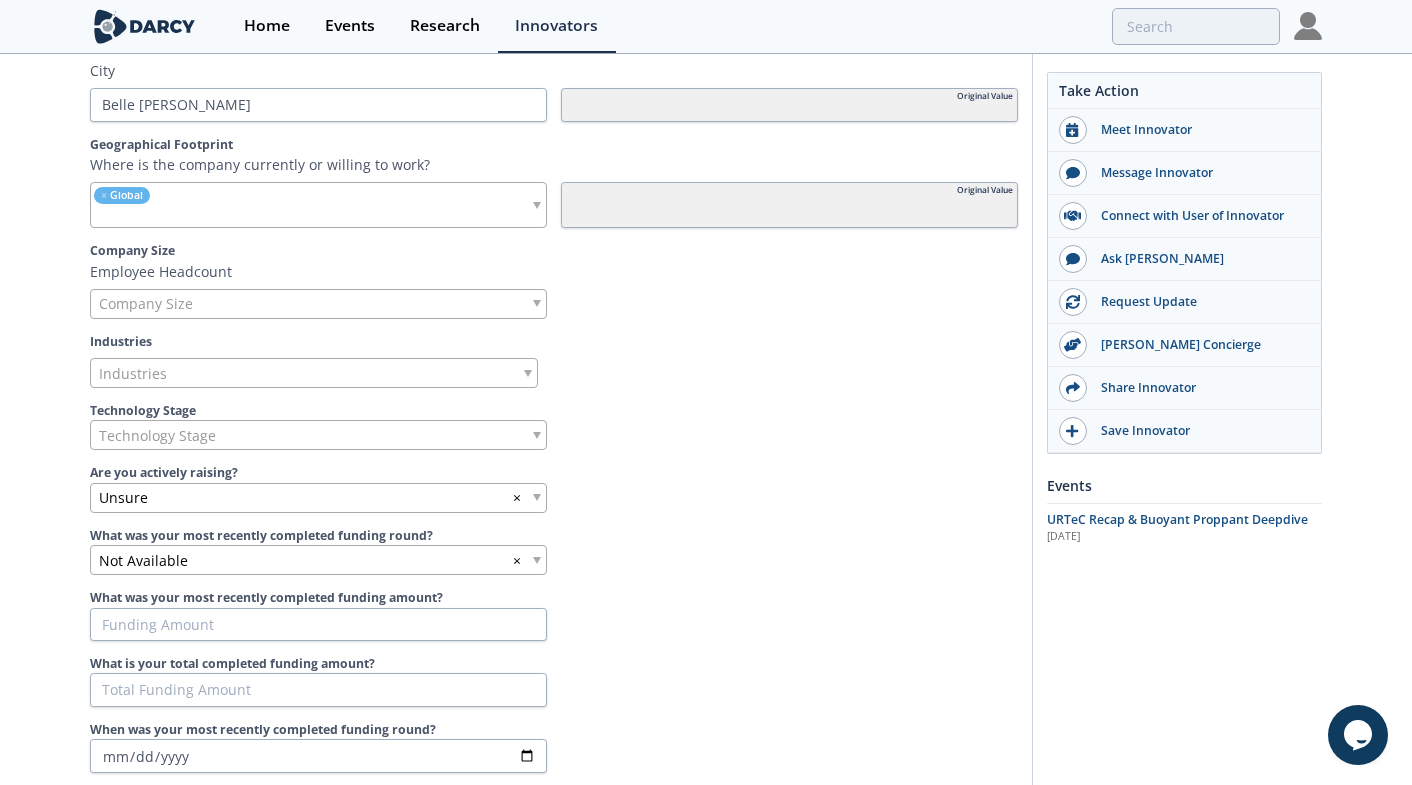 click on "Company Size" at bounding box center [146, 304] 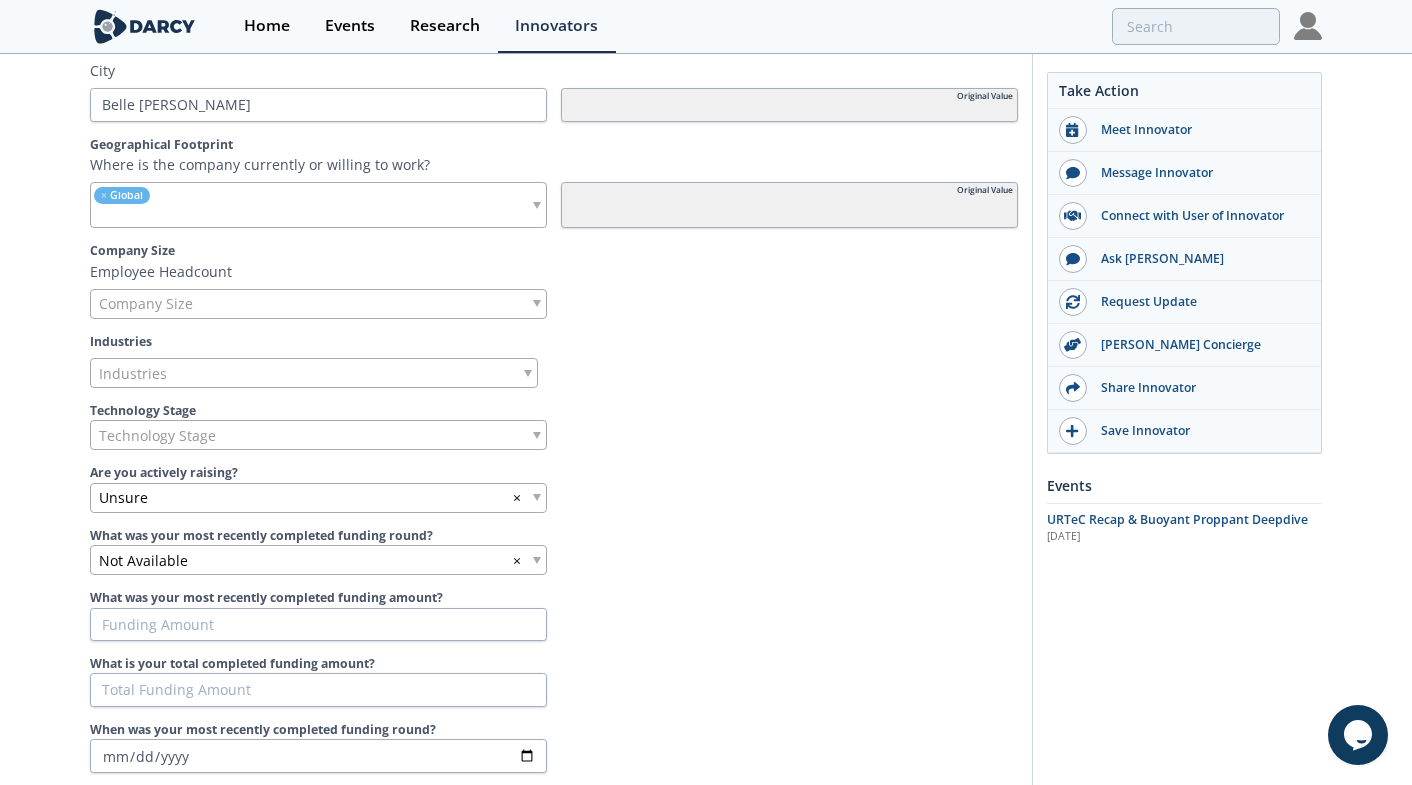 click on "Company Size" at bounding box center (146, 304) 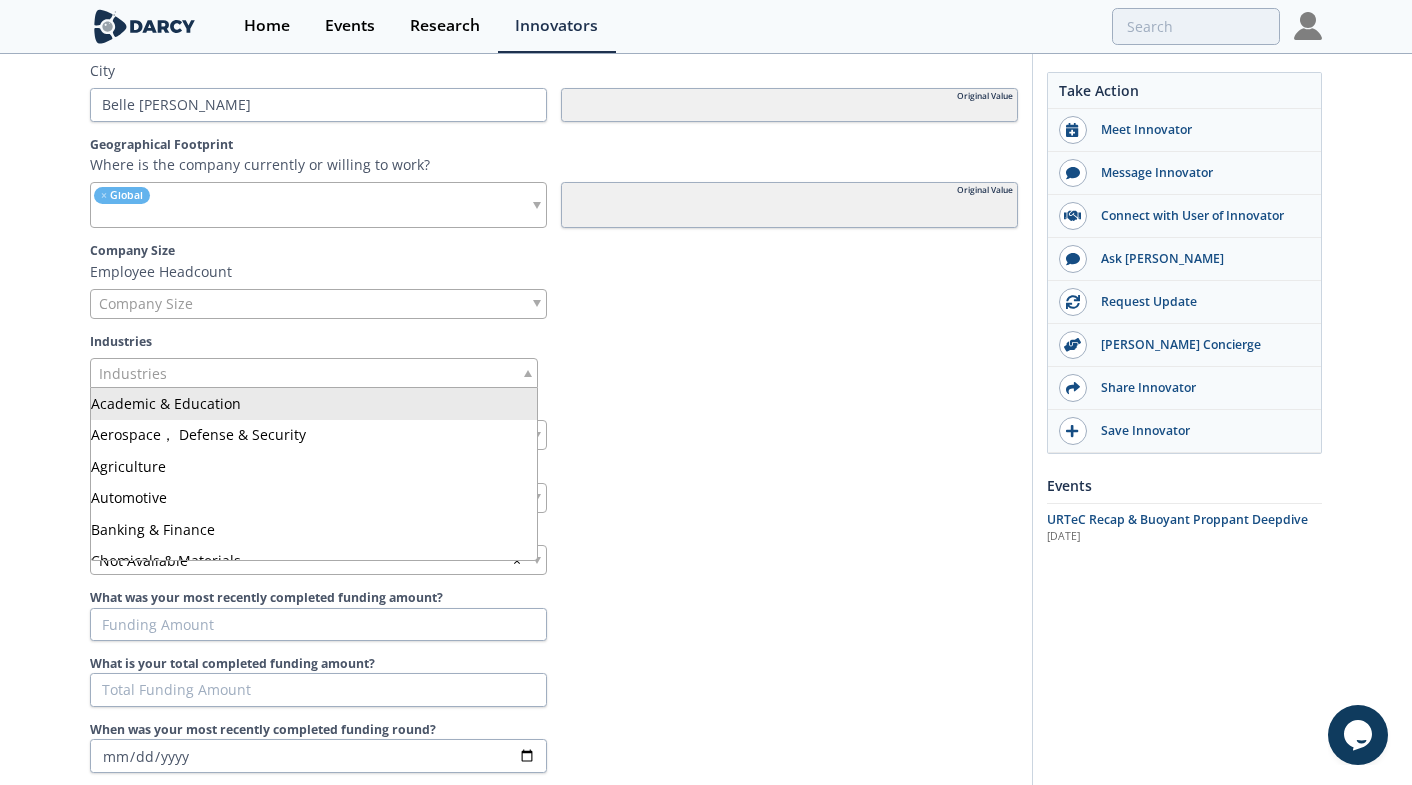click on "Industries" at bounding box center (314, 373) 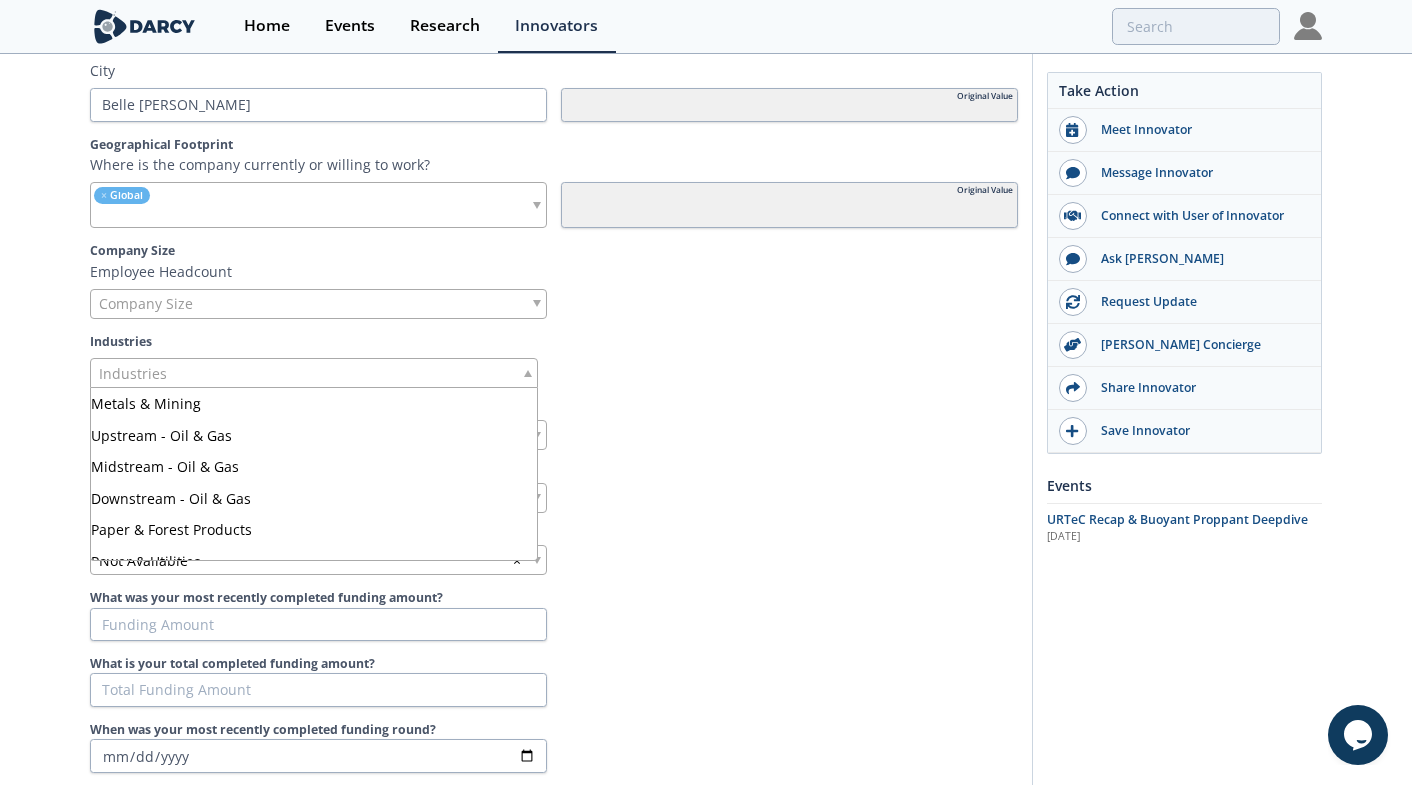 scroll, scrollTop: 417, scrollLeft: 0, axis: vertical 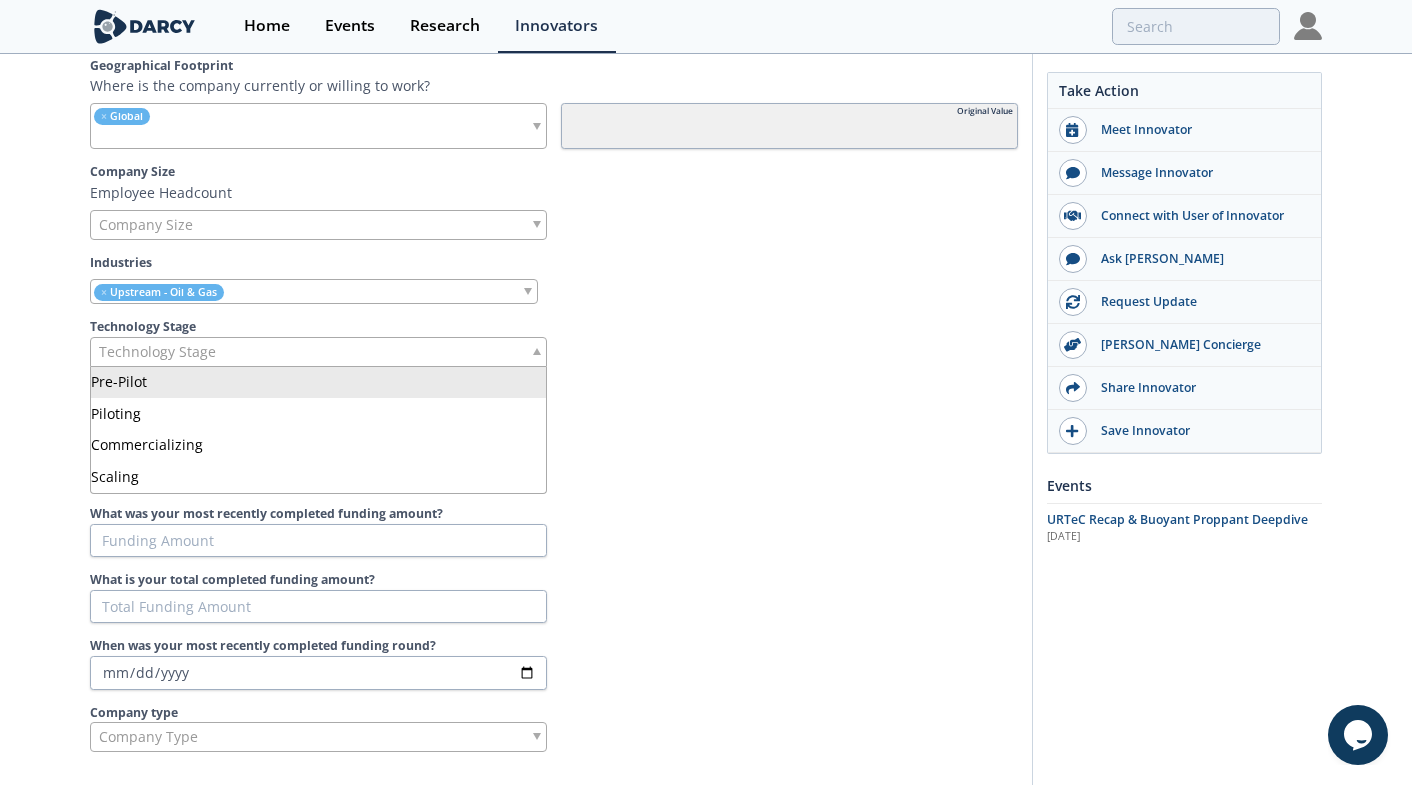 click on "Technology Stage" at bounding box center (157, 352) 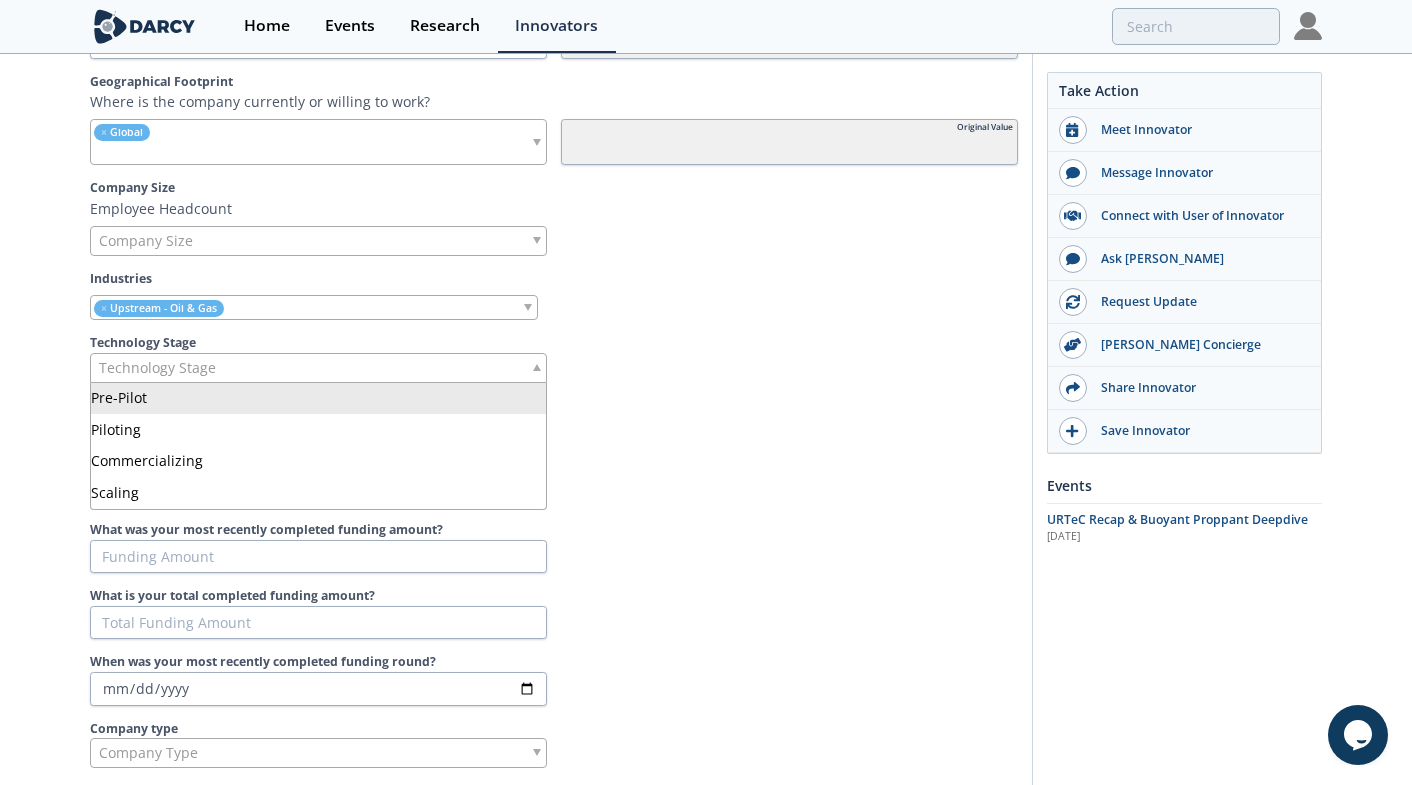 scroll, scrollTop: 933, scrollLeft: 0, axis: vertical 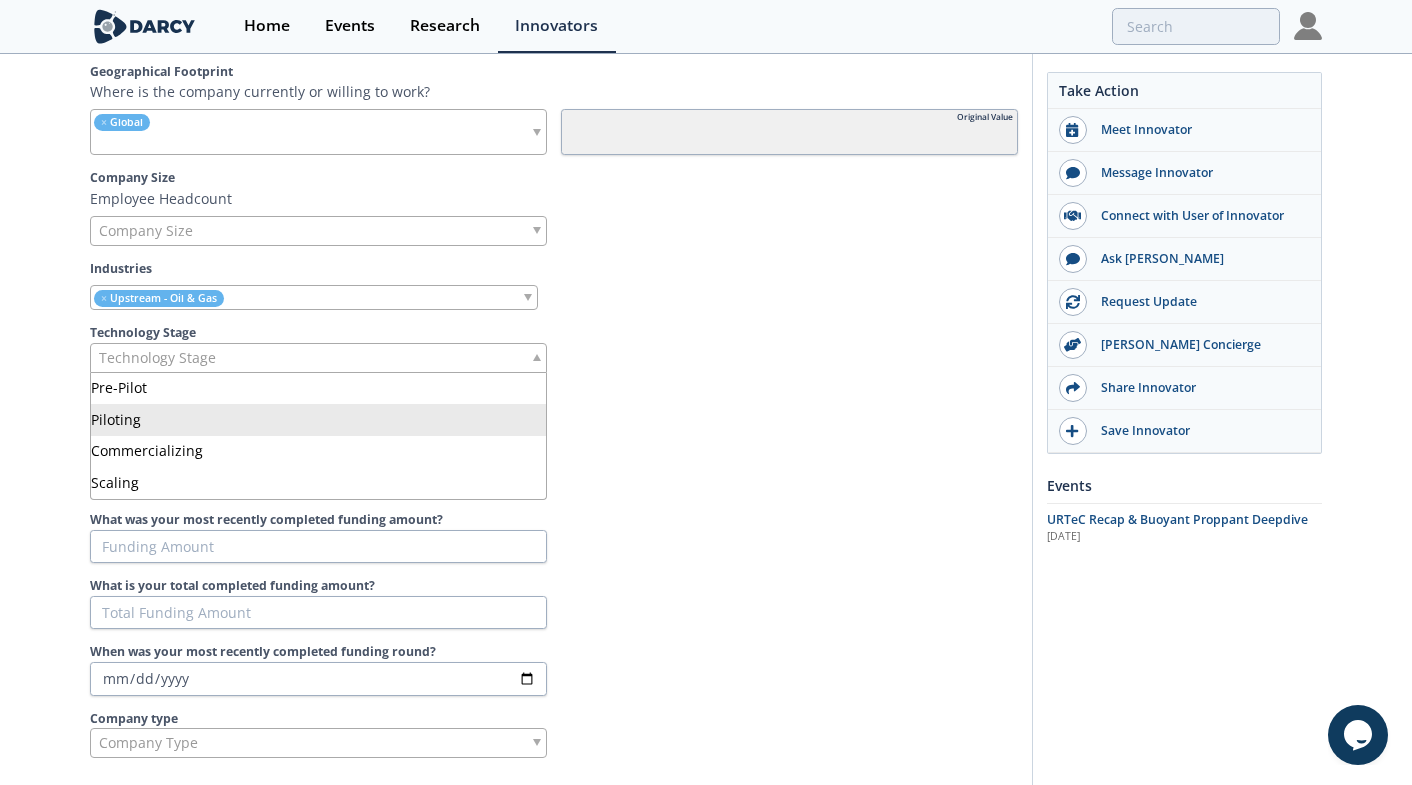 click on "SUN Specialty Products
Provides proprietary specialty drilling fluid additives, coil tubing fluid additives and advanced Ultra Lightweight (ULW) proppants and gravel pack material.
Published  March 18, 2023
•
Updated  March 18, 2023
Oil & Gas
Completions
Drilling" at bounding box center (706, 1368) 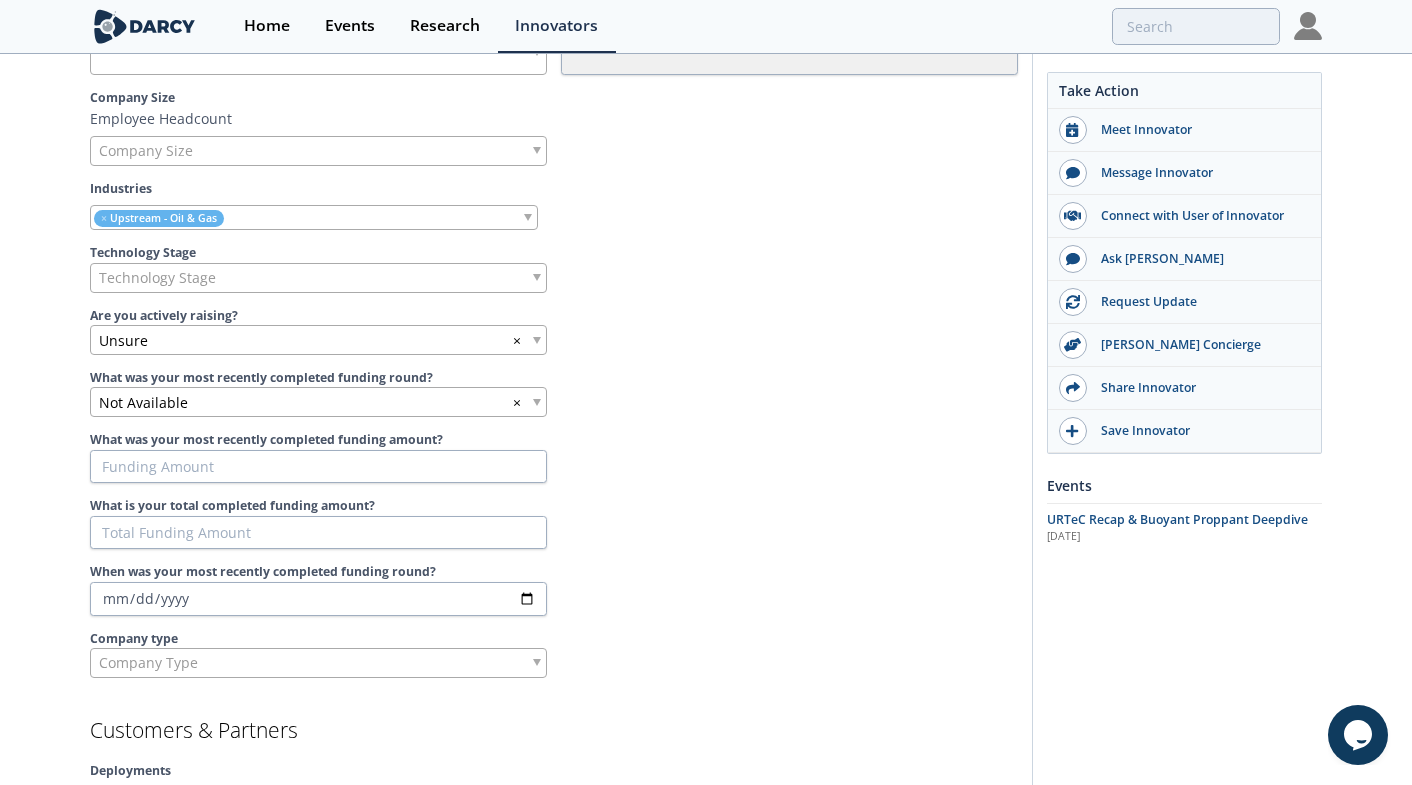 scroll, scrollTop: 1017, scrollLeft: 0, axis: vertical 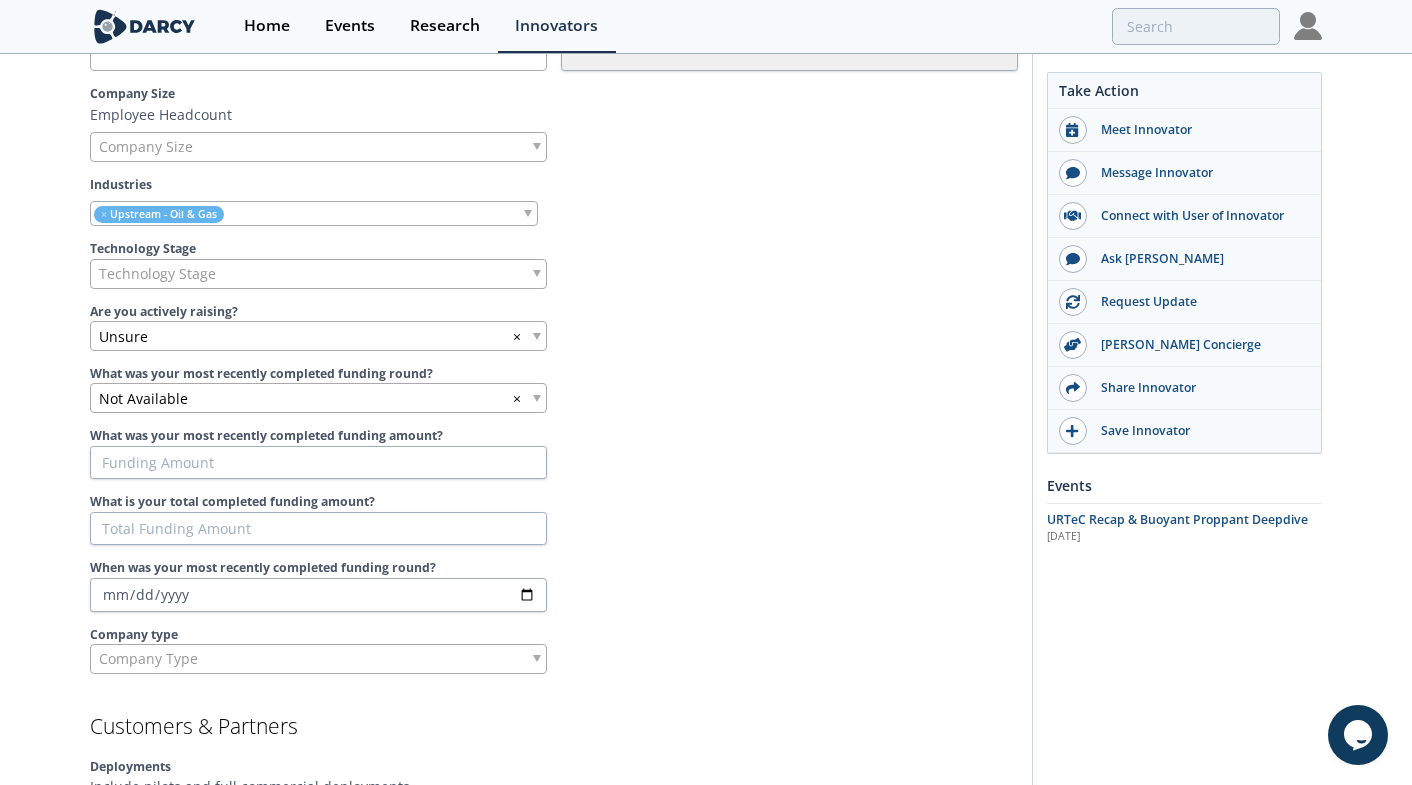 click on "Unsure
×" at bounding box center [318, 336] 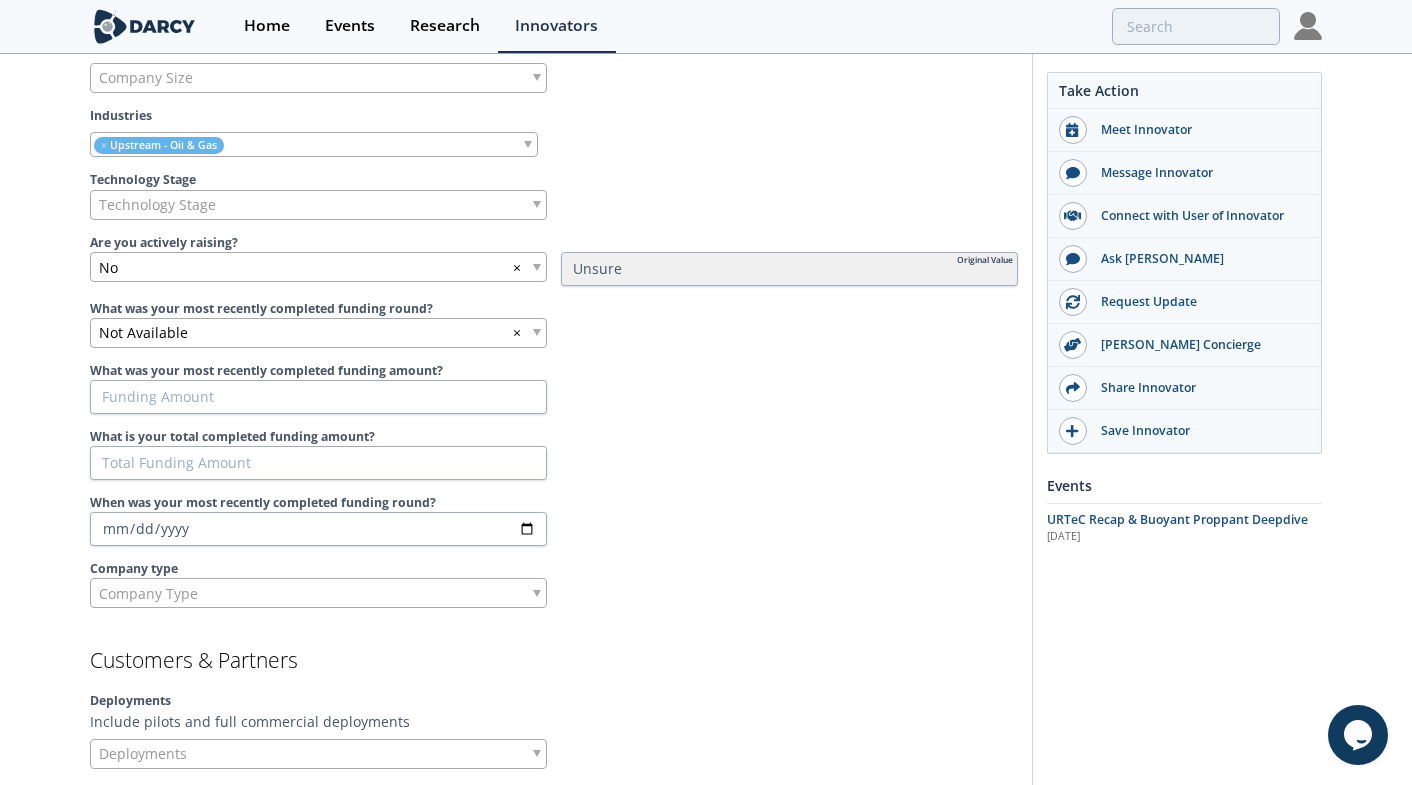 scroll, scrollTop: 1125, scrollLeft: 0, axis: vertical 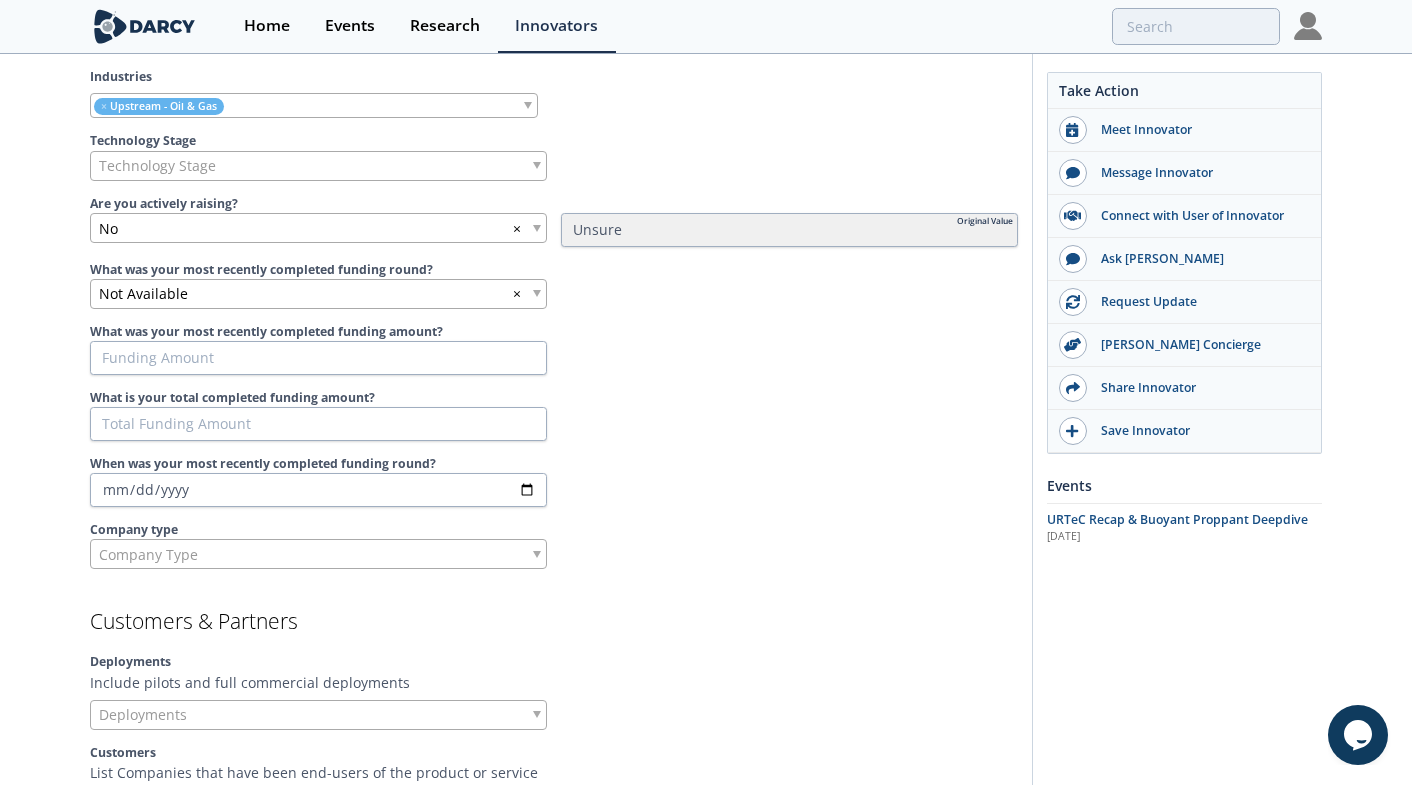 click on "No
×" at bounding box center (318, 228) 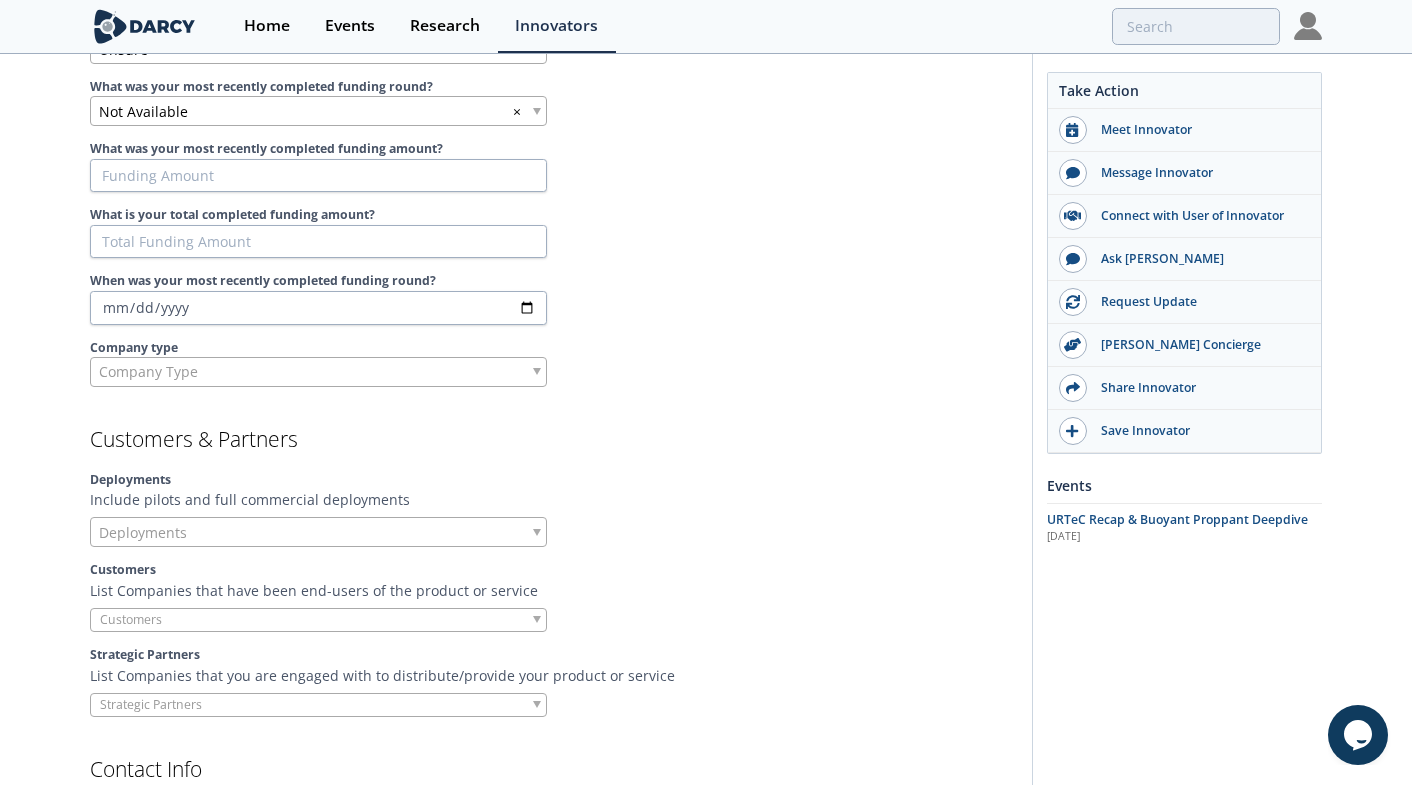 scroll, scrollTop: 1315, scrollLeft: 0, axis: vertical 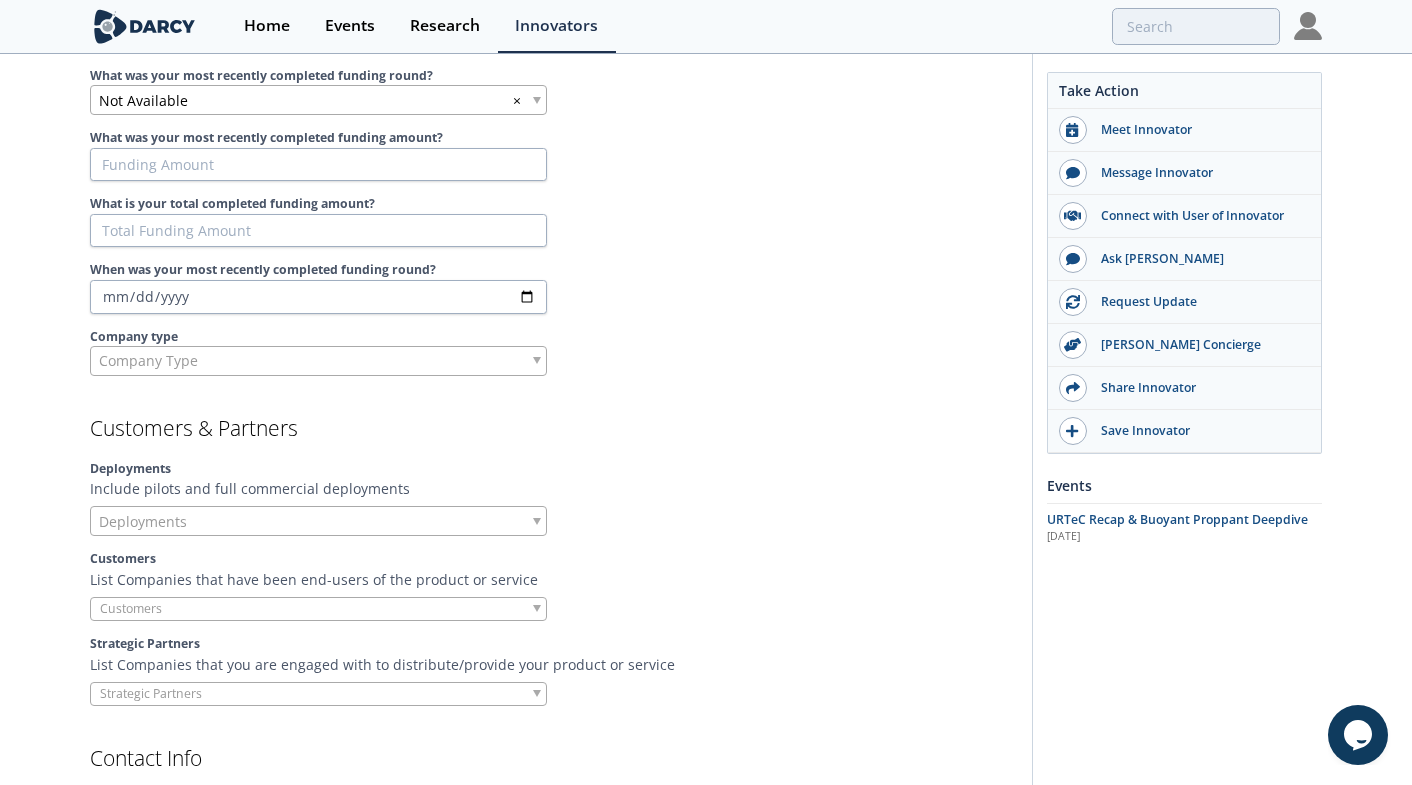 click on "Company Type" at bounding box center (318, 361) 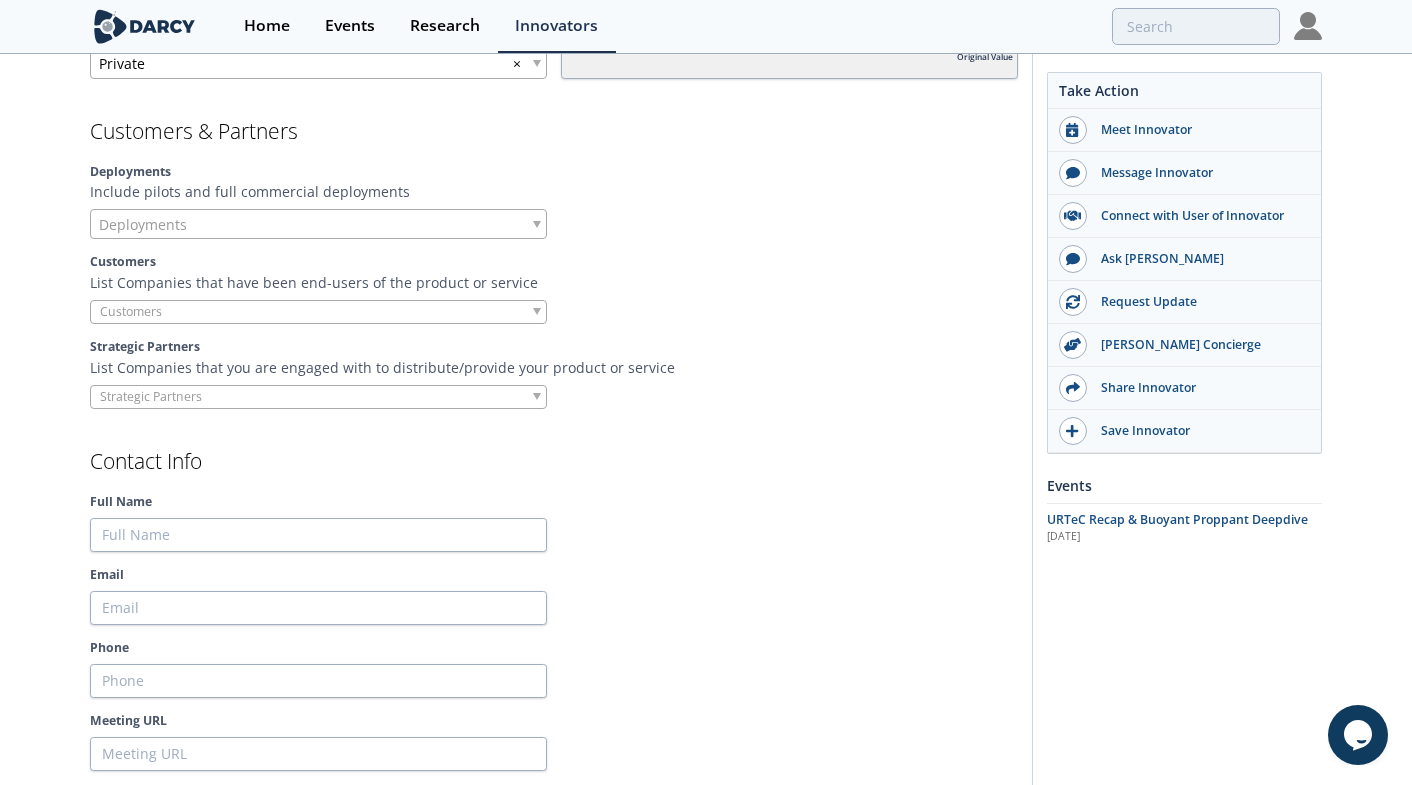 scroll, scrollTop: 1617, scrollLeft: 0, axis: vertical 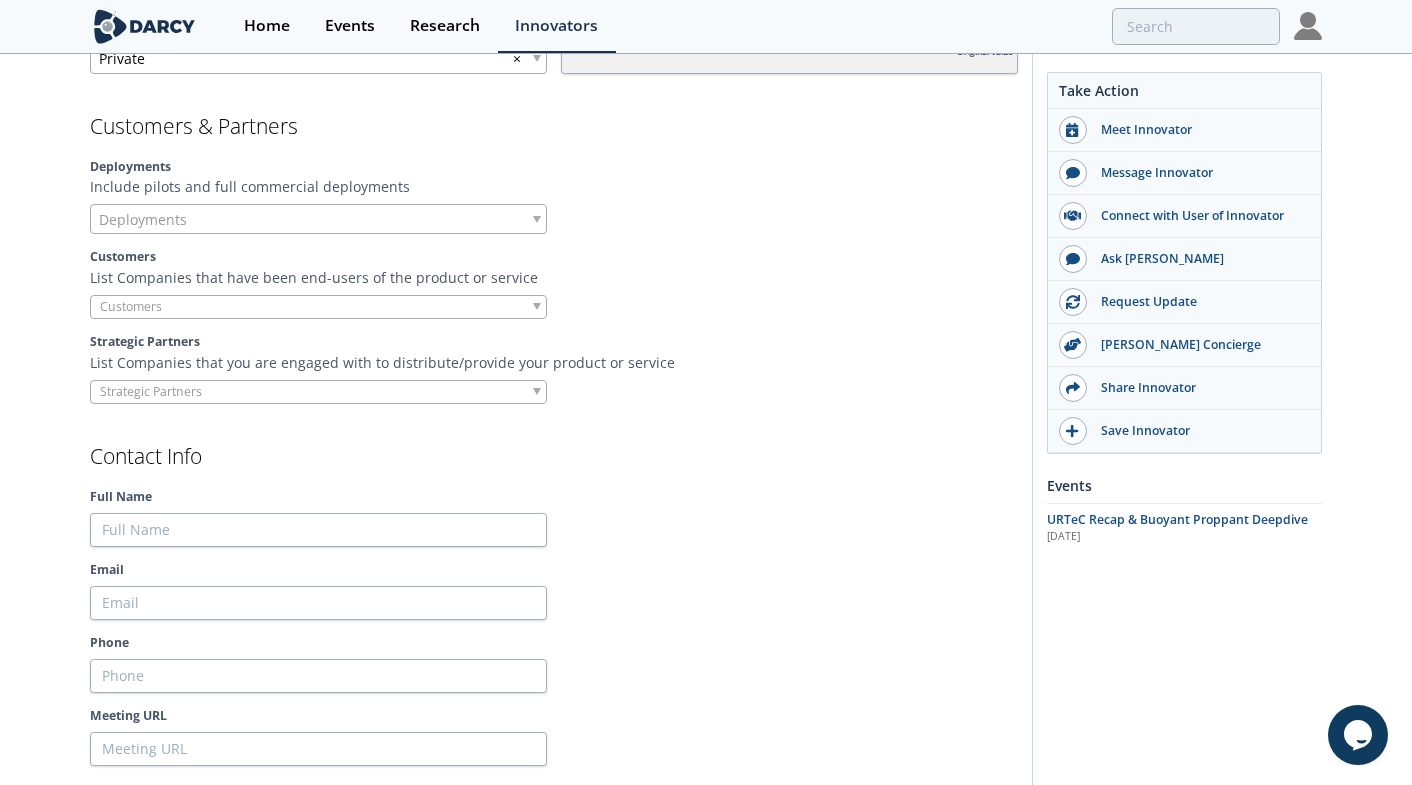 click on "Deployments" at bounding box center [318, 219] 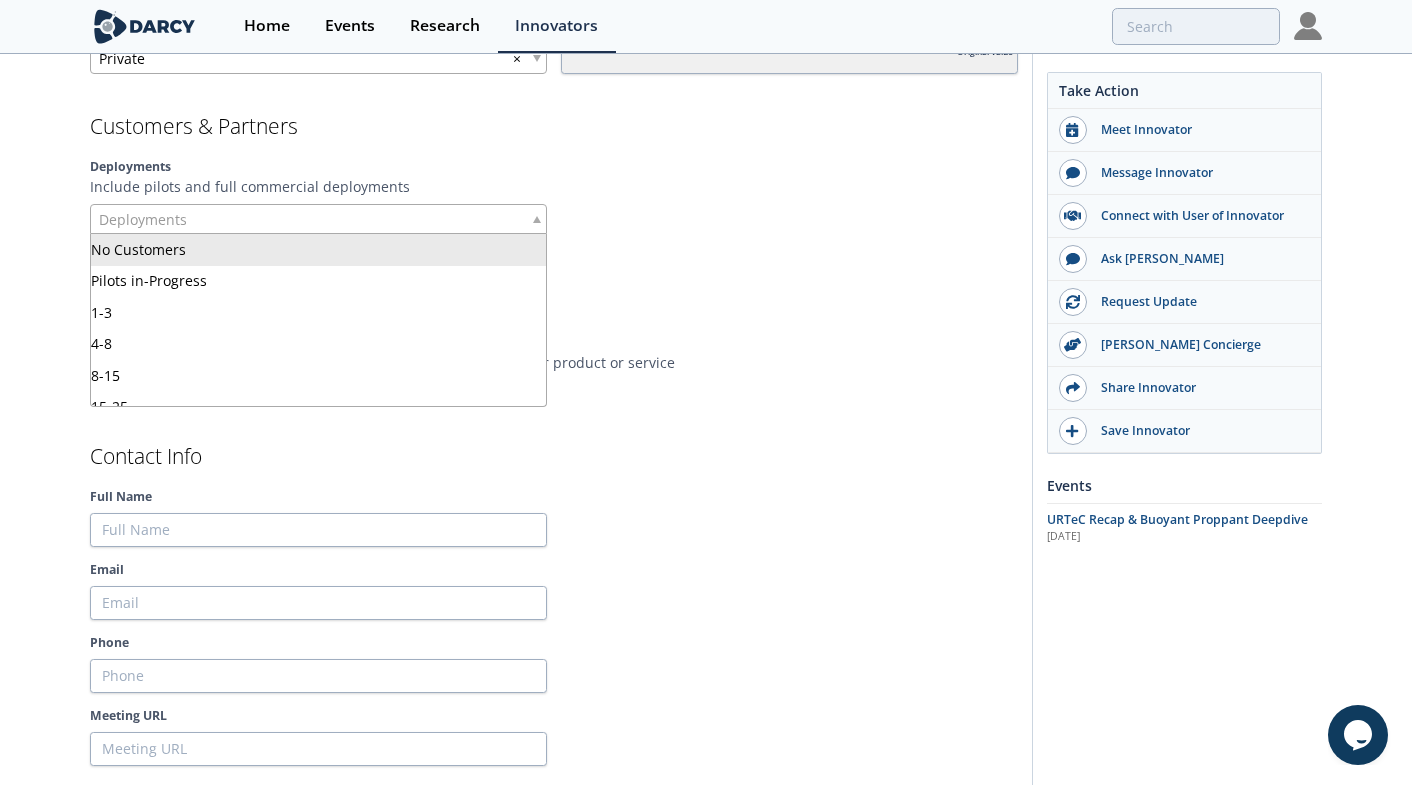click on "Deployments" at bounding box center (318, 219) 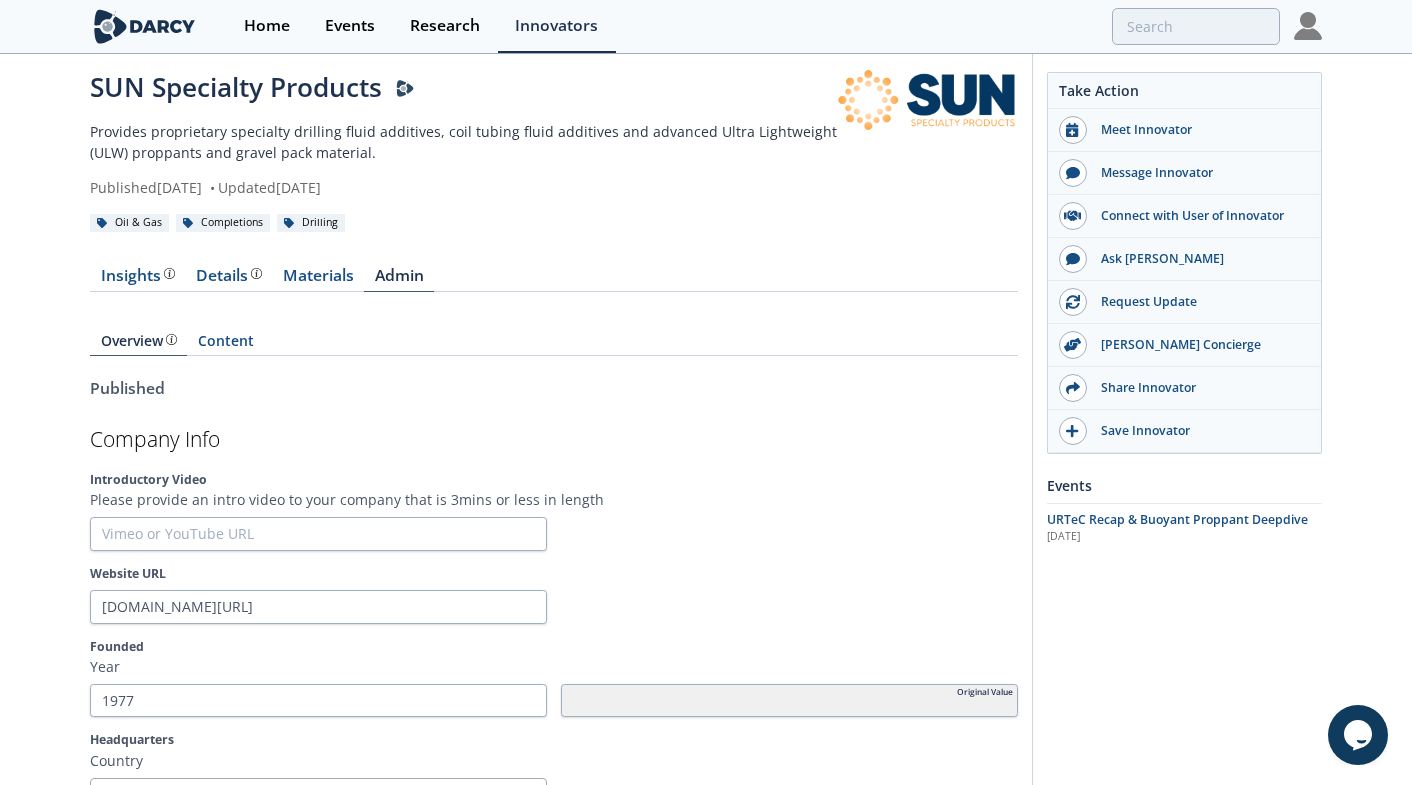 scroll, scrollTop: 0, scrollLeft: 0, axis: both 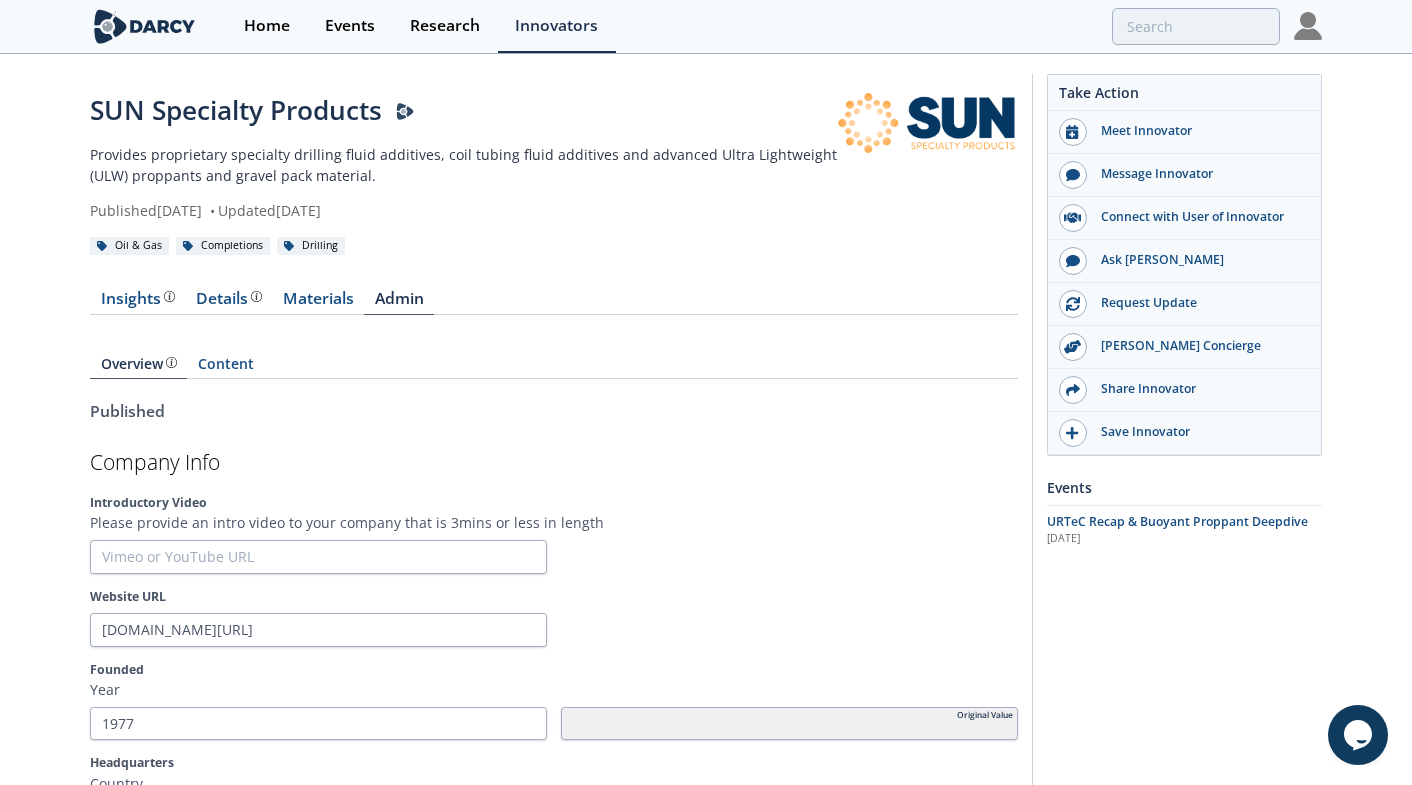 click on "SUN Specialty Products
Provides proprietary specialty drilling fluid additives, coil tubing fluid additives and advanced Ultra Lightweight (ULW) proppants and gravel pack material.
Published  March 18, 2023
•
Updated  March 18, 2023
Oil & Gas
Completions
Drilling" at bounding box center [706, 2301] 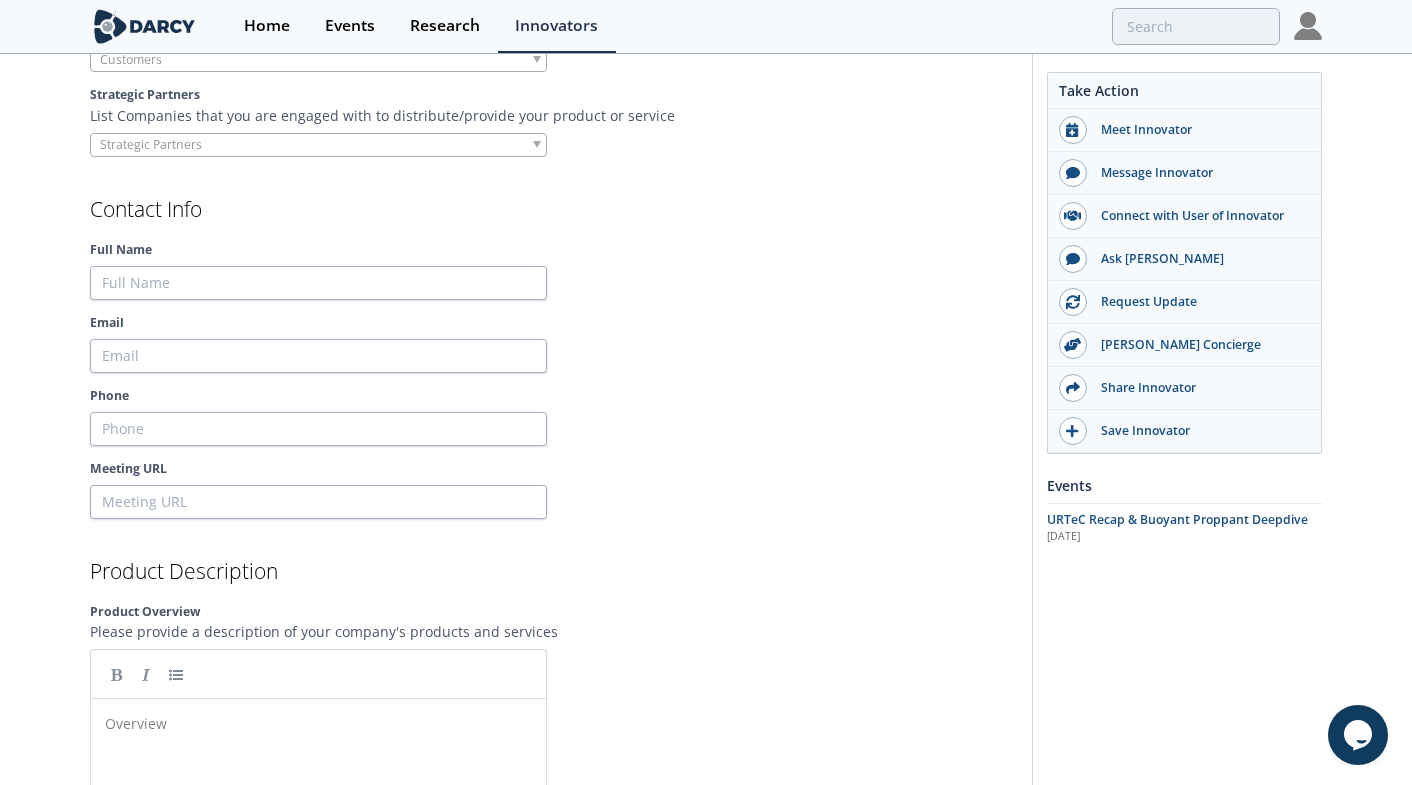scroll, scrollTop: 1780, scrollLeft: 0, axis: vertical 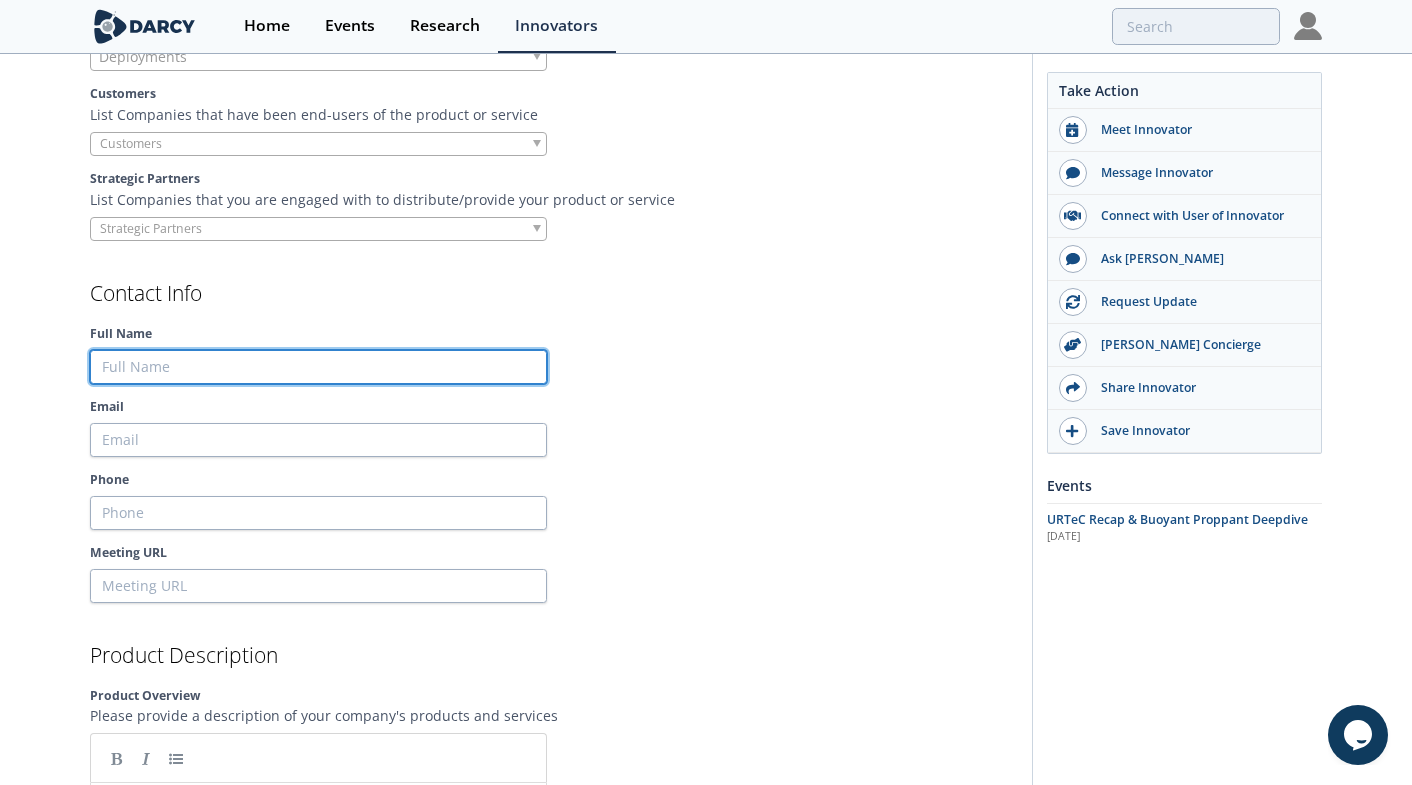 click on "Full Name" at bounding box center (318, 367) 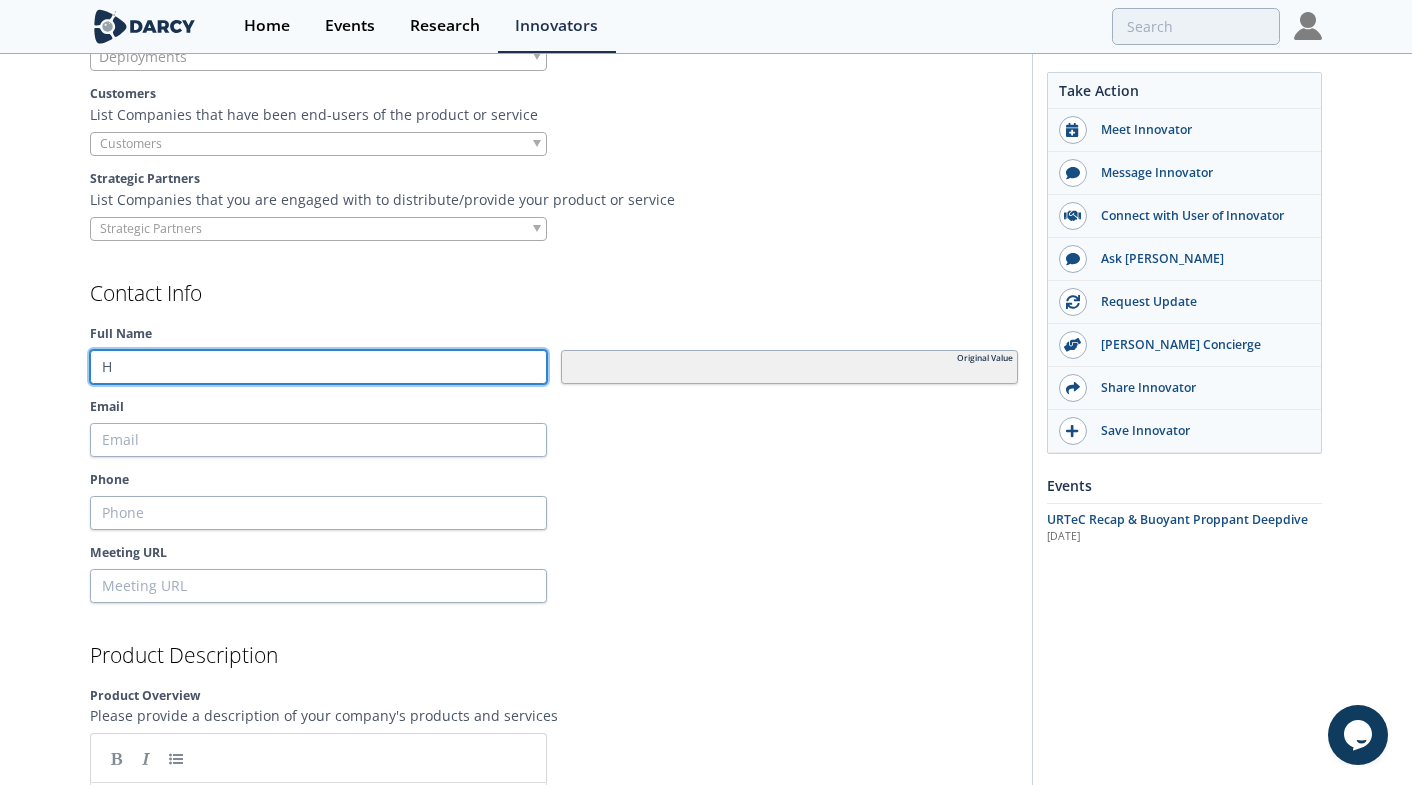 type 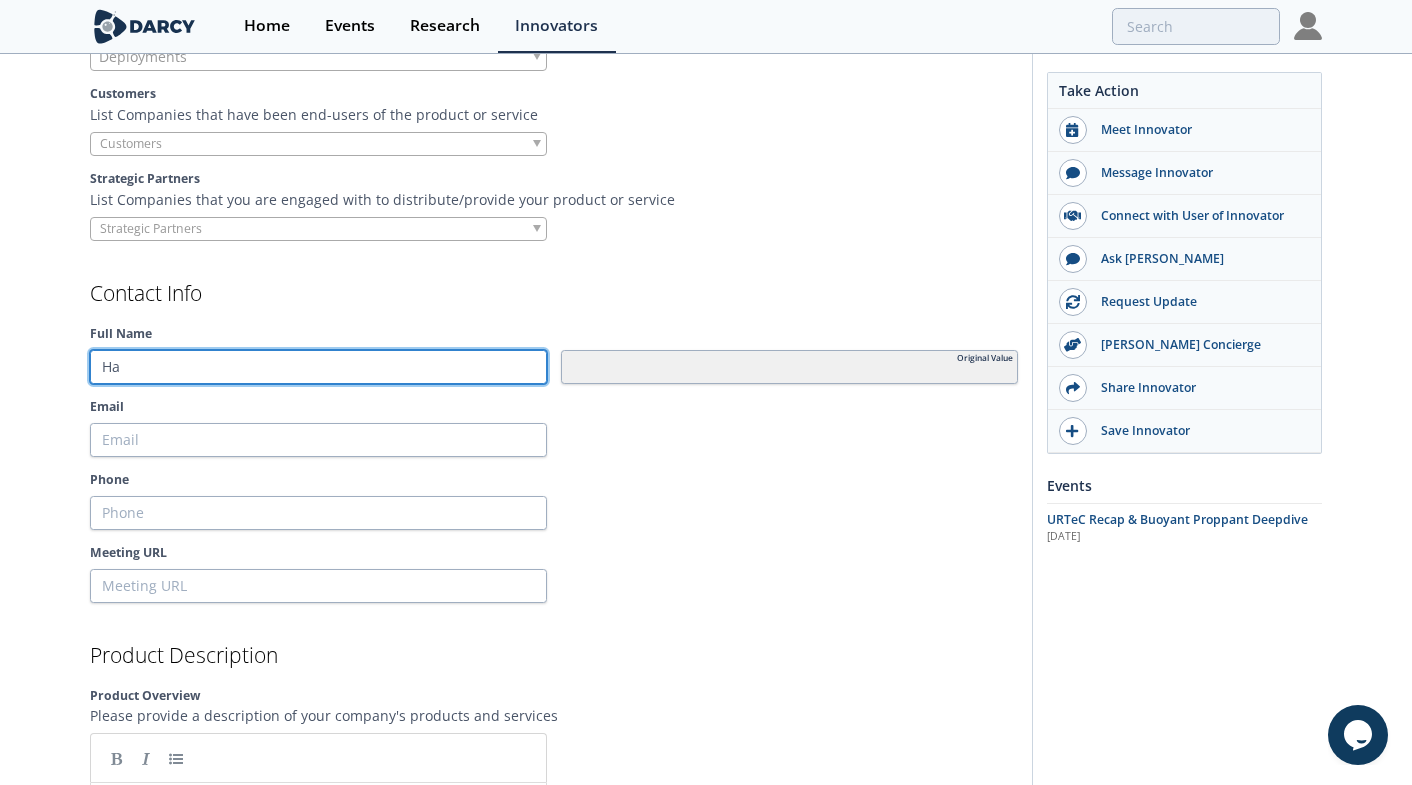 type 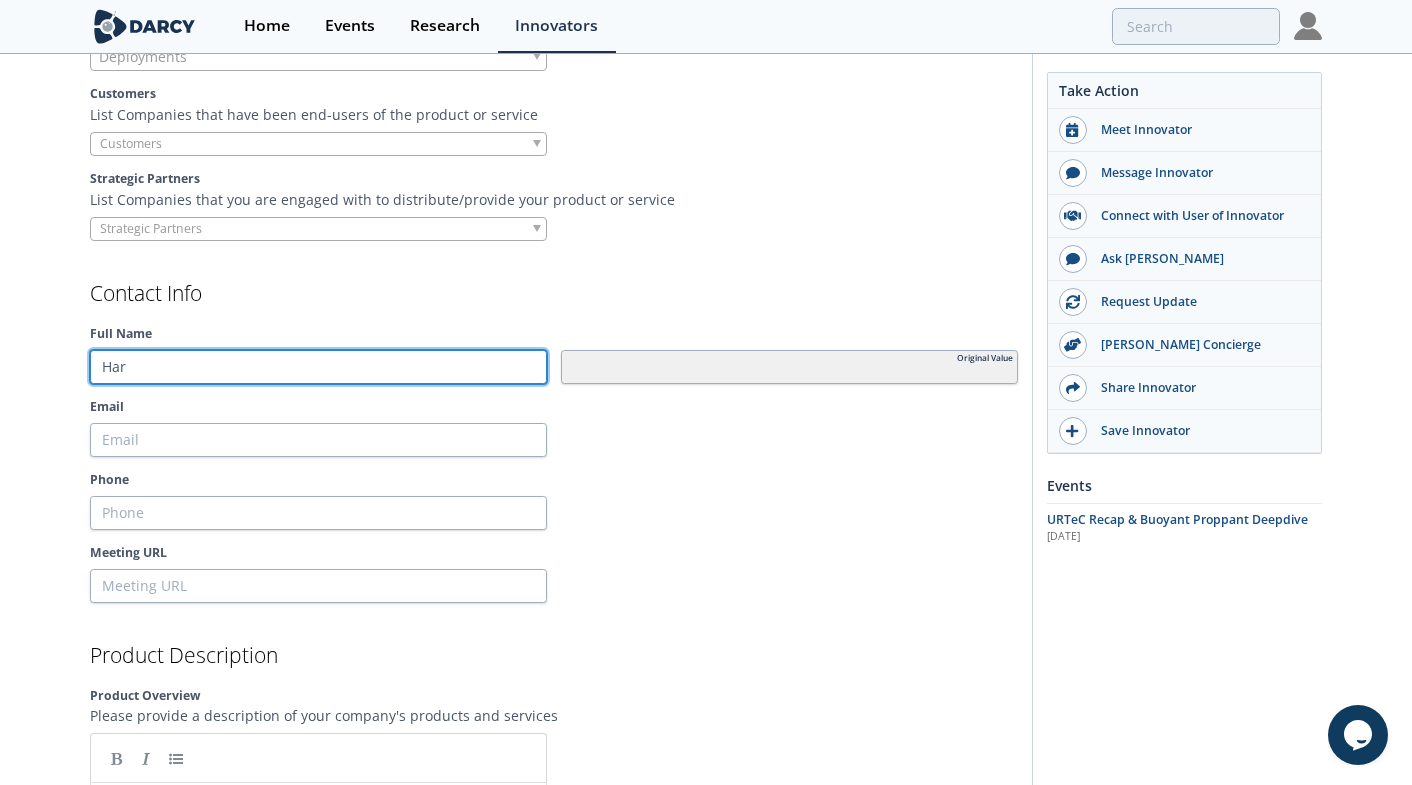 type 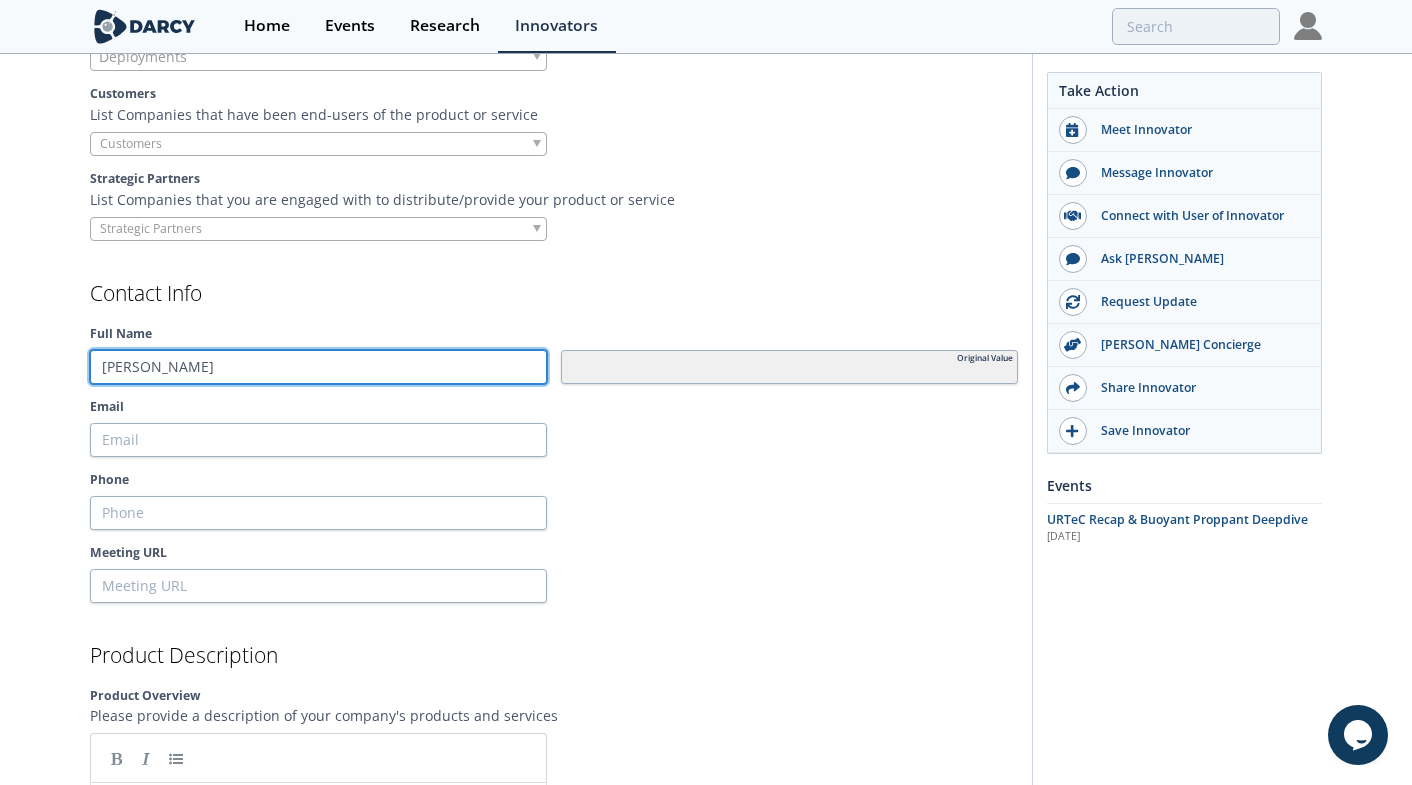 type 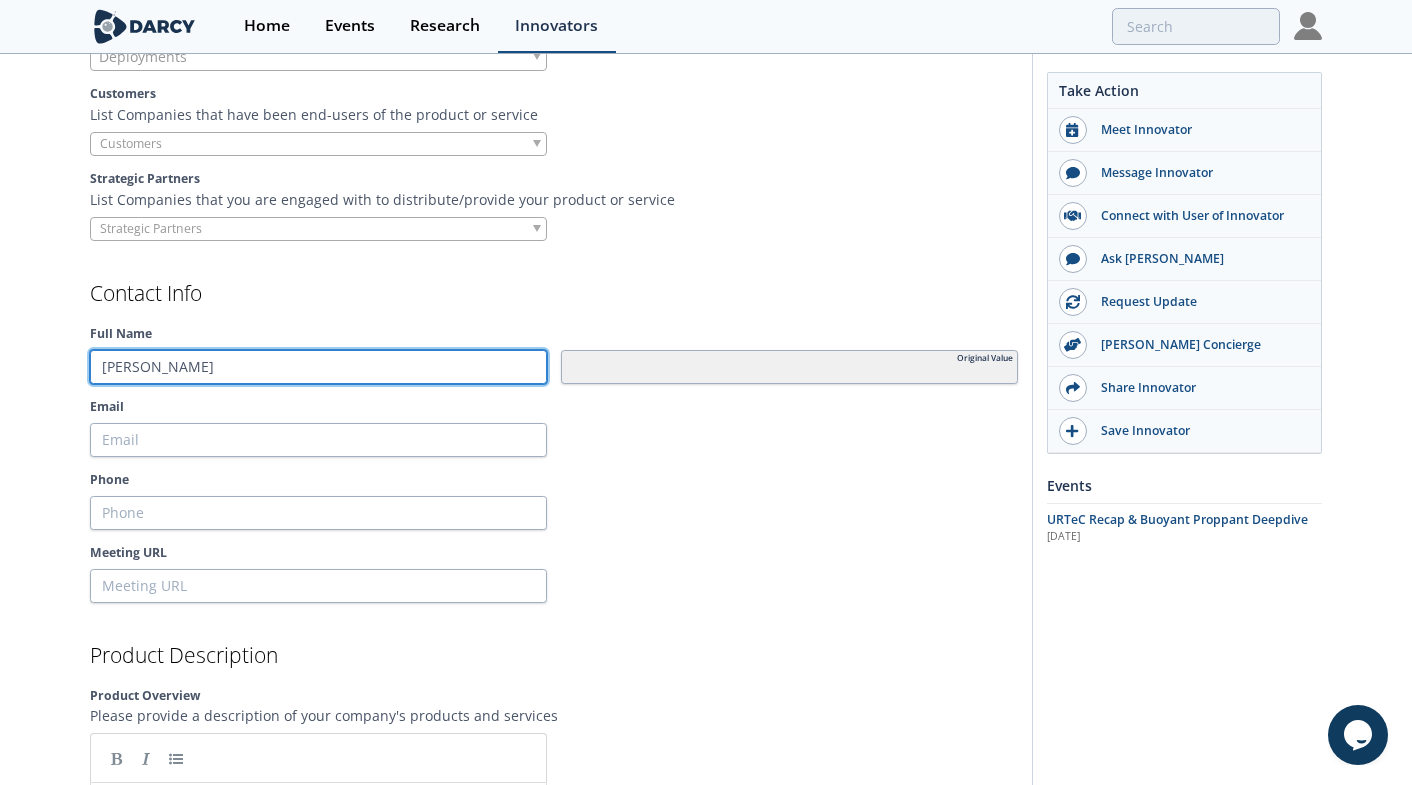 type on "[PERSON_NAME]" 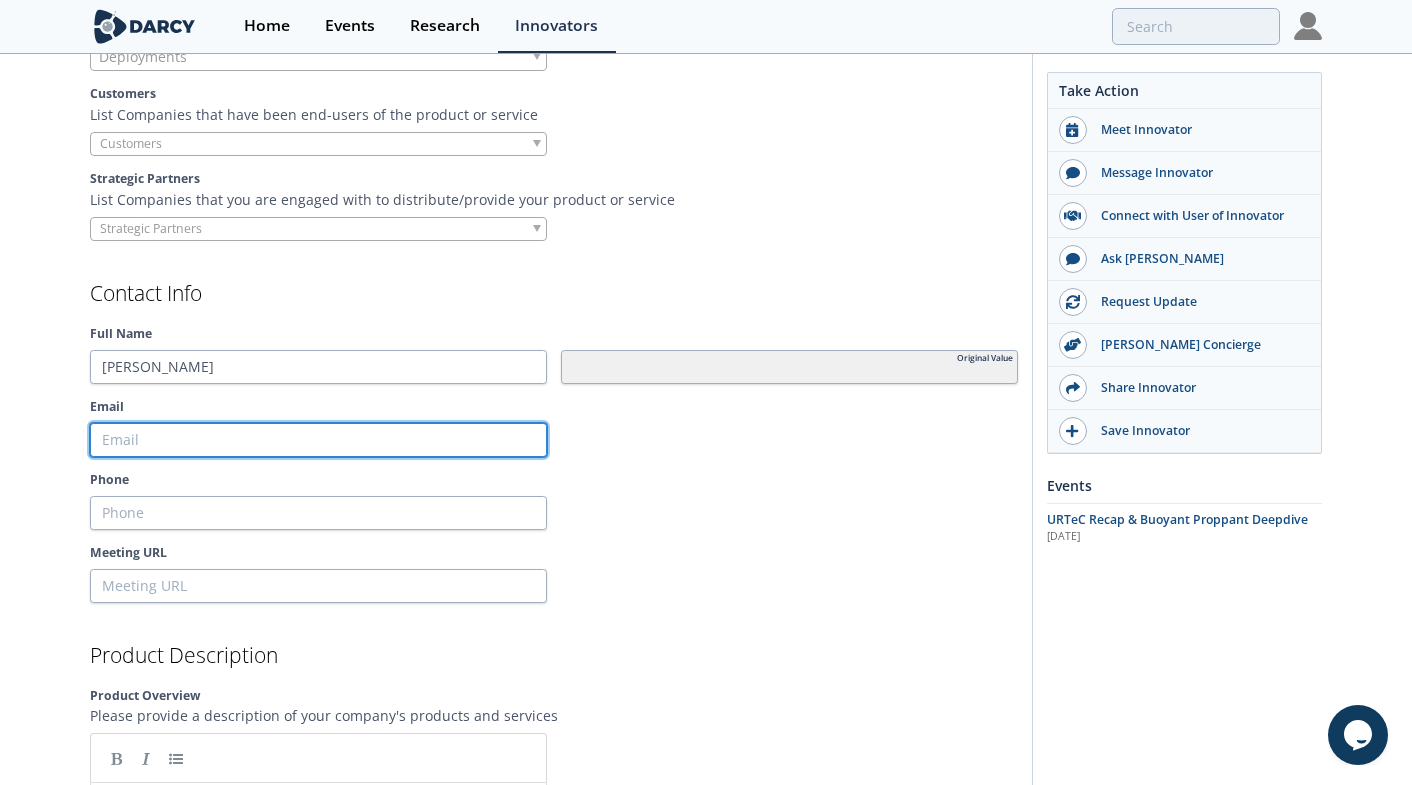 click on "Email" at bounding box center (318, 440) 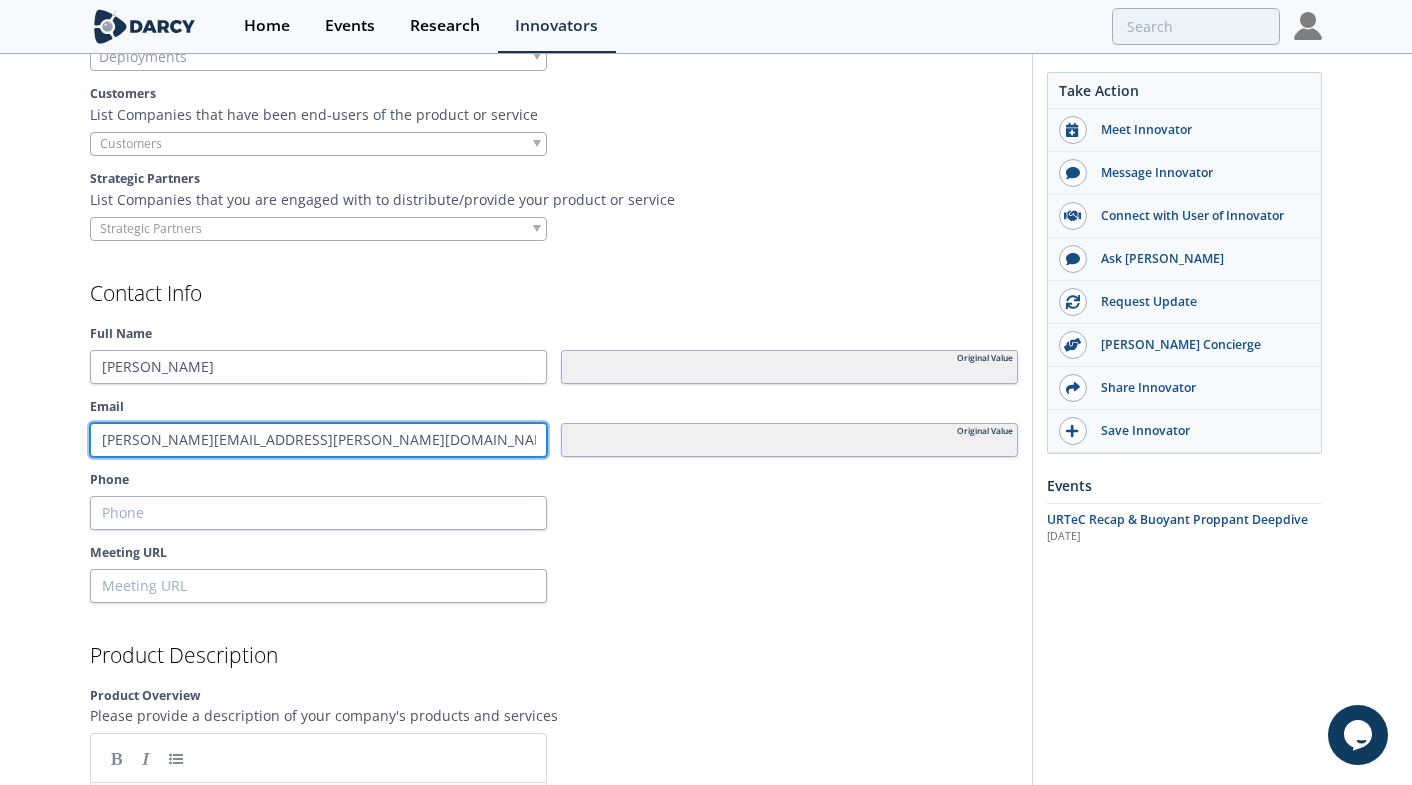 type on "harold.brannon@sunspecialtyproducts.com" 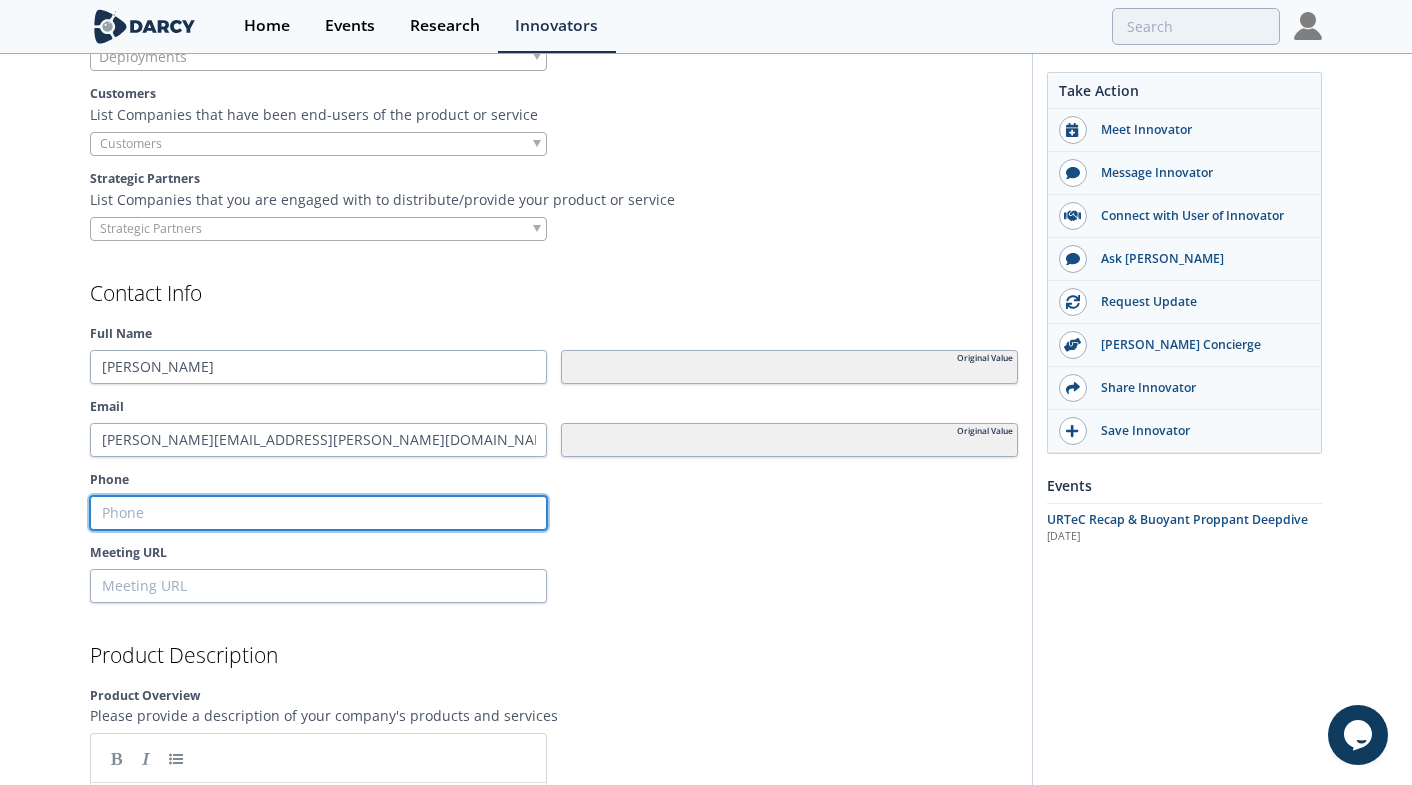 click on "Phone" at bounding box center (318, 513) 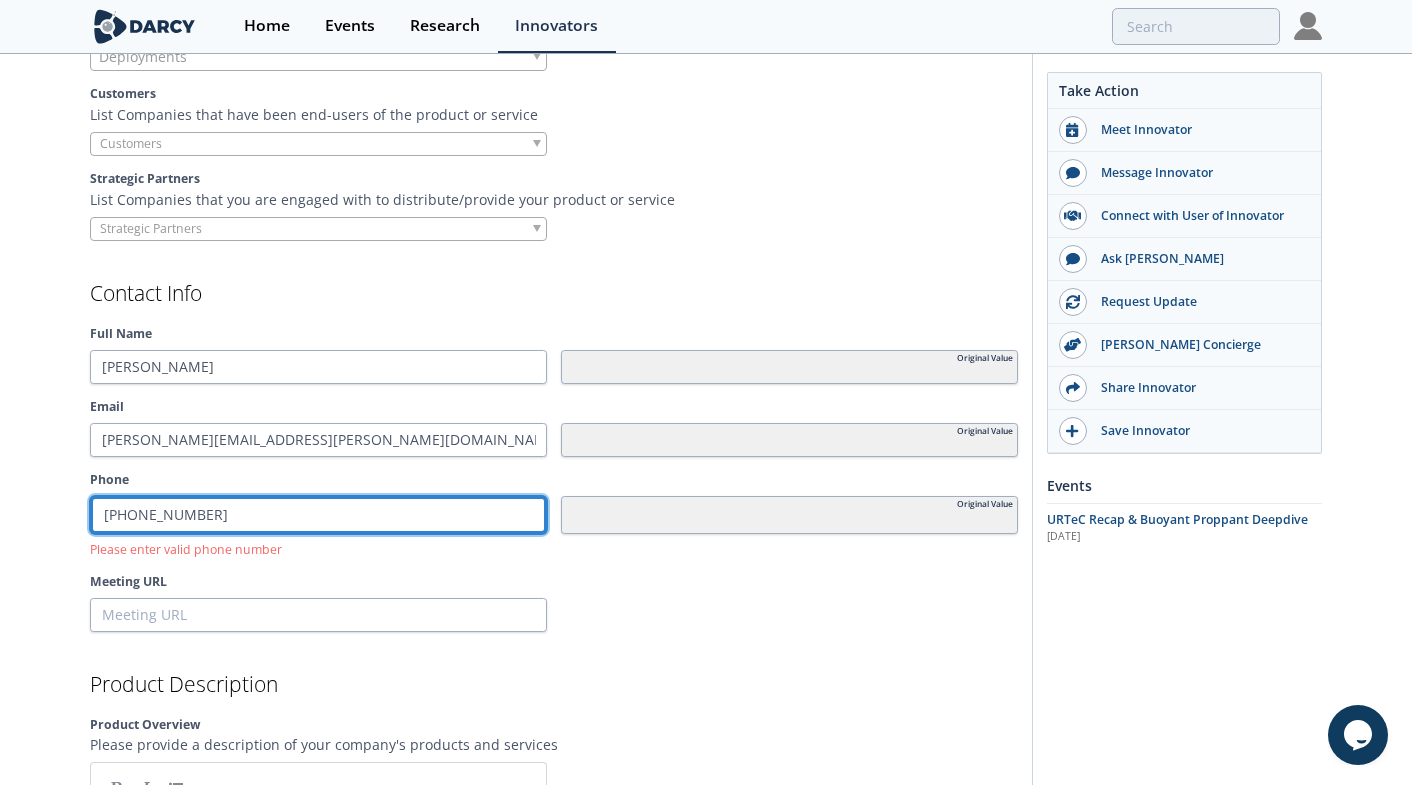 type on "(832) 684-7816‬" 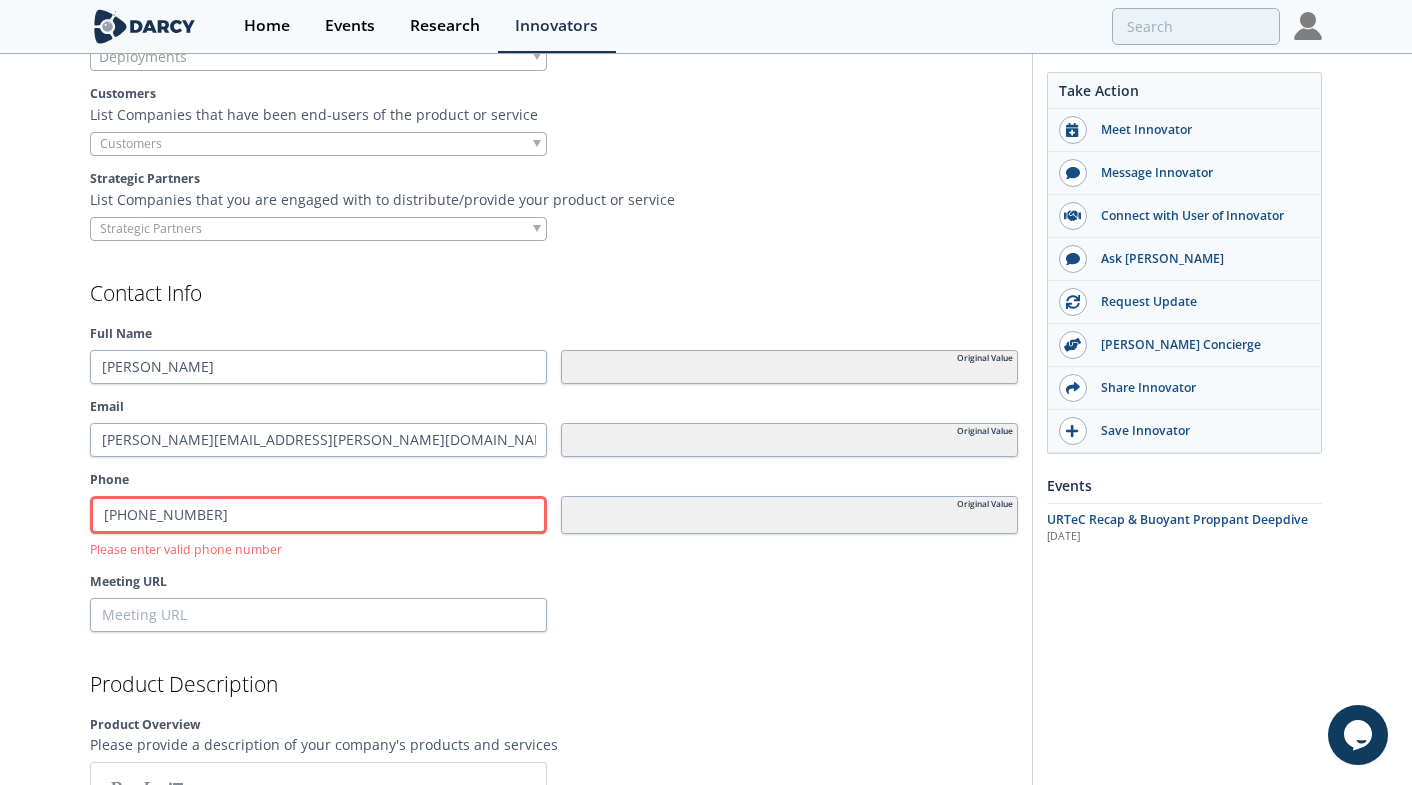 click on "SUN Specialty Products
Provides proprietary specialty drilling fluid additives, coil tubing fluid additives and advanced Ultra Lightweight (ULW) proppants and gravel pack material.
Published  March 18, 2023
•
Updated  March 18, 2023
Oil & Gas
Completions
Drilling" at bounding box center [706, 536] 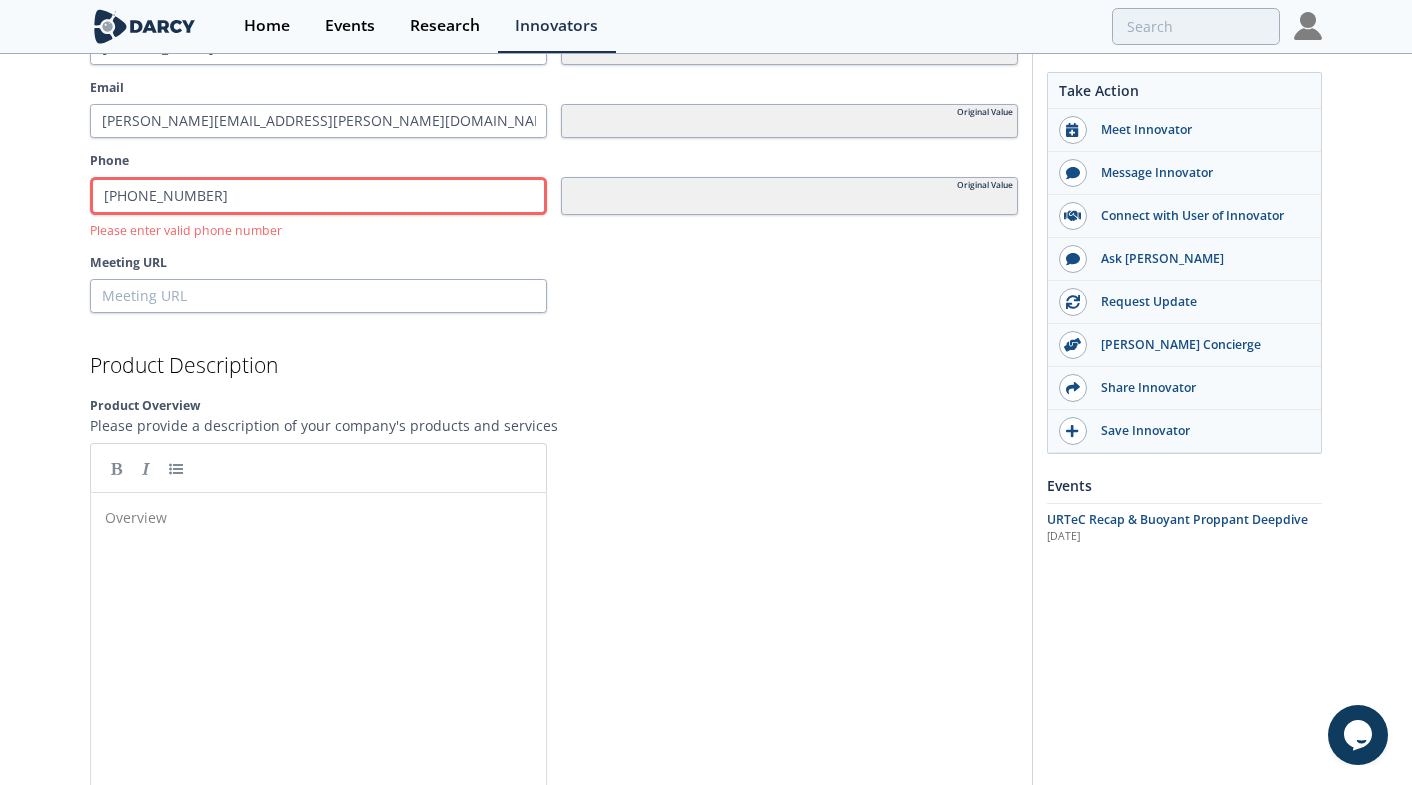 scroll, scrollTop: 2114, scrollLeft: 0, axis: vertical 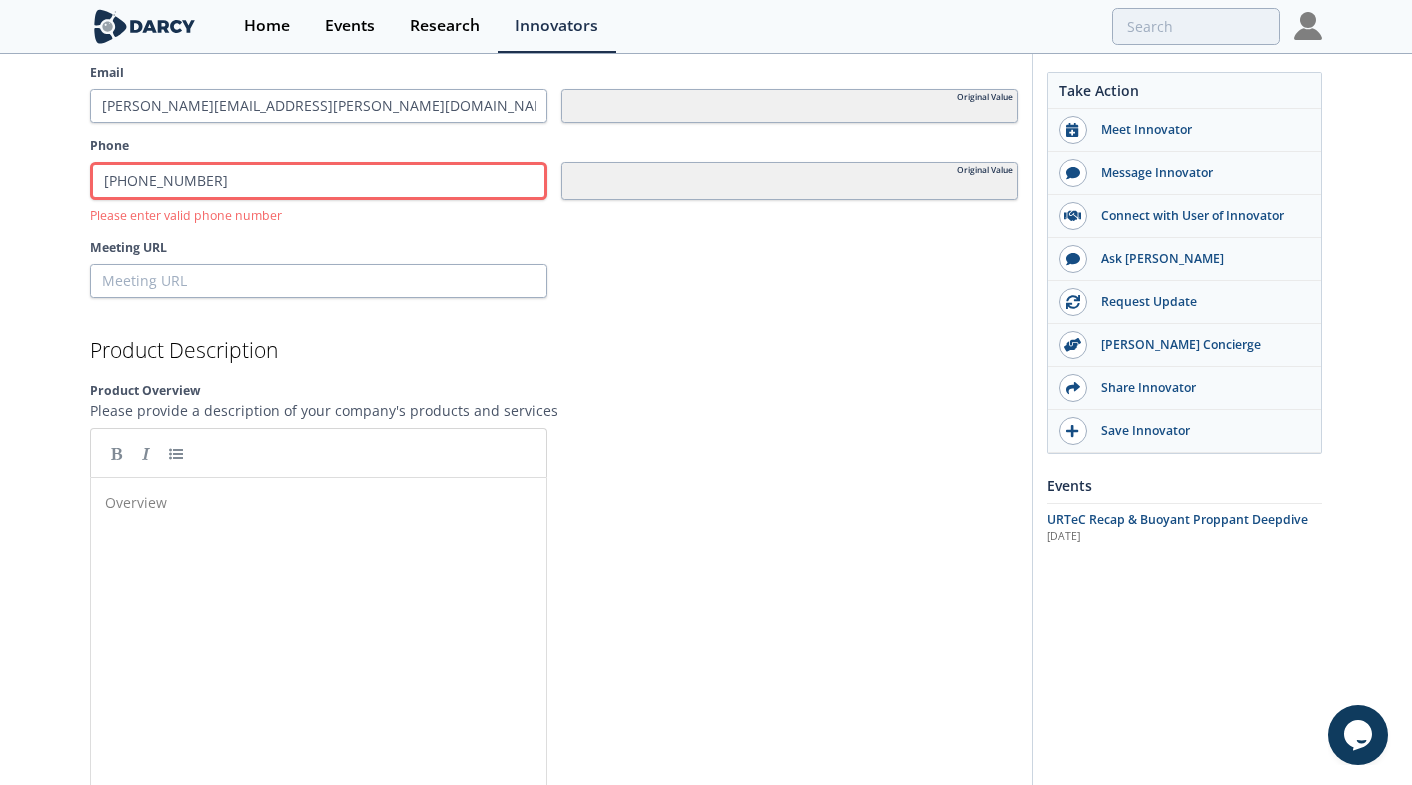 click on "​" at bounding box center (318, 502) 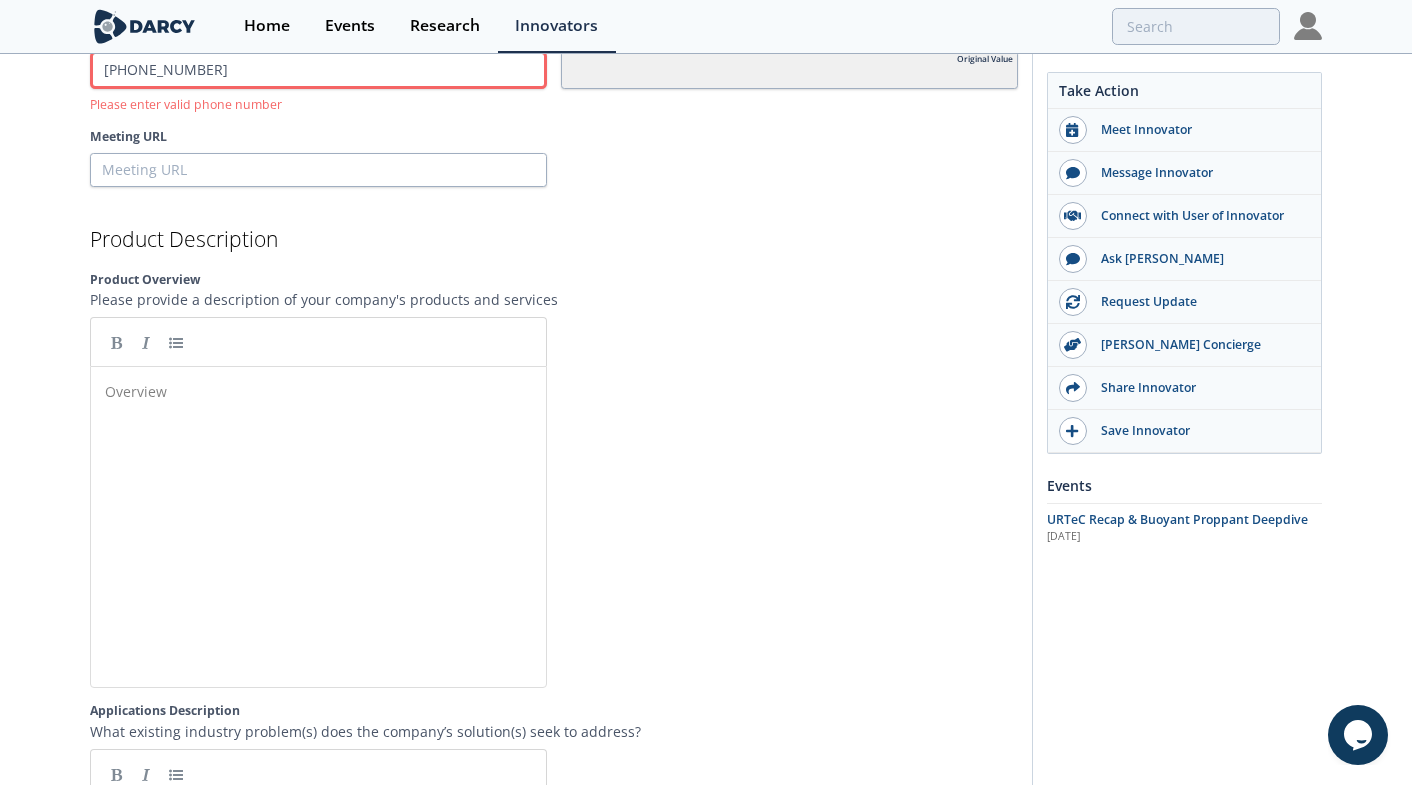 scroll, scrollTop: 2223, scrollLeft: 0, axis: vertical 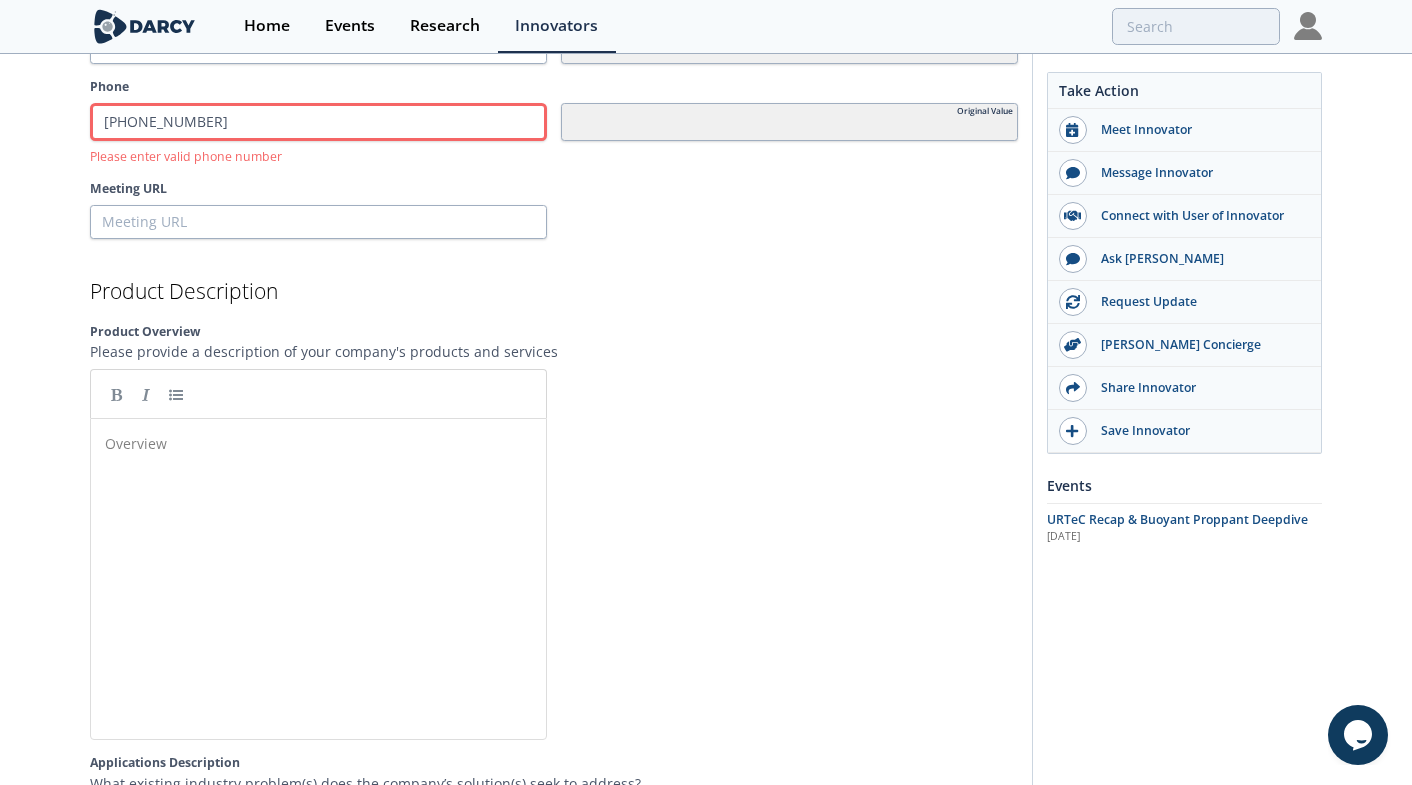 click on "Company Info
Introductory Video
Please provide an intro video to your company that is 3mins or less in length
Website URL
sunspecialtyproducts.com/
Founded
Year
1977
Original Value
Headquarters
Country
United States
State
Louisiana
×" 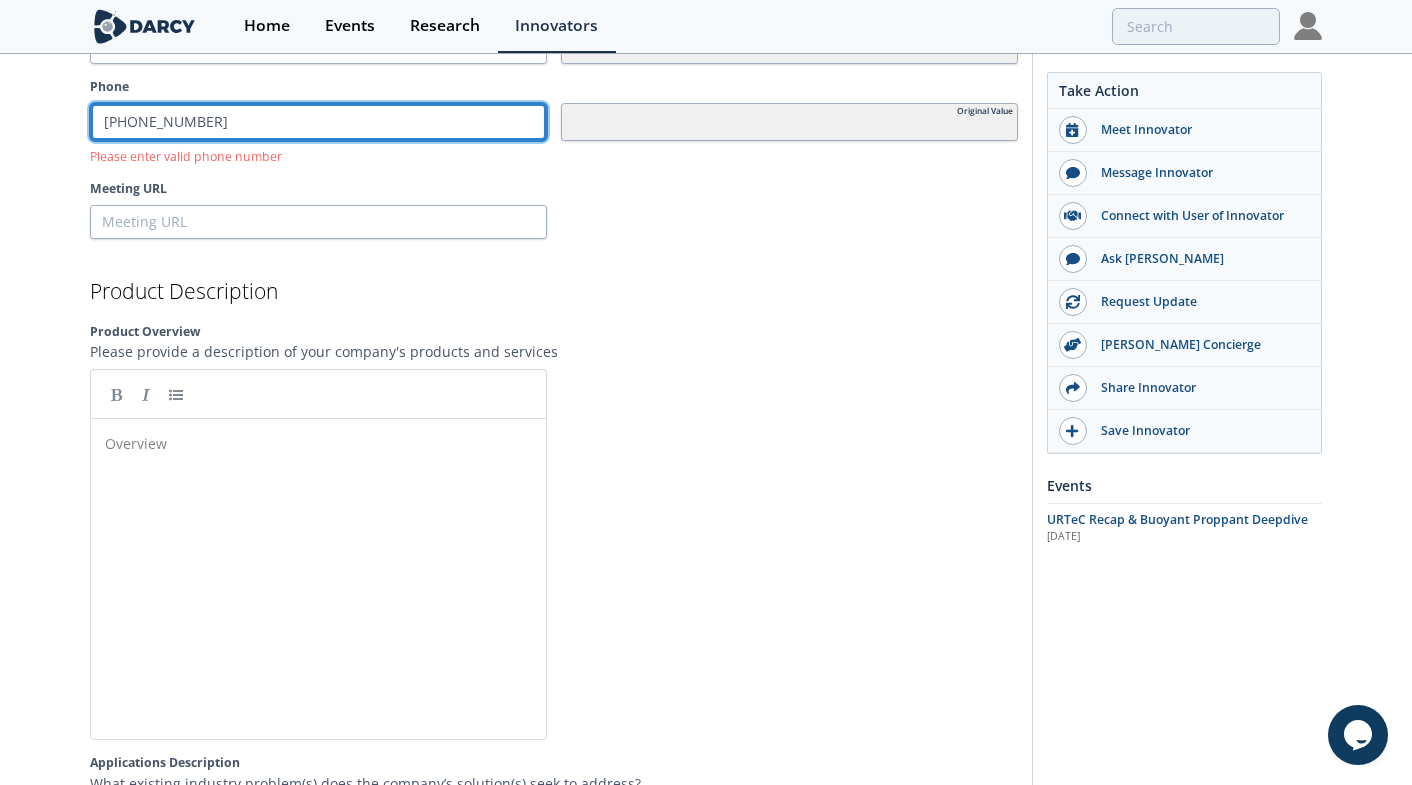 click on "(832) 684-7816‬" at bounding box center [318, 122] 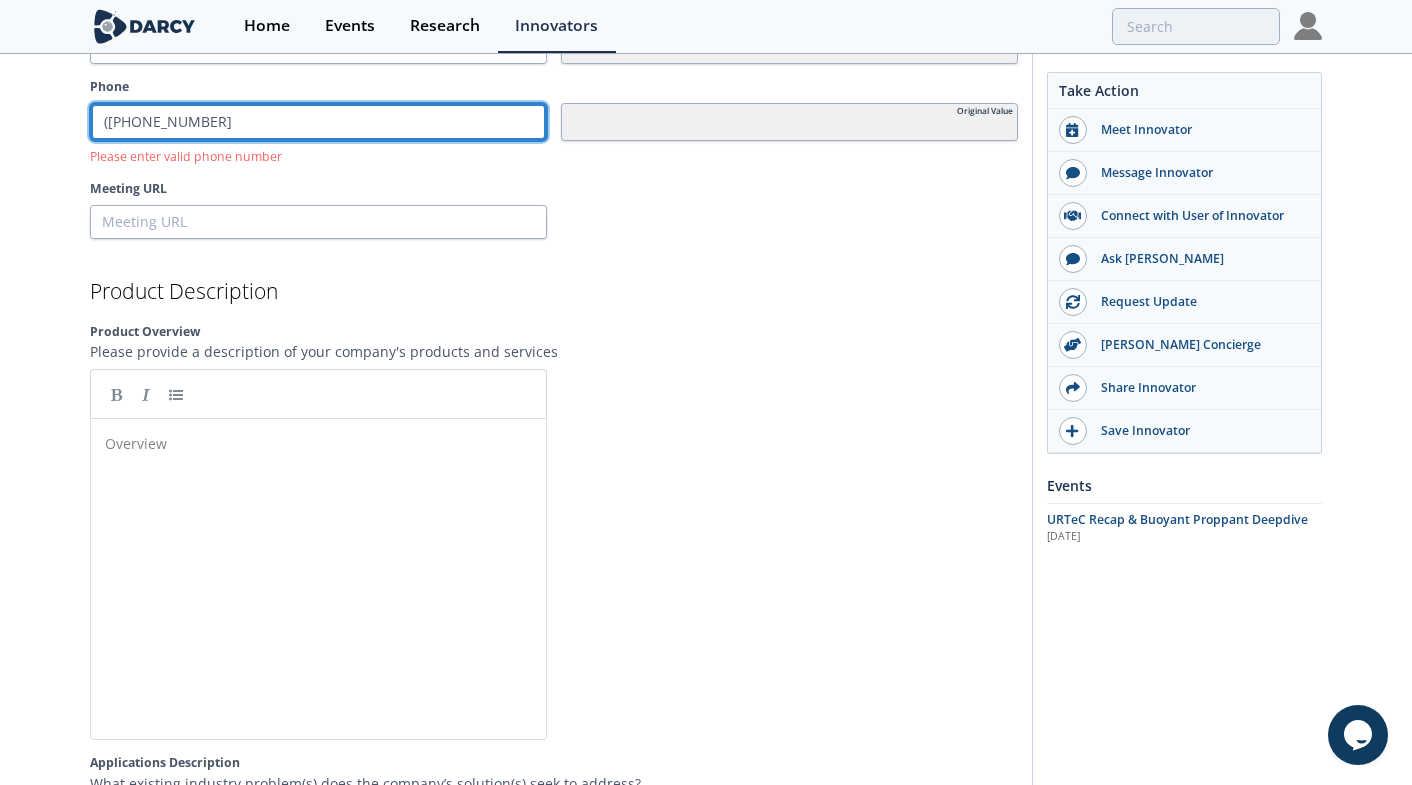click on "(832 684-7816‬" at bounding box center (318, 122) 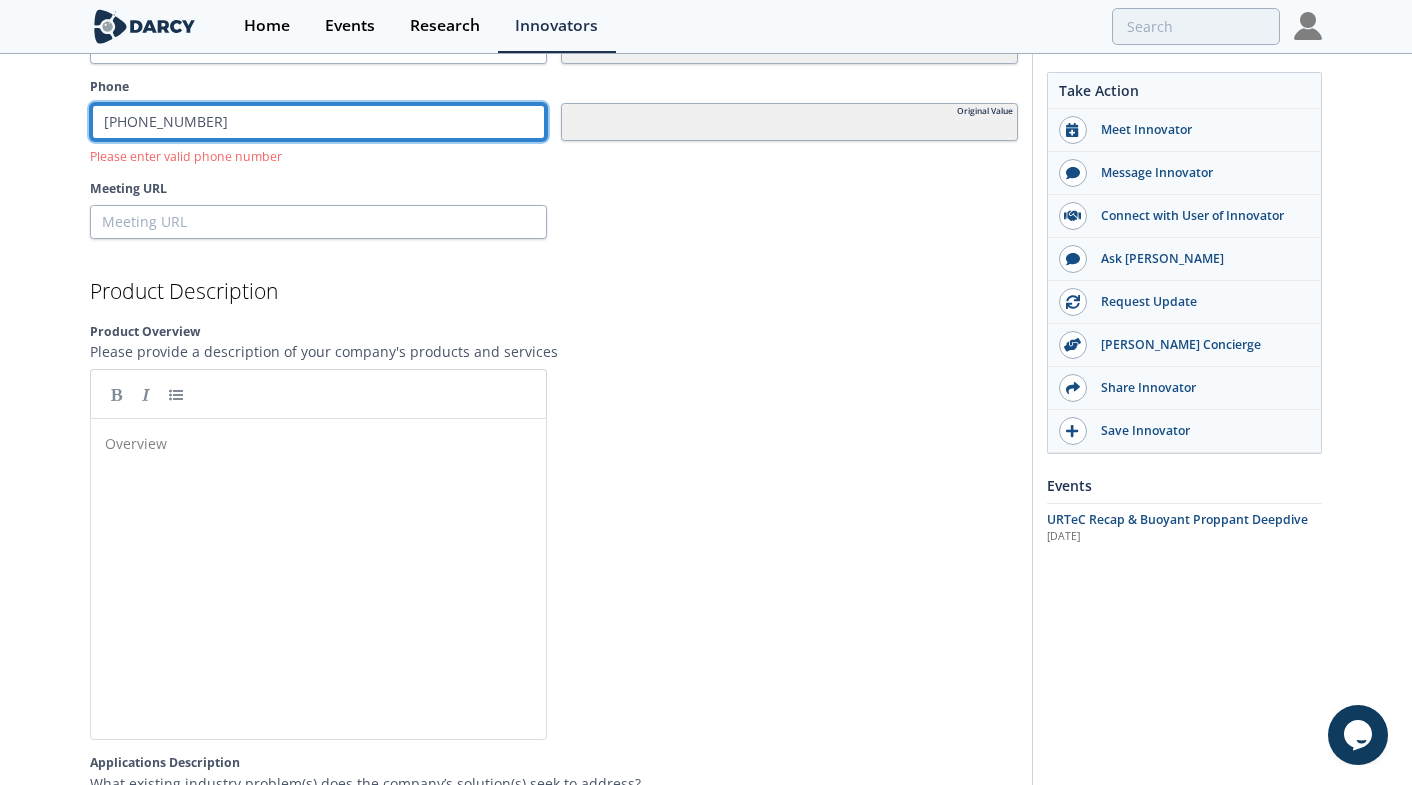 click on "832 684-7816‬" at bounding box center (318, 122) 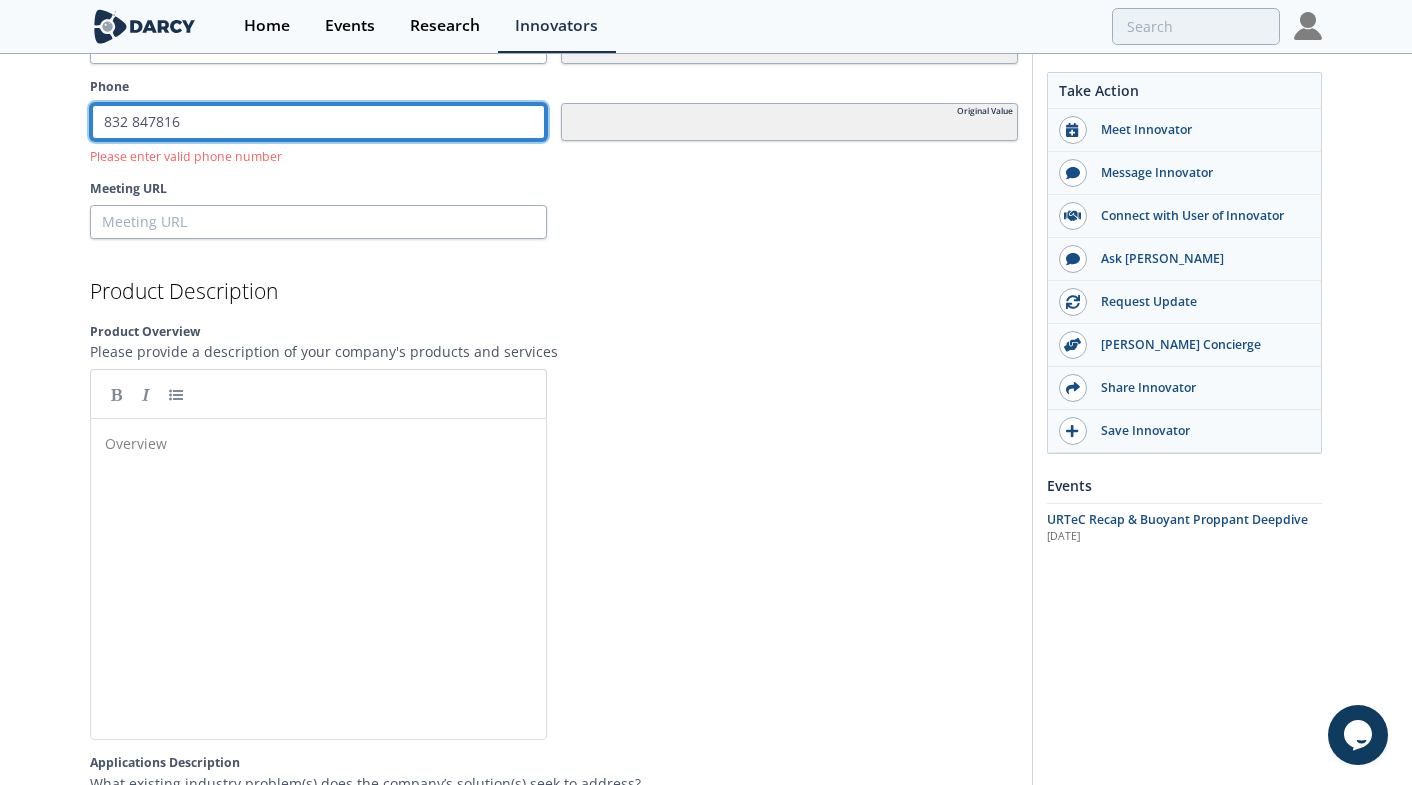 type 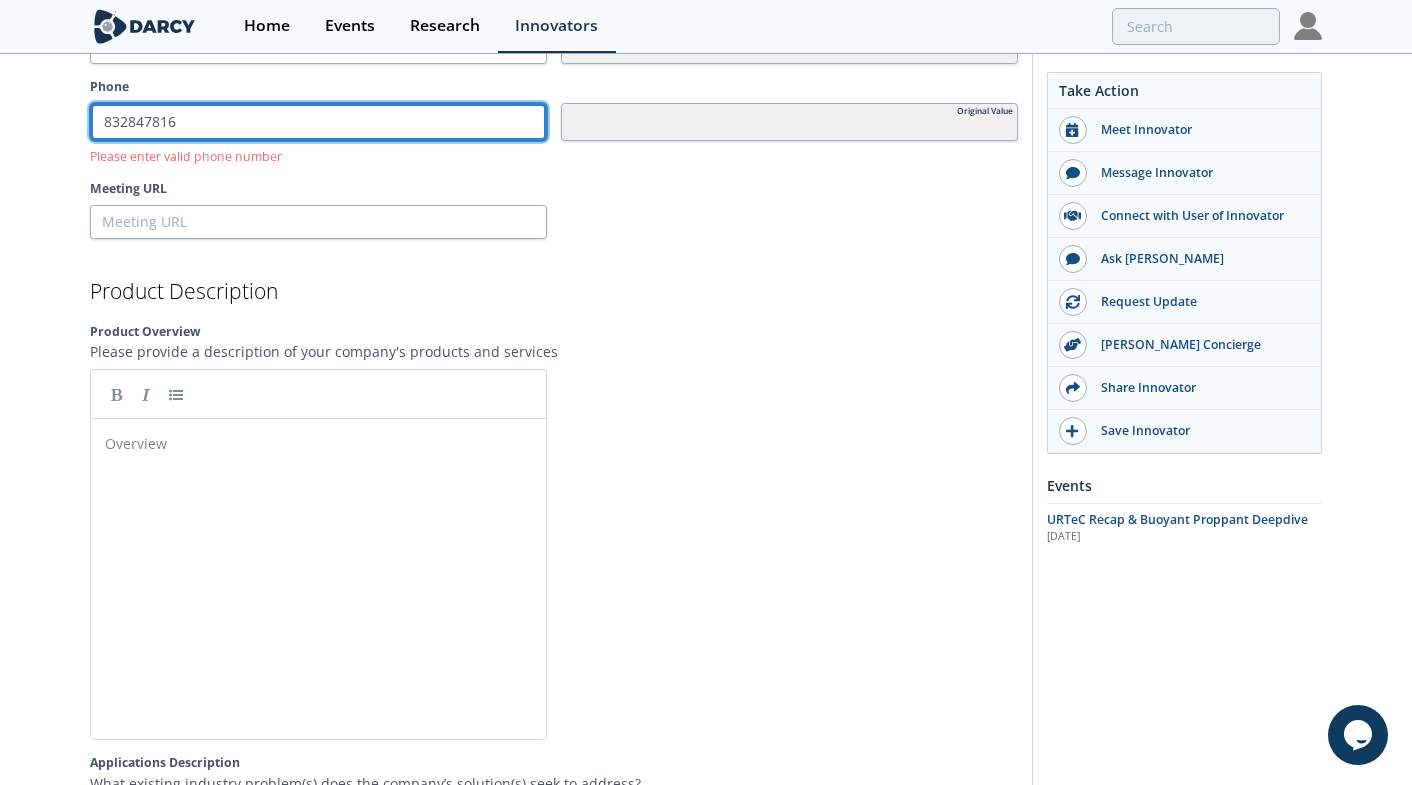 type 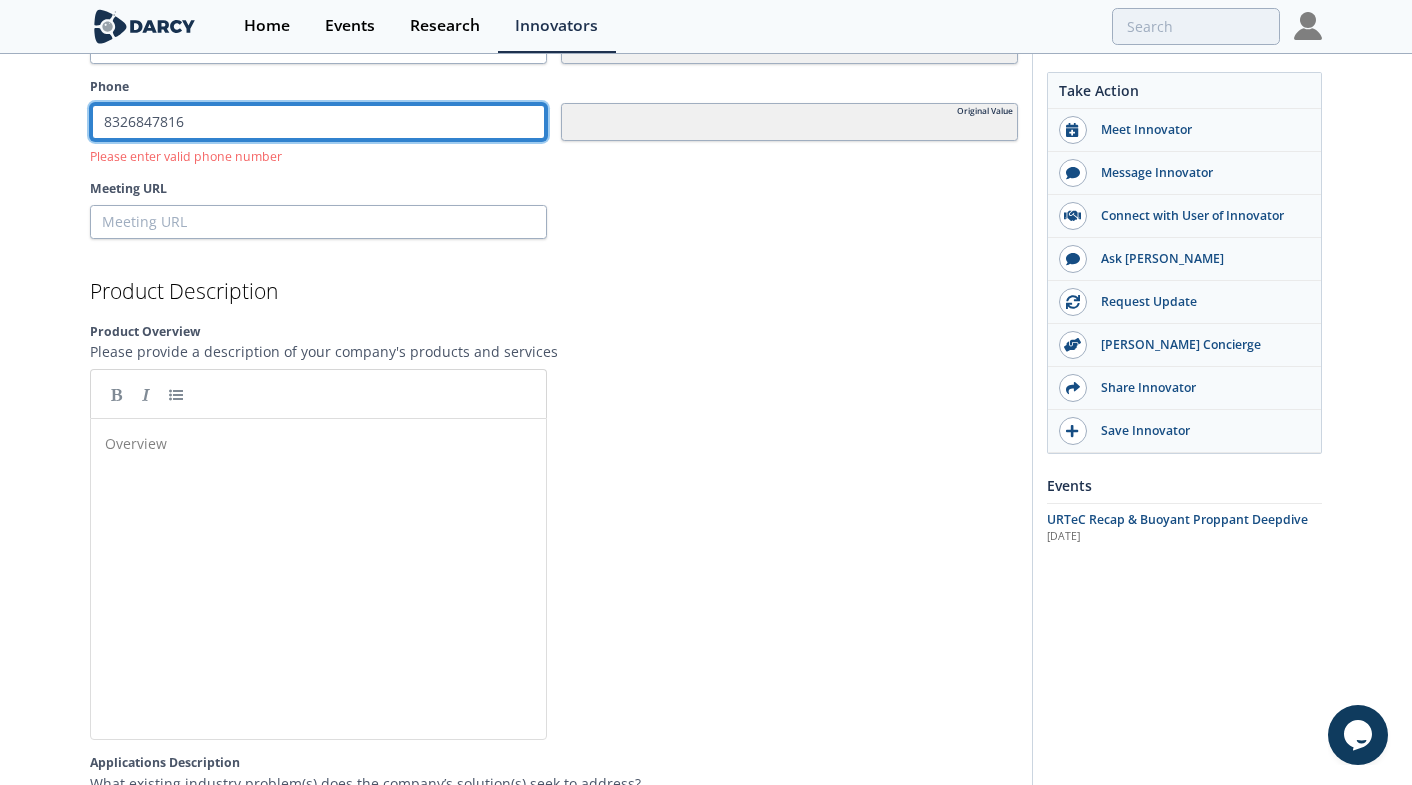 click on "8326847816‬" at bounding box center (318, 122) 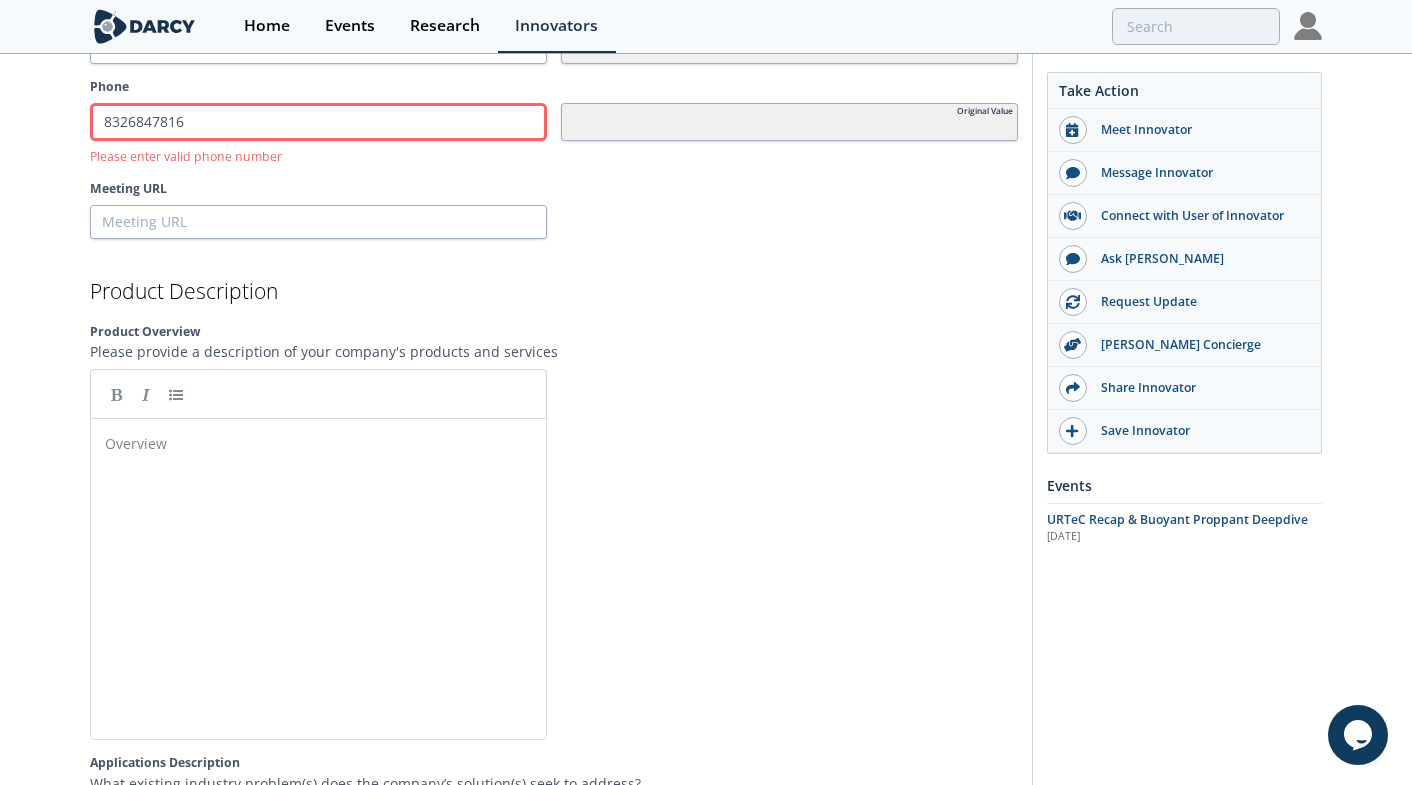click on "Meeting URL" at bounding box center (554, 192) 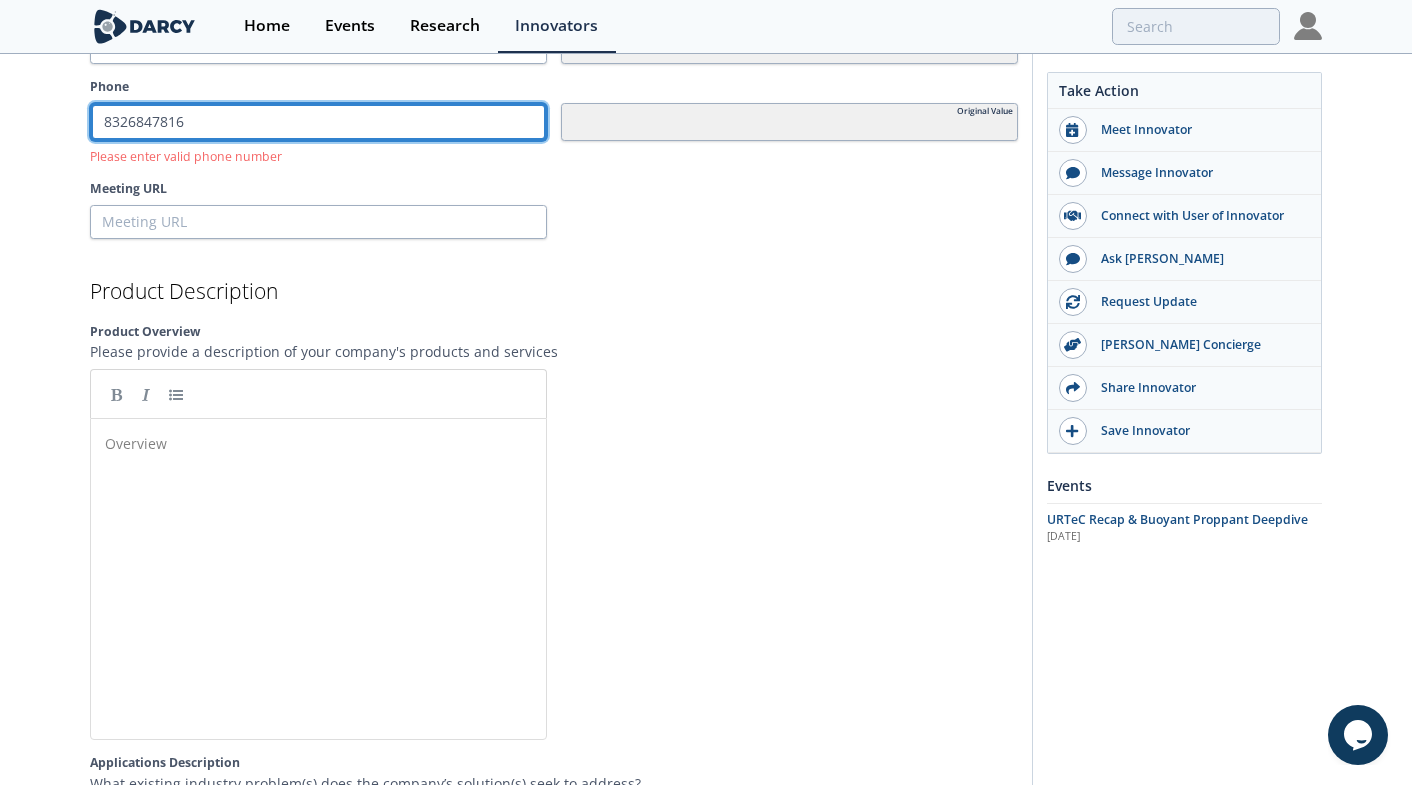 click on "8326847816‬" at bounding box center (318, 122) 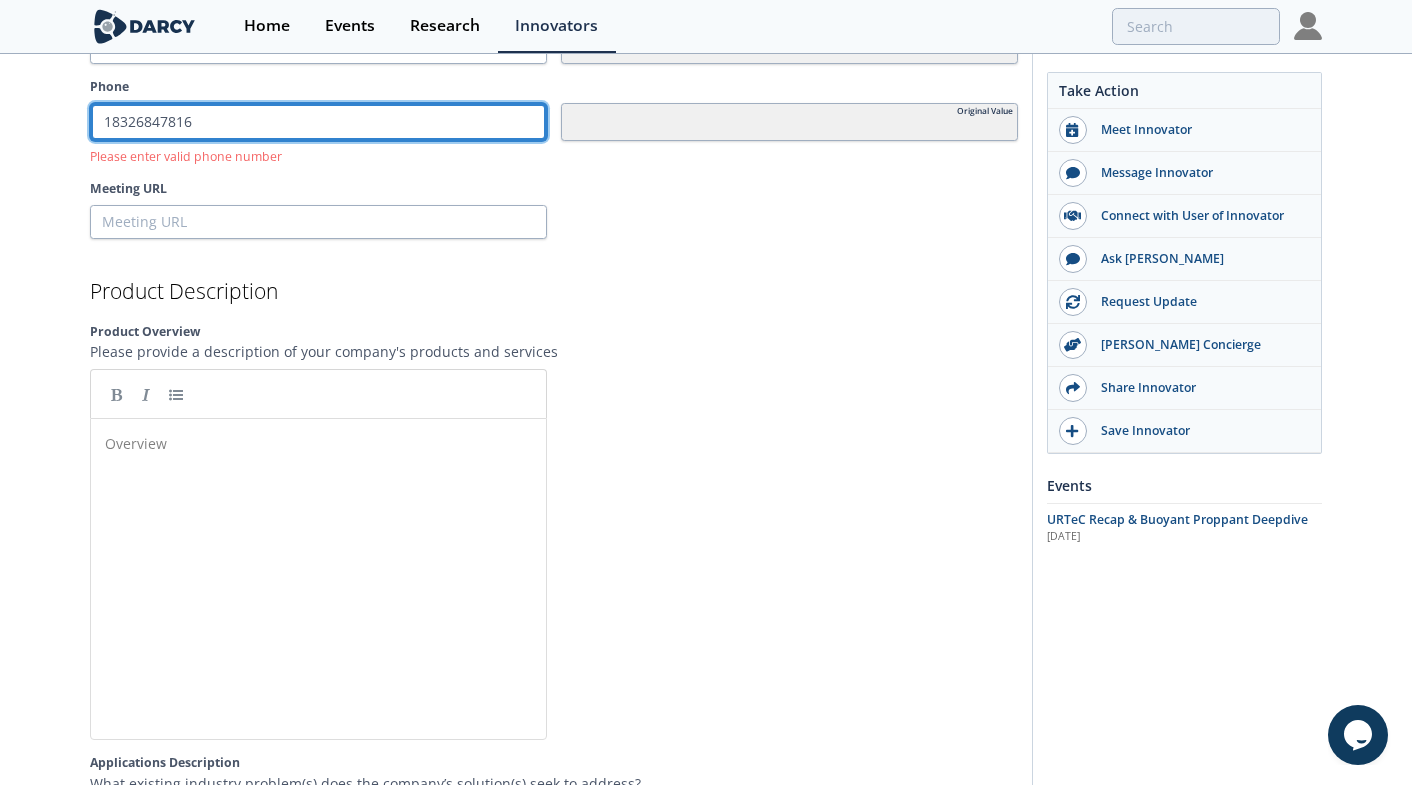 type 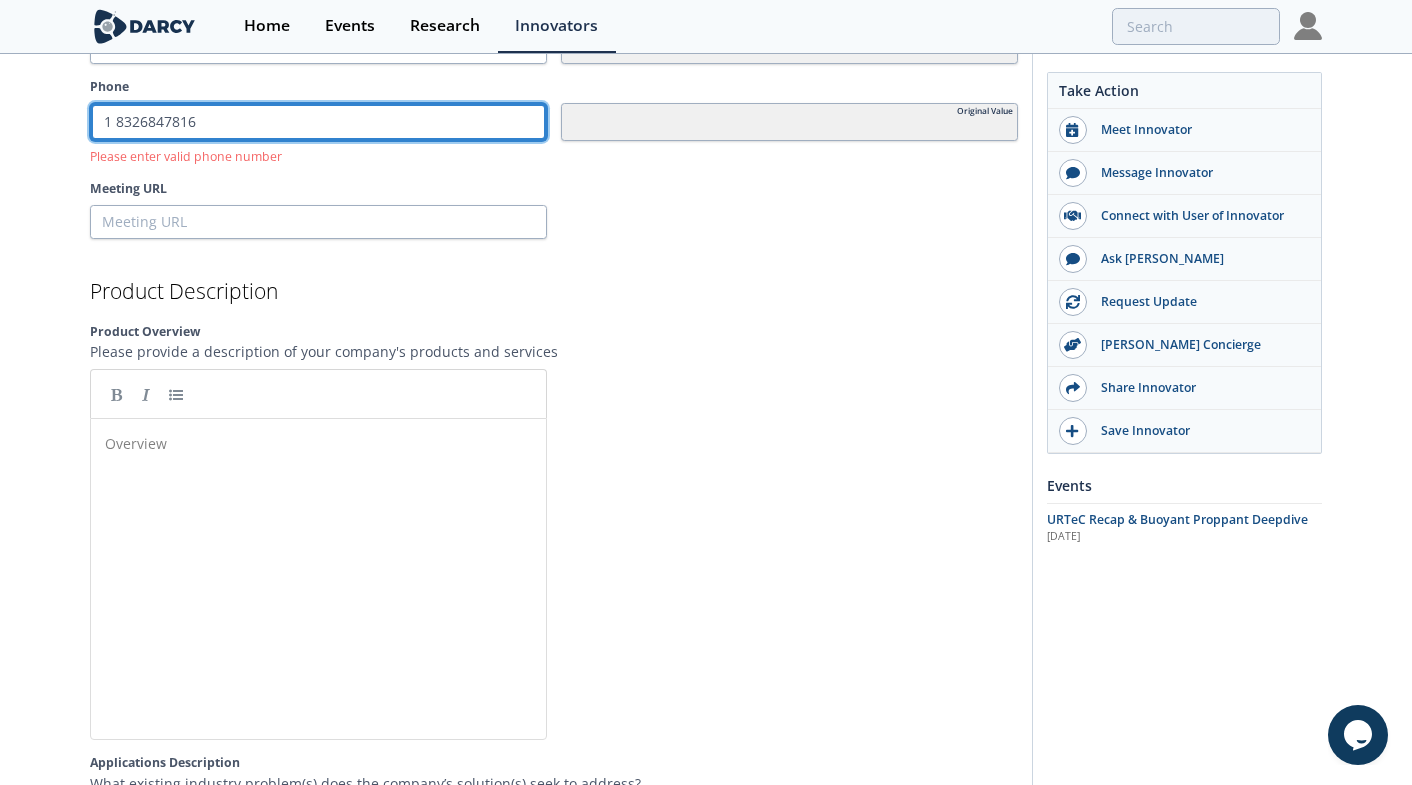click on "1 8326847816‬" at bounding box center (318, 122) 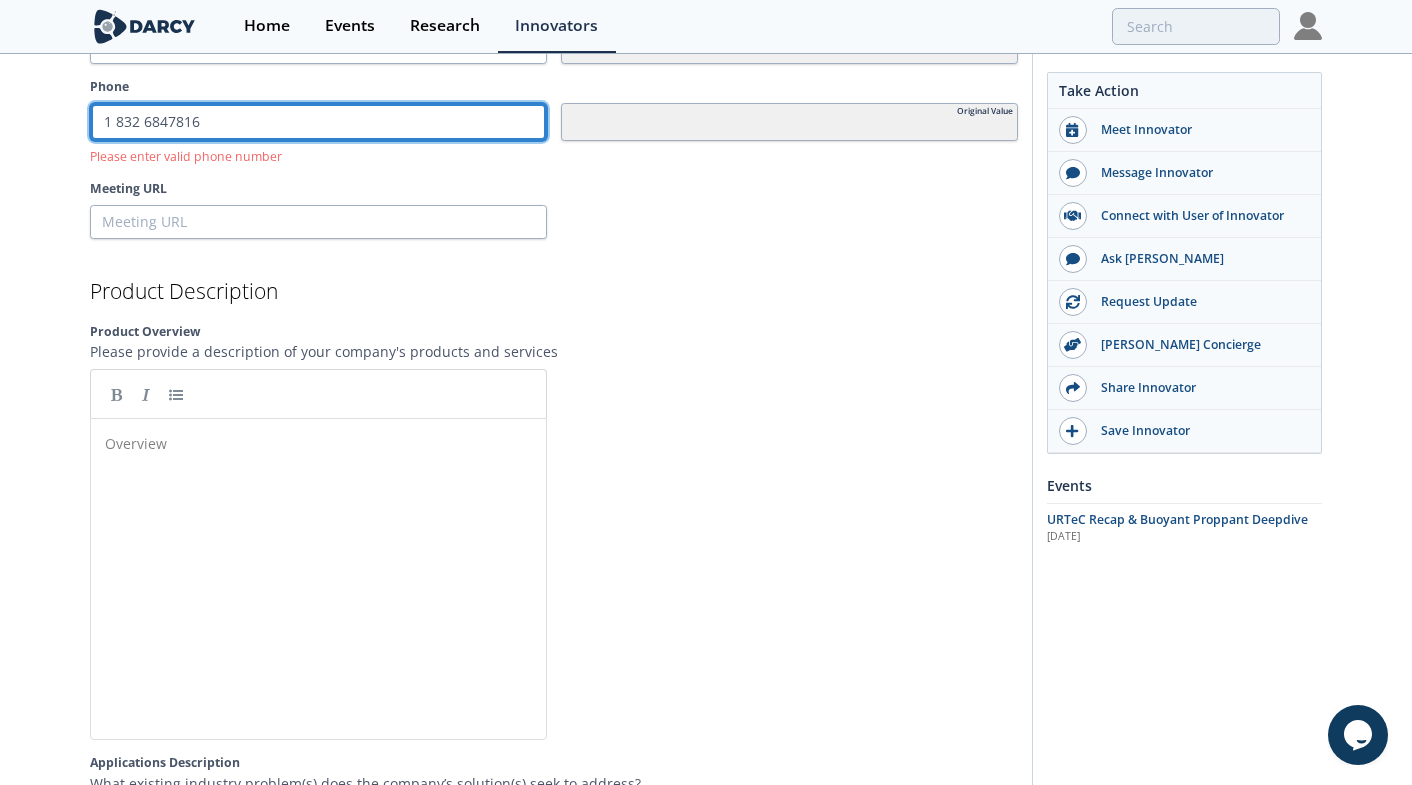 click on "1 832 6847816‬" at bounding box center [318, 122] 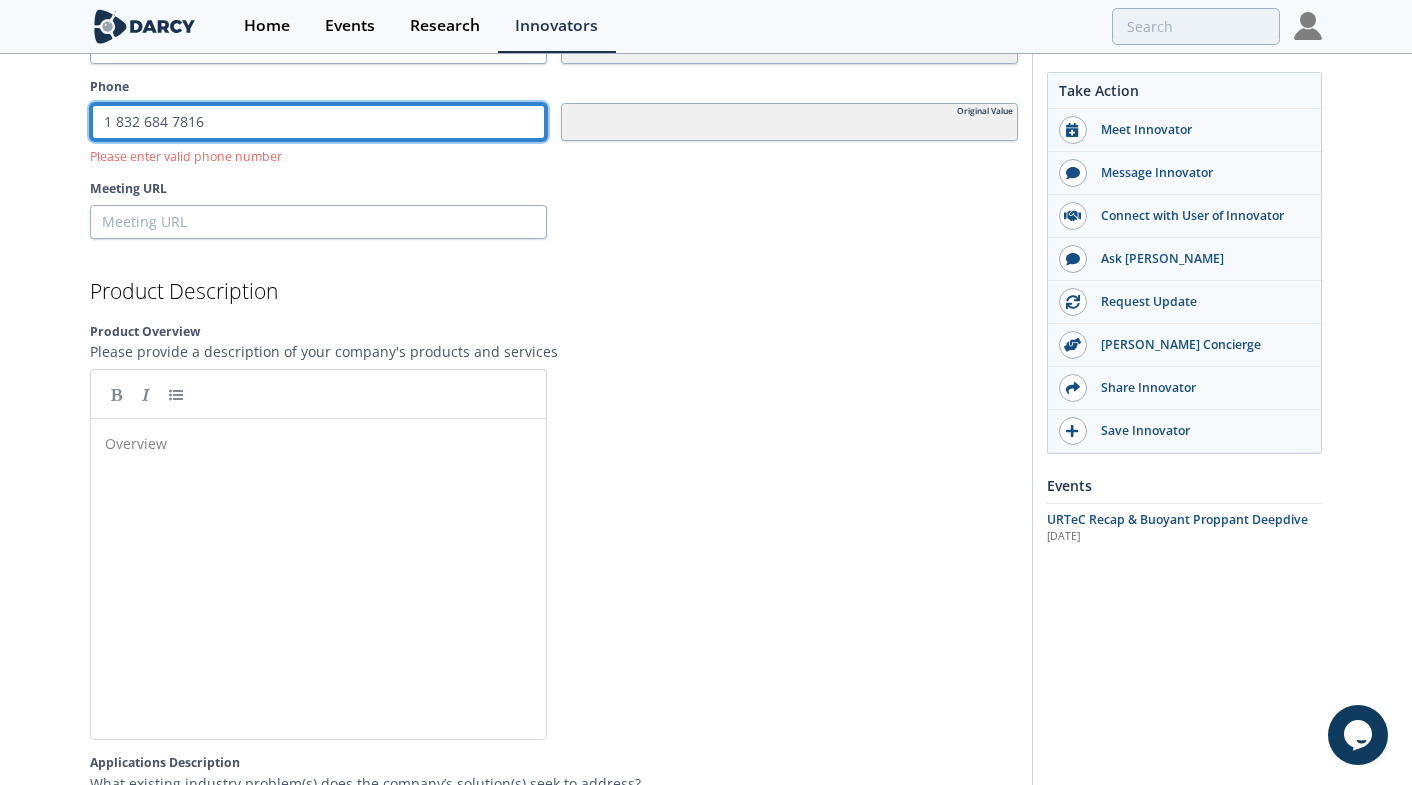 type on "1 832 684 7816‬" 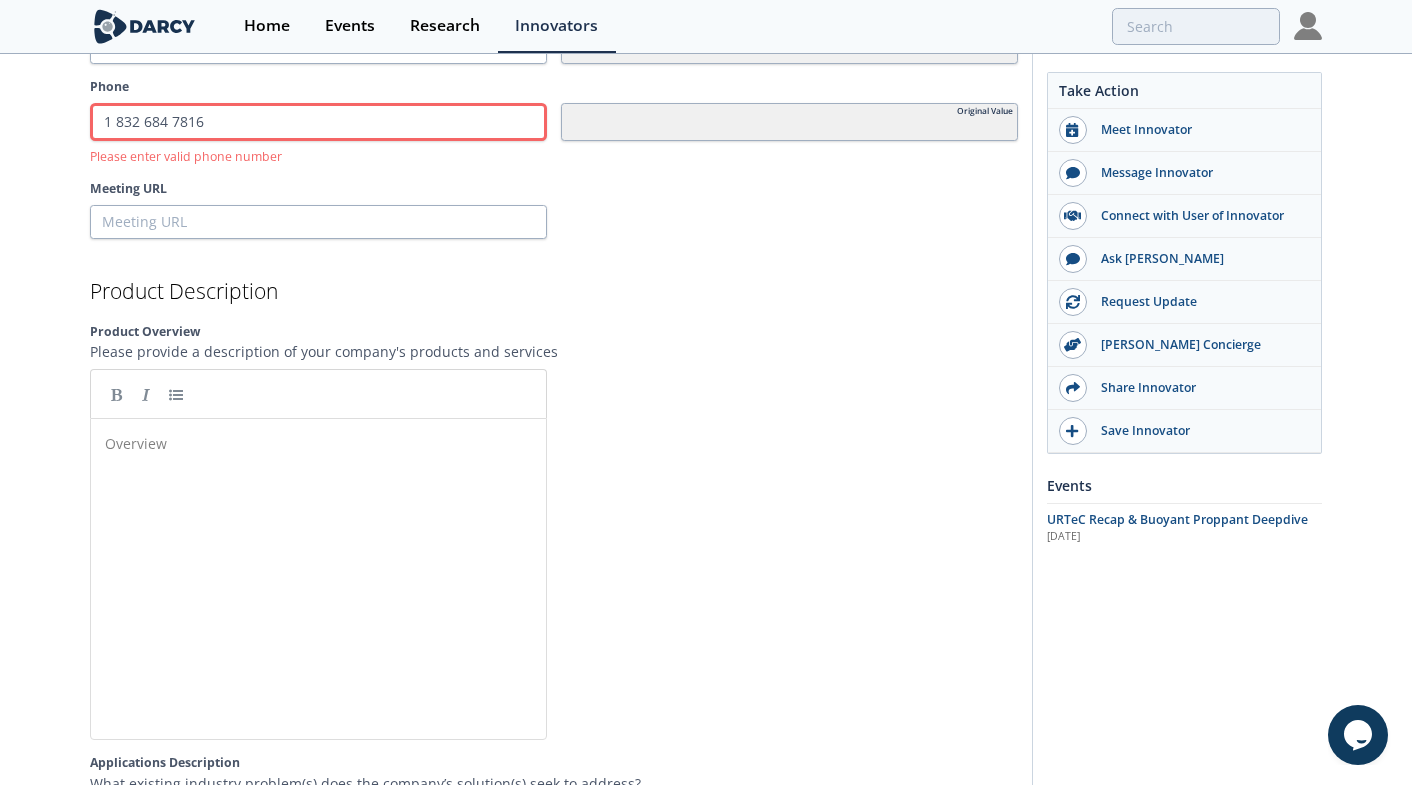 click on "Contact Info
Full Name
Harold Brannon
Original Value
Email
harold.brannon@sunspecialtyproducts.com
Original Value
Phone
1 832 684 7816‬
Original Value
Please enter valid phone number
Meeting URL" at bounding box center (554, 64) 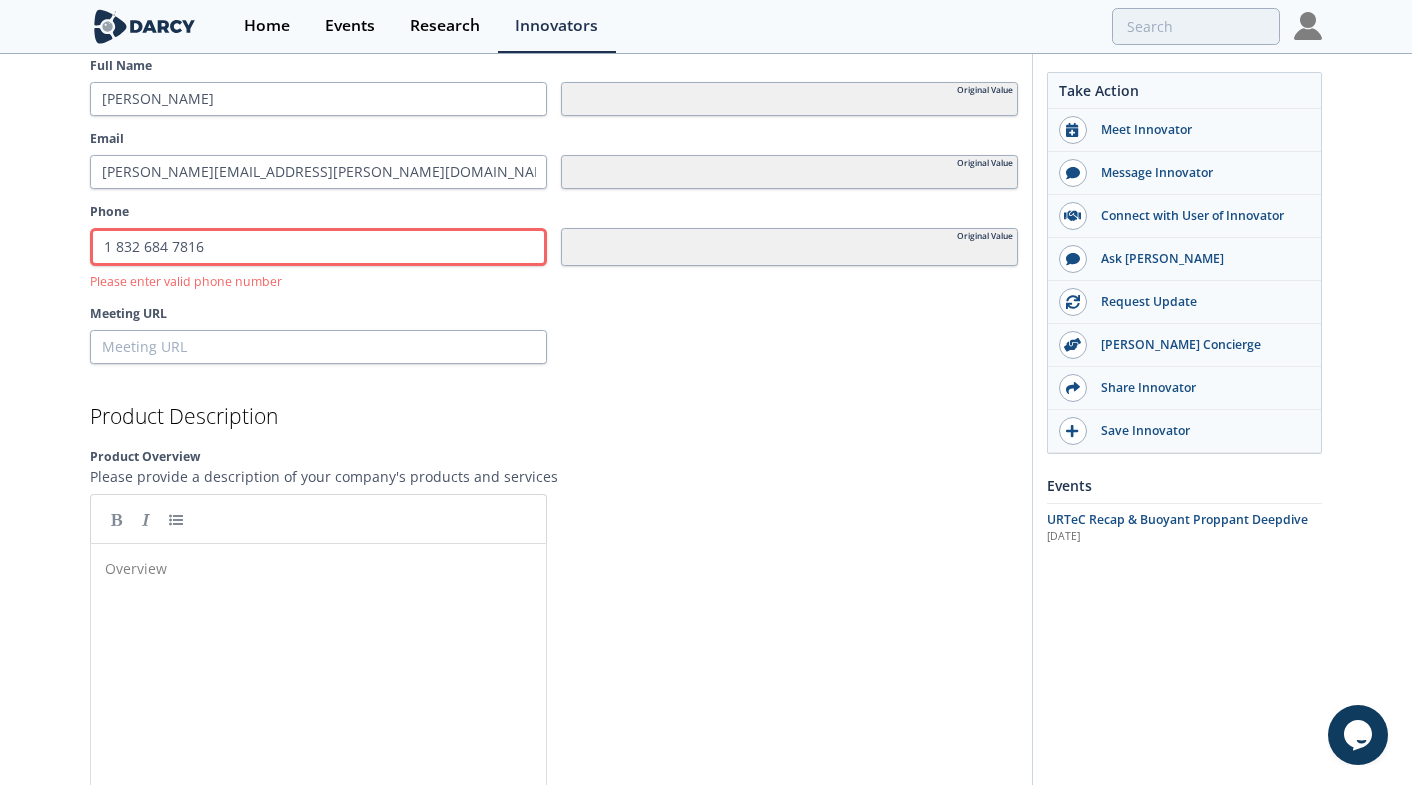 scroll, scrollTop: 2040, scrollLeft: 0, axis: vertical 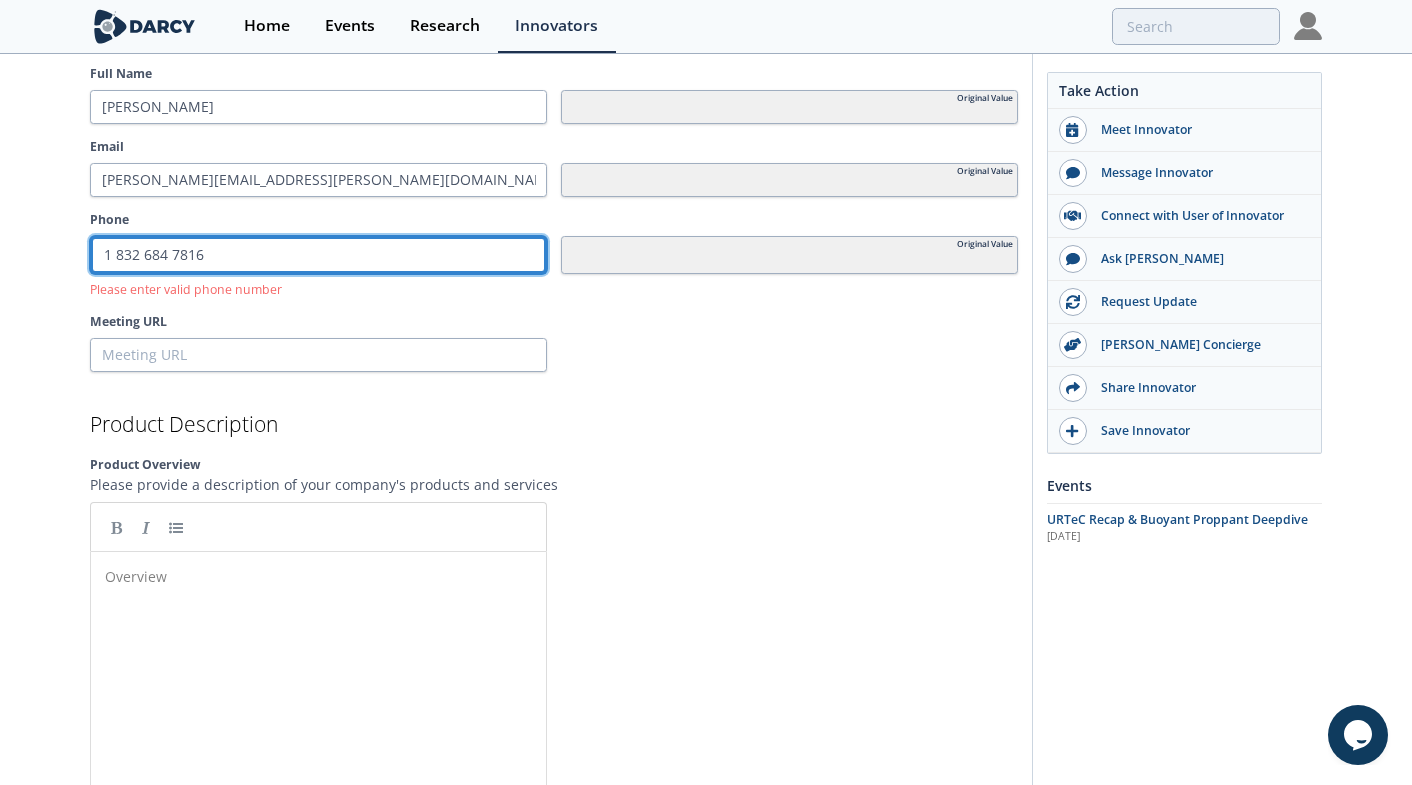 drag, startPoint x: 239, startPoint y: 259, endPoint x: 9, endPoint y: 221, distance: 233.118 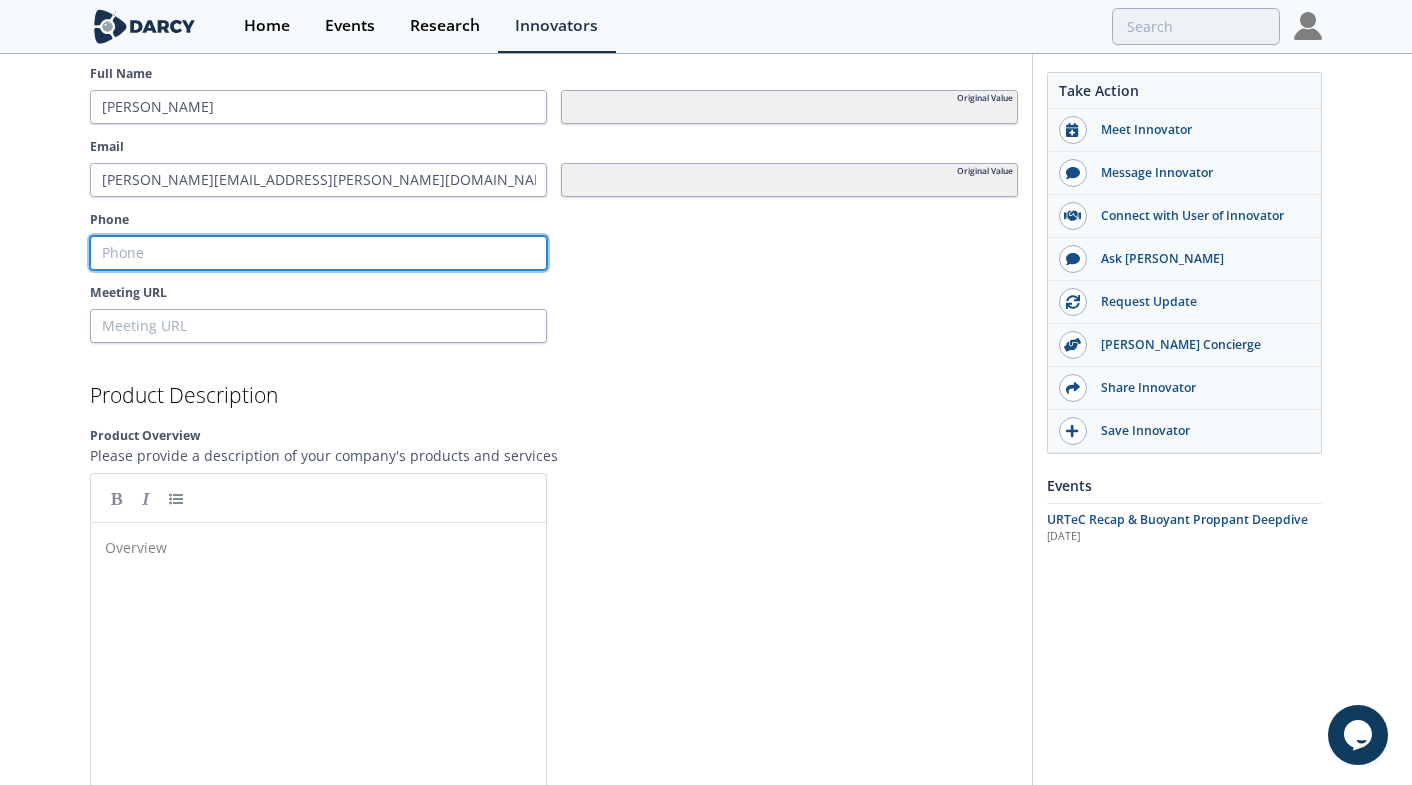 click on "Phone" at bounding box center [318, 253] 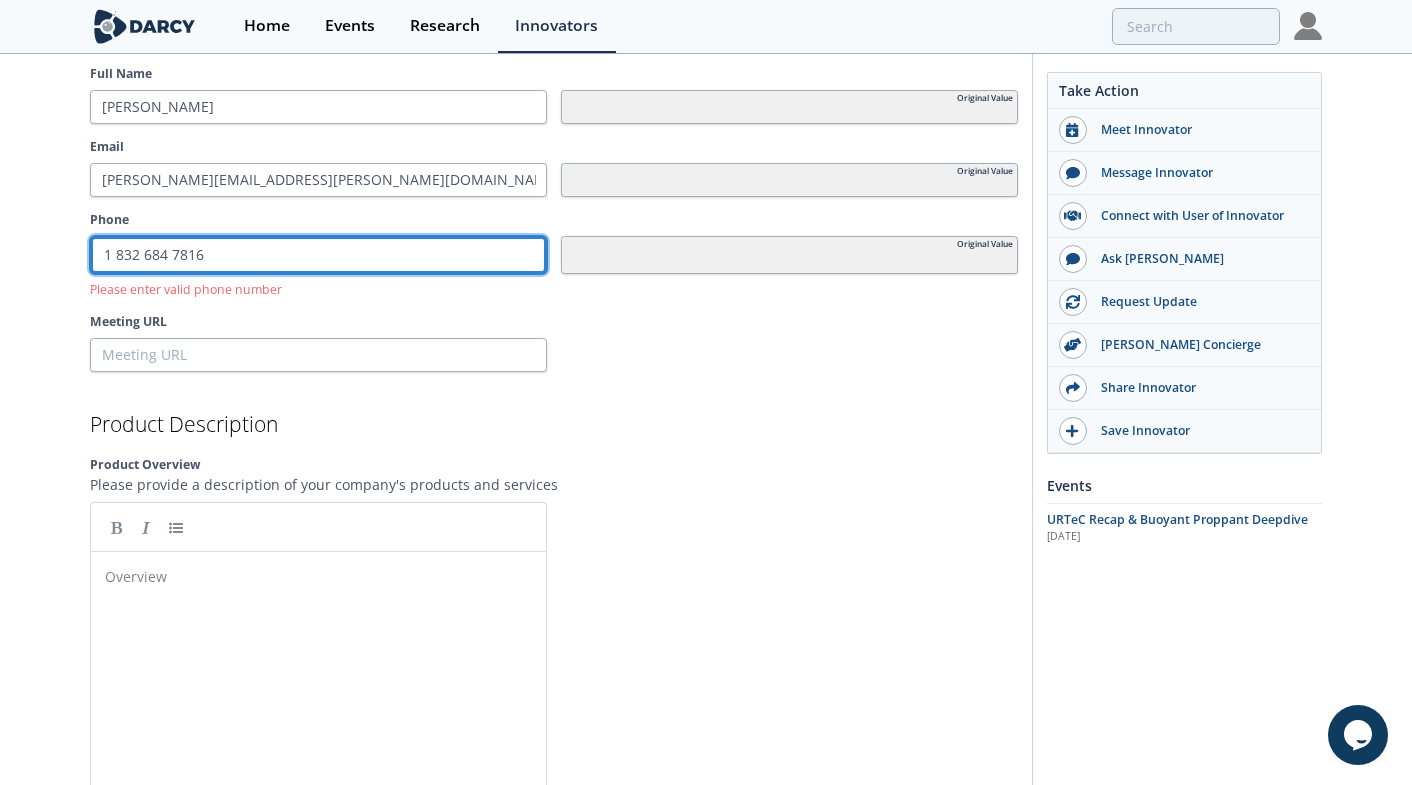 click on "1 832 684 7816‬" at bounding box center [318, 255] 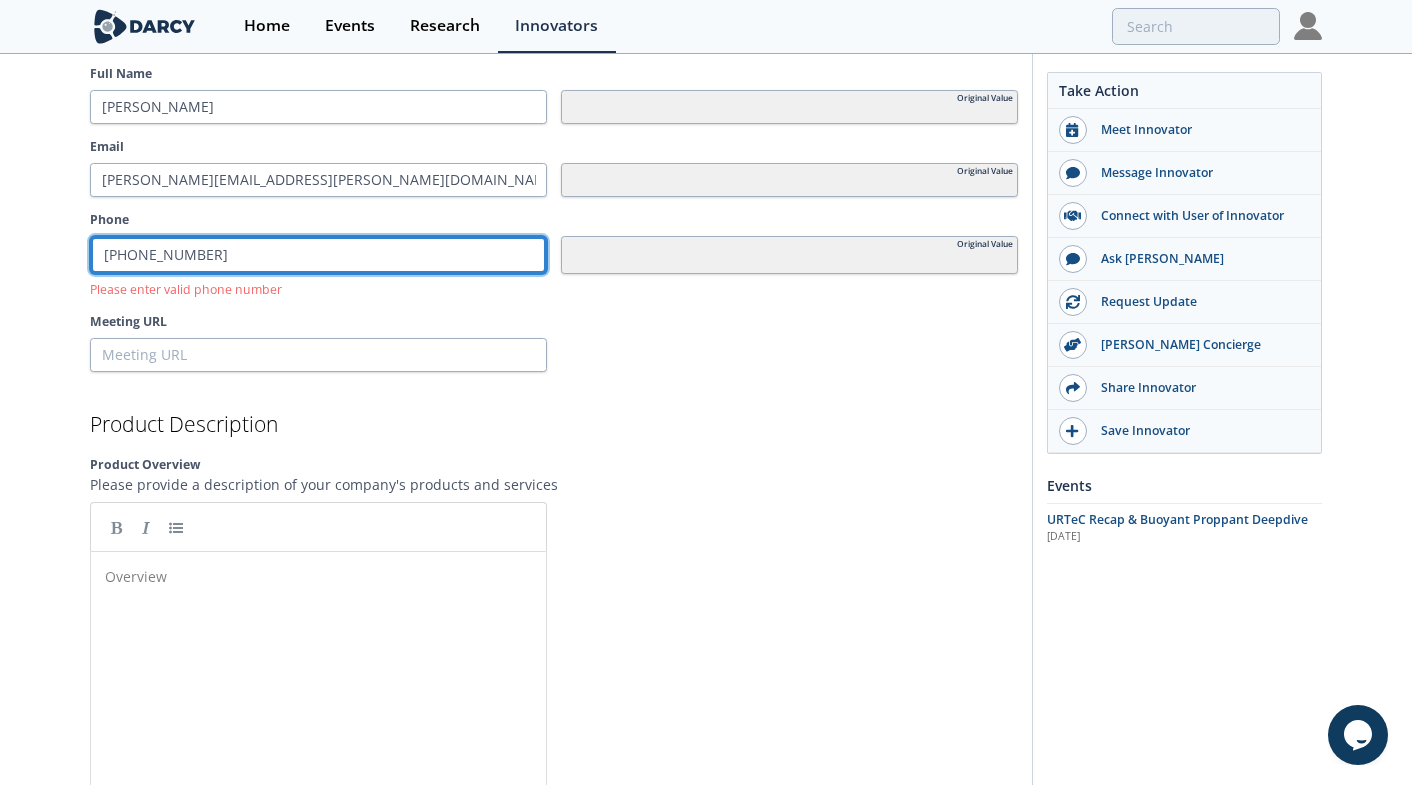 type 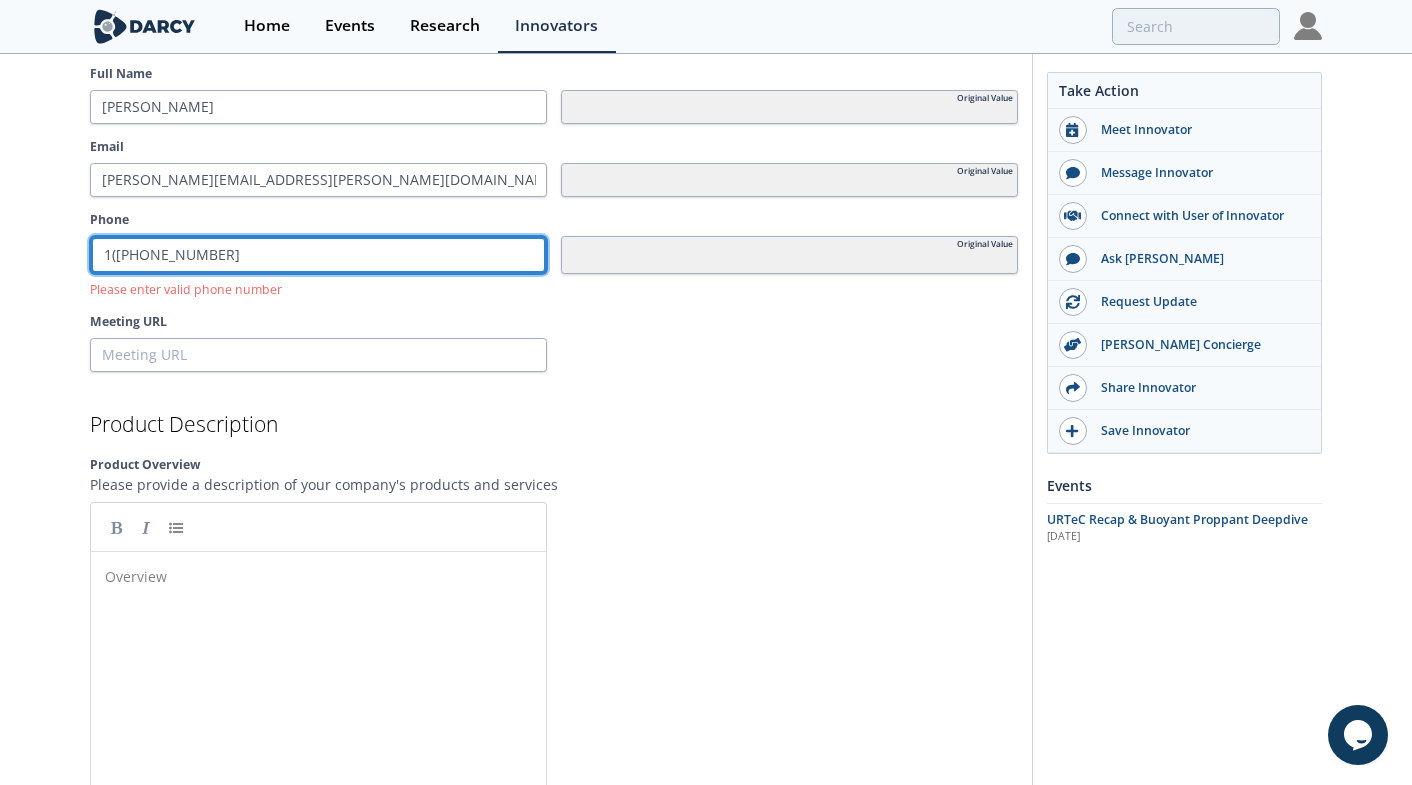 click on "1(832 684 7816‬" at bounding box center [318, 255] 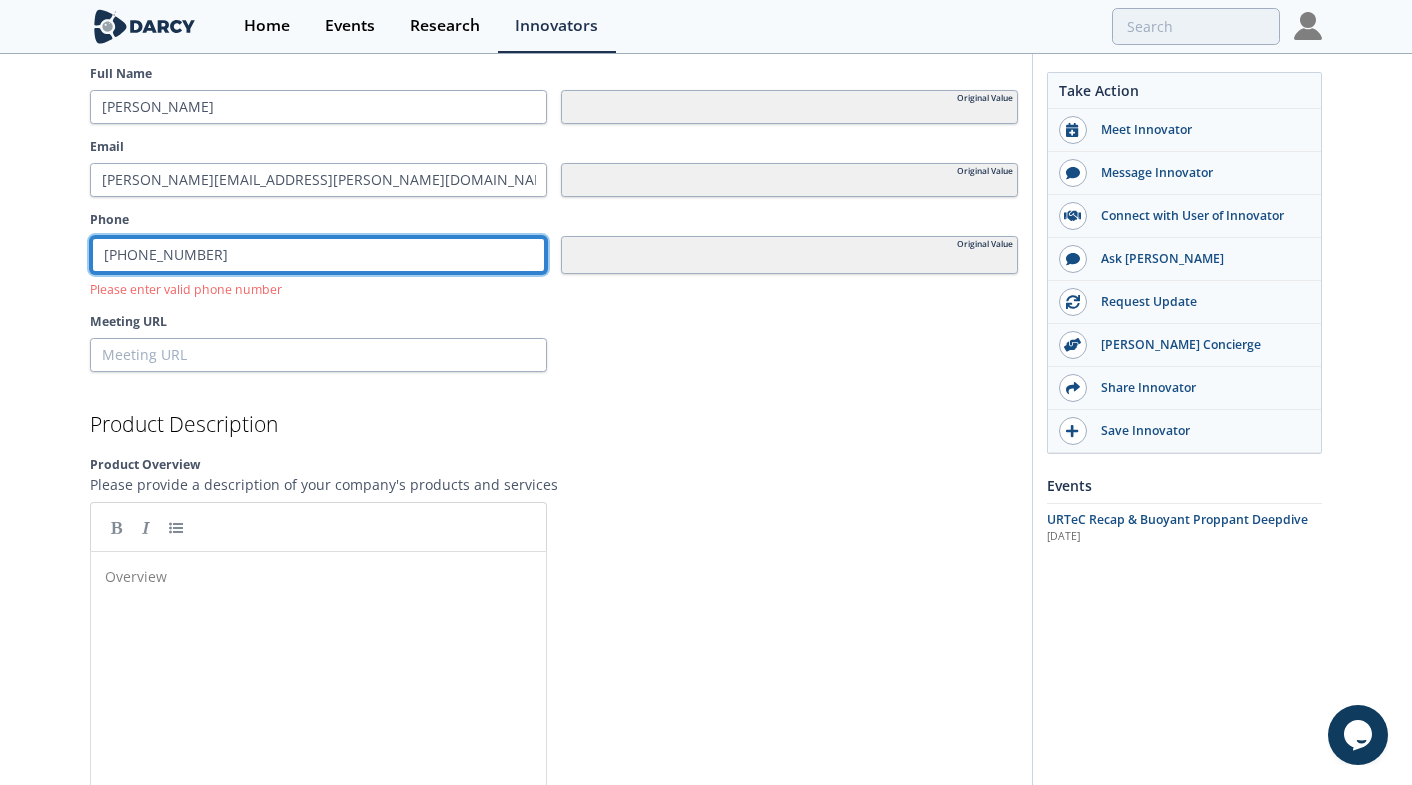 click on "1(832) 684 7816‬" at bounding box center (318, 255) 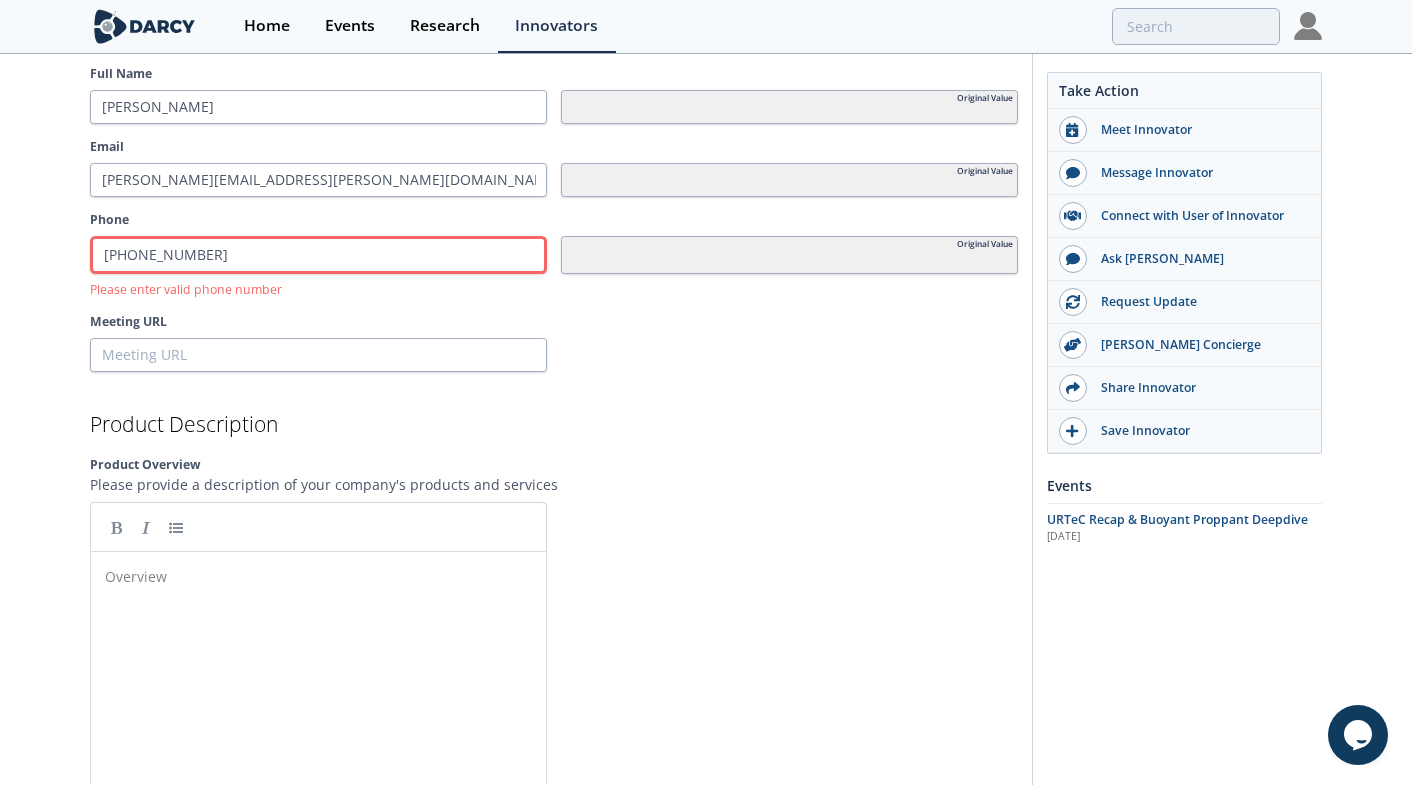 click on "Contact Info
Full Name
Harold Brannon
Original Value
Email
harold.brannon@sunspecialtyproducts.com
Original Value
Phone
+1 (832) 684-7816‬
Original Value
Please enter valid phone number
Meeting URL" at bounding box center [554, 197] 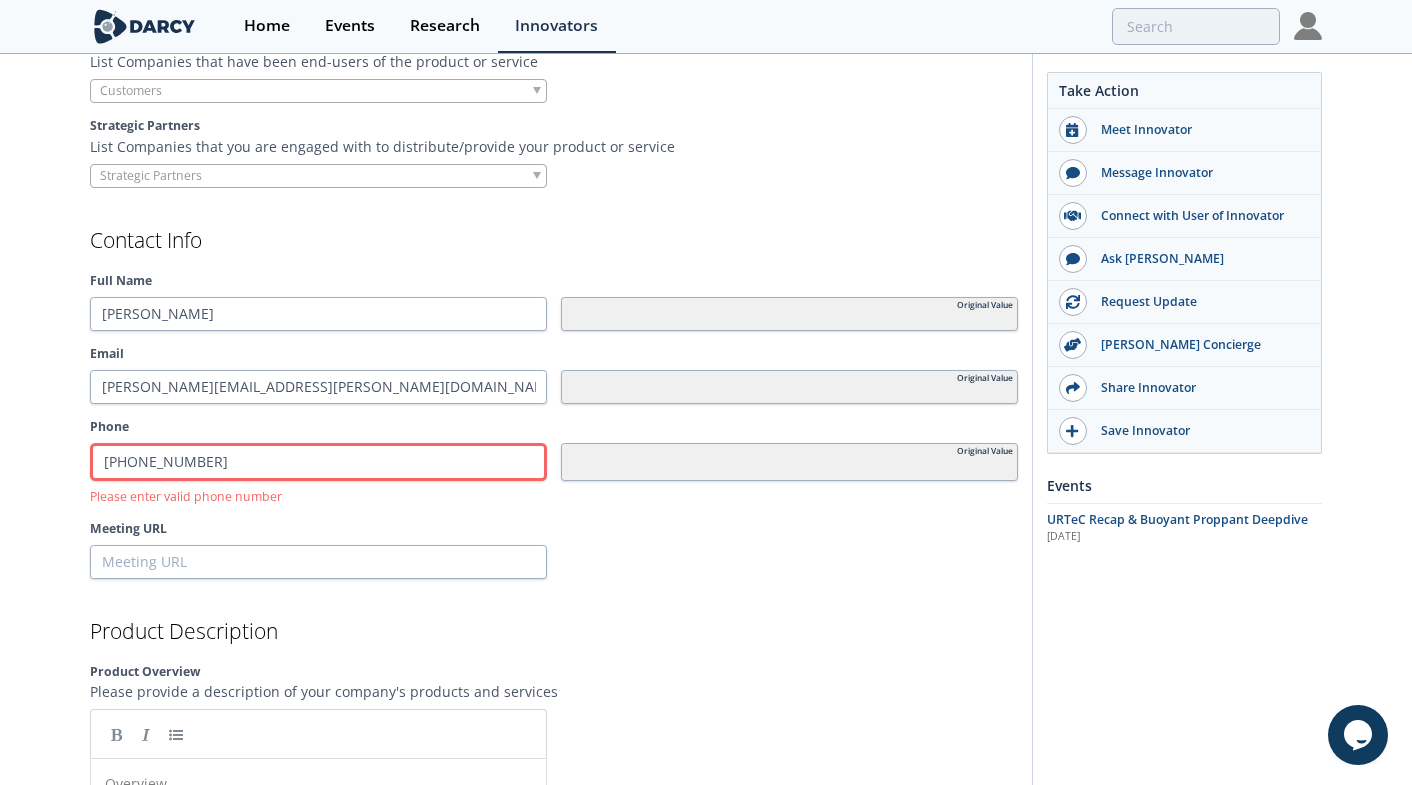 scroll, scrollTop: 1857, scrollLeft: 0, axis: vertical 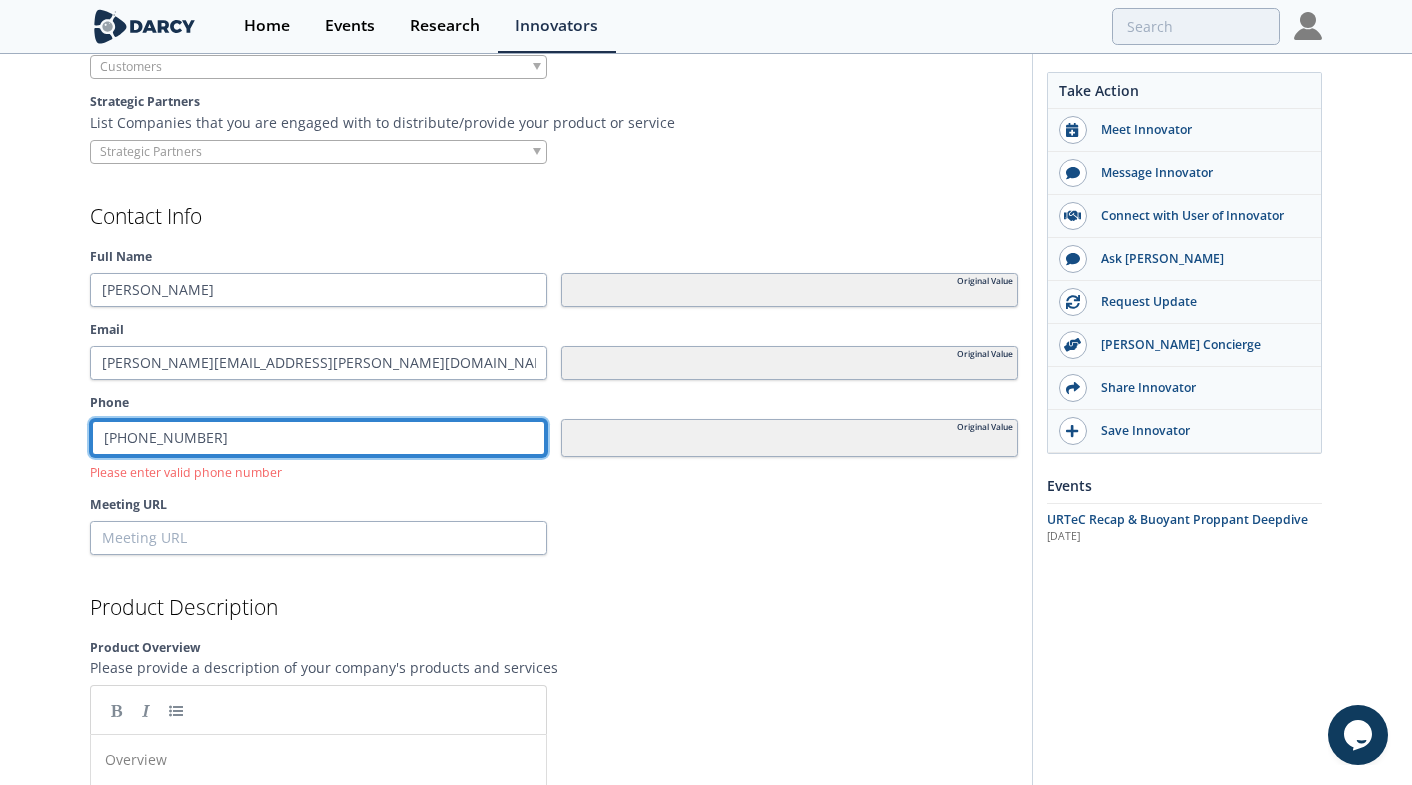 type 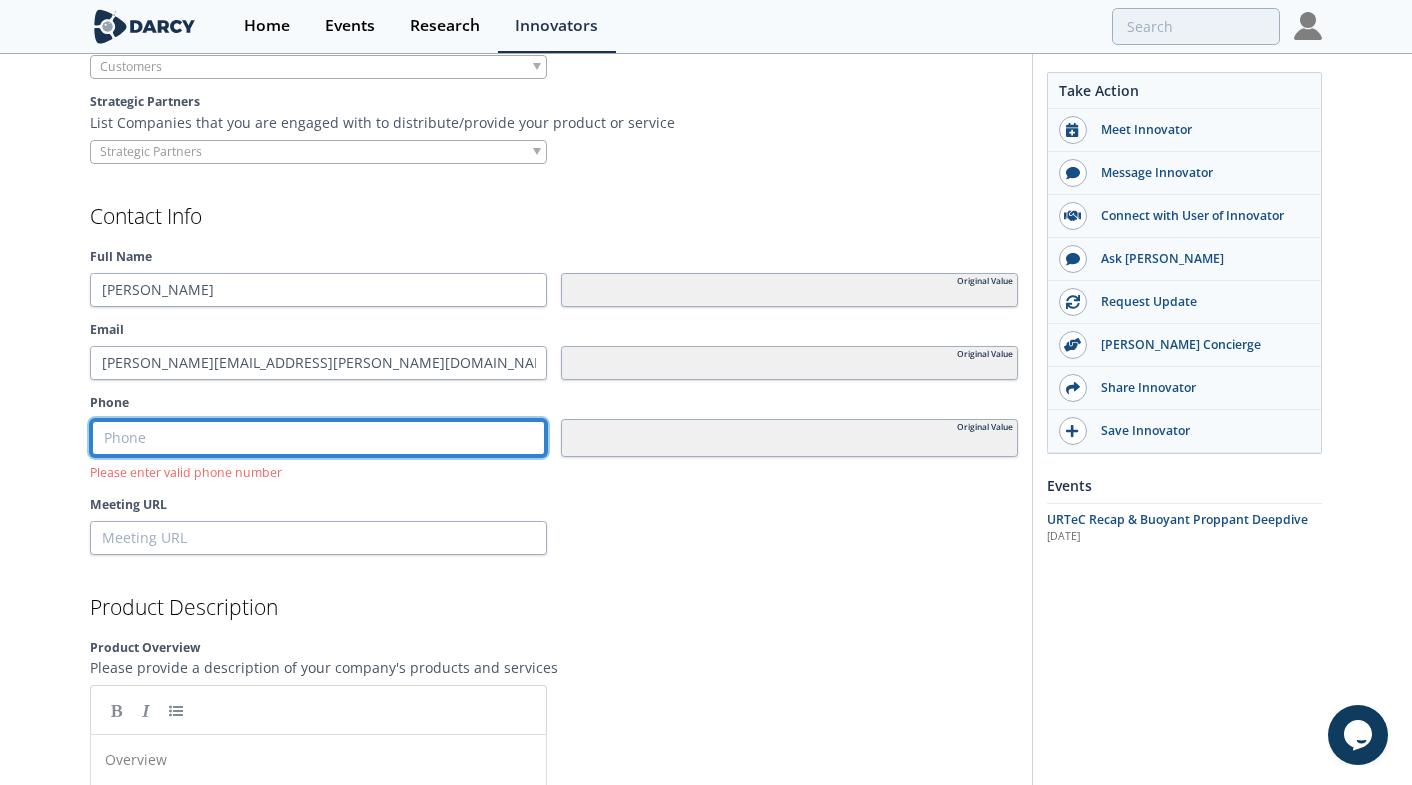 drag, startPoint x: 243, startPoint y: 441, endPoint x: 41, endPoint y: 428, distance: 202.41788 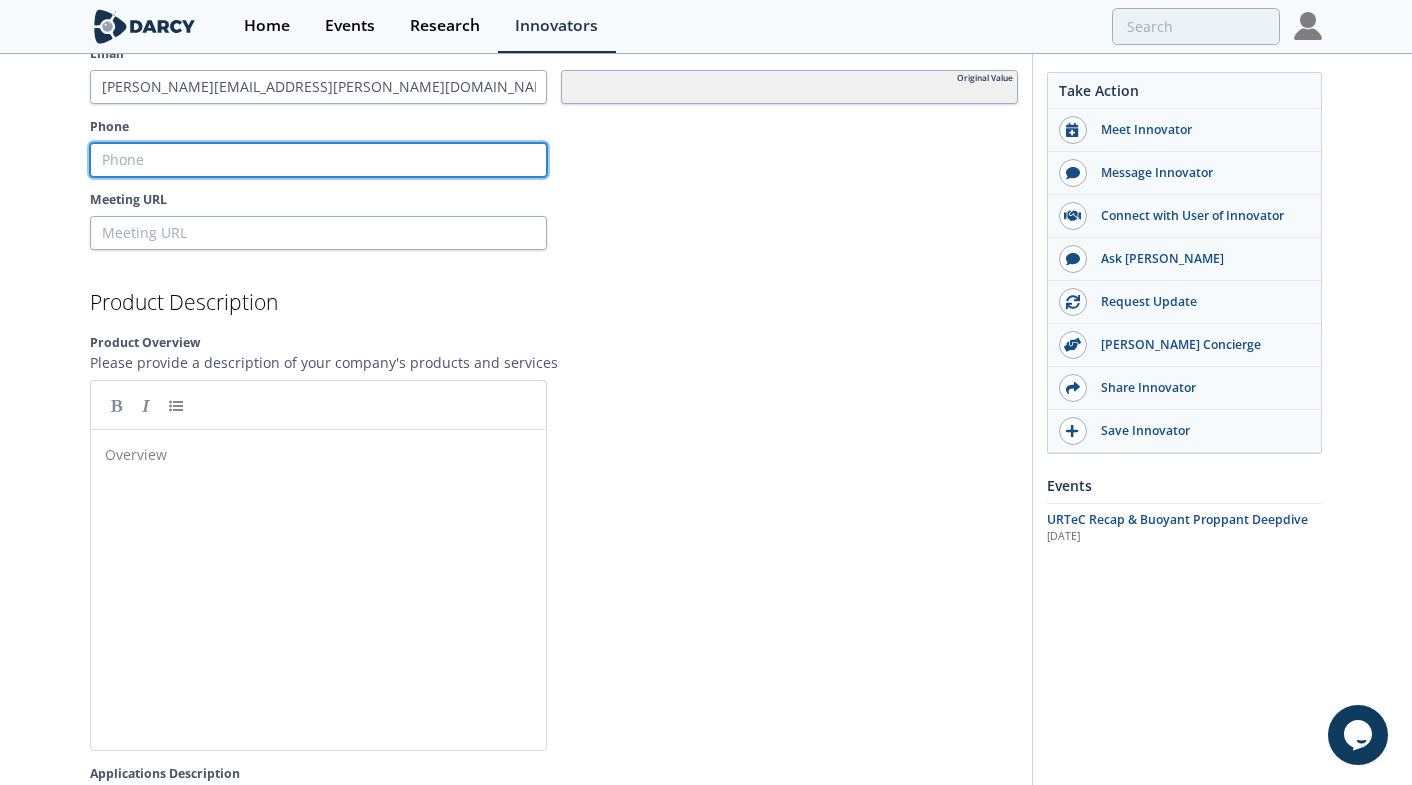 scroll, scrollTop: 2135, scrollLeft: 0, axis: vertical 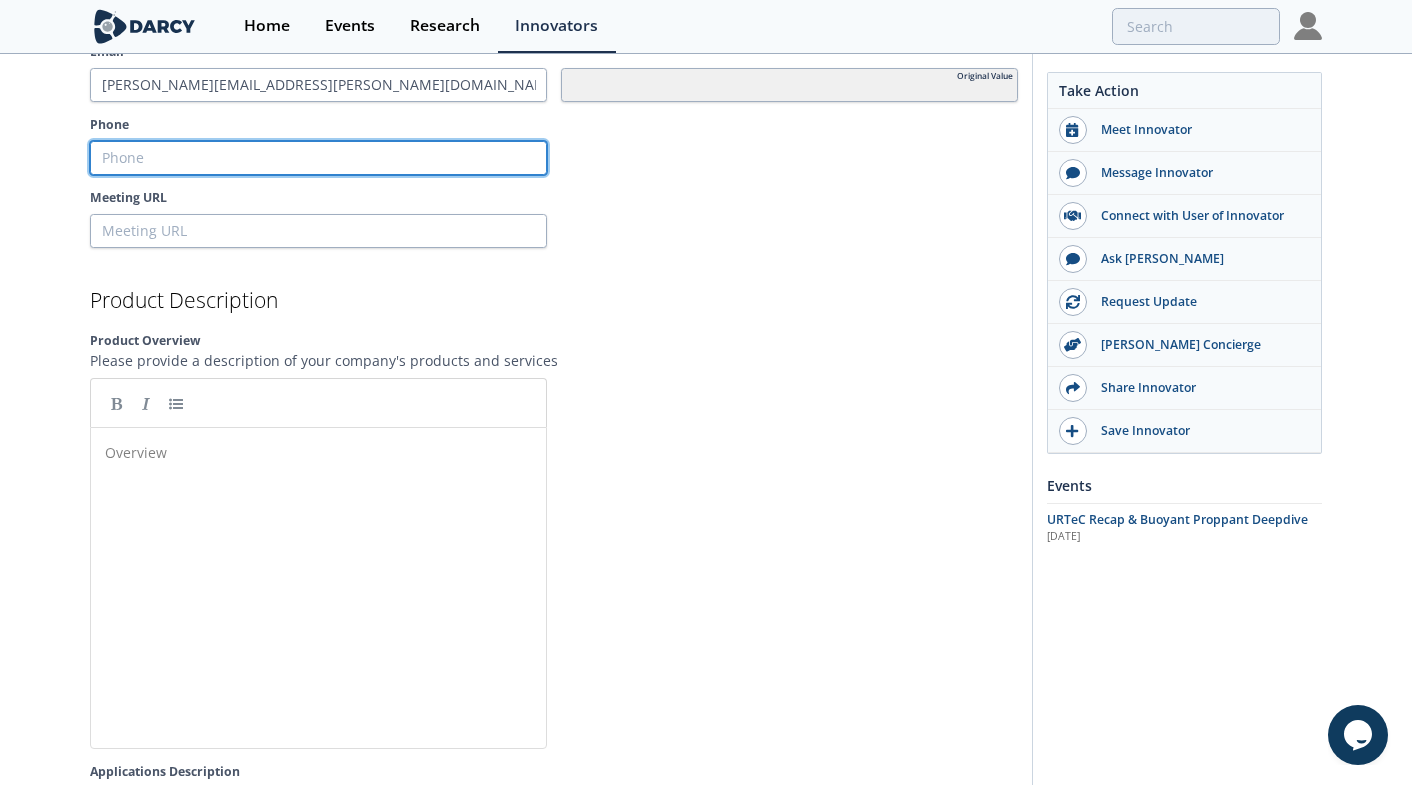 type 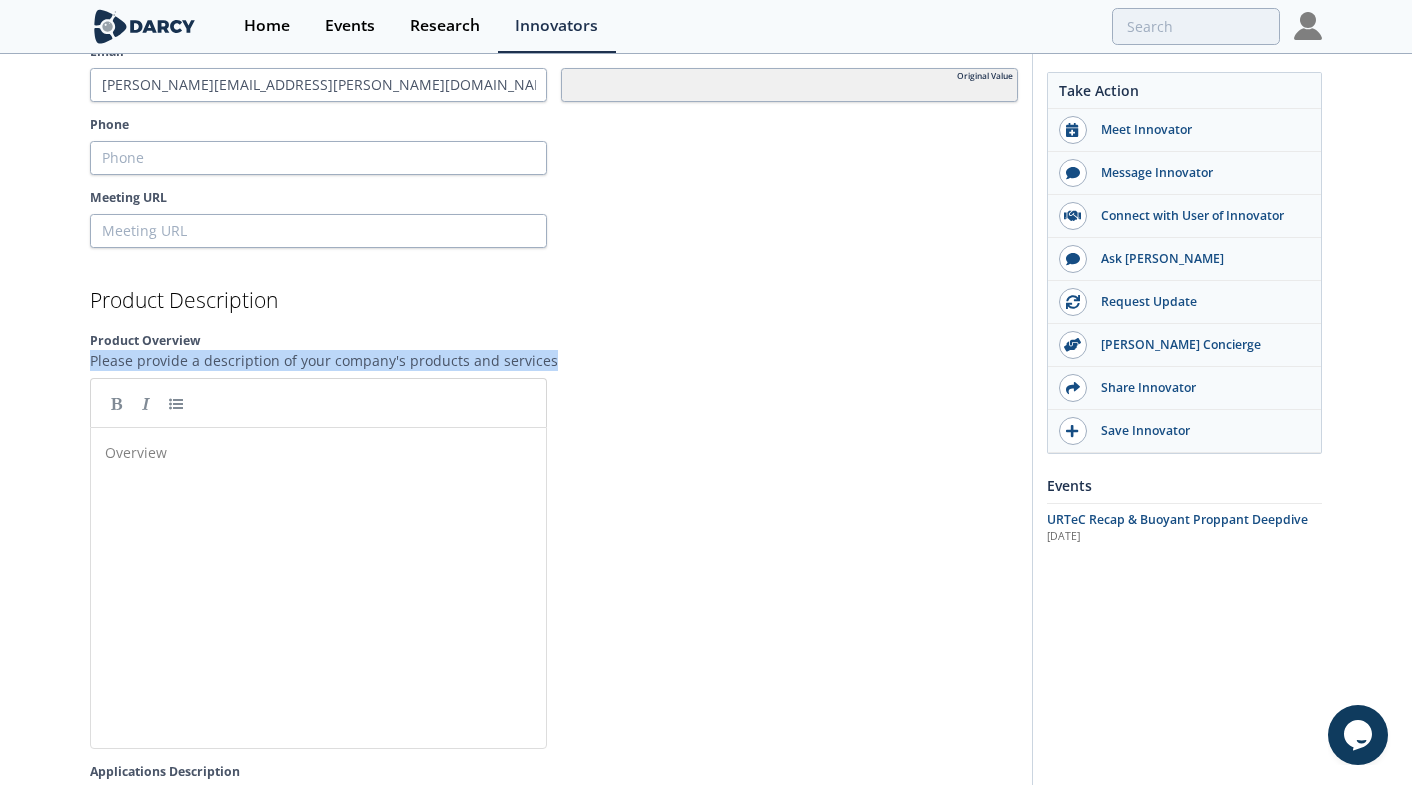 drag, startPoint x: 92, startPoint y: 359, endPoint x: 545, endPoint y: 359, distance: 453 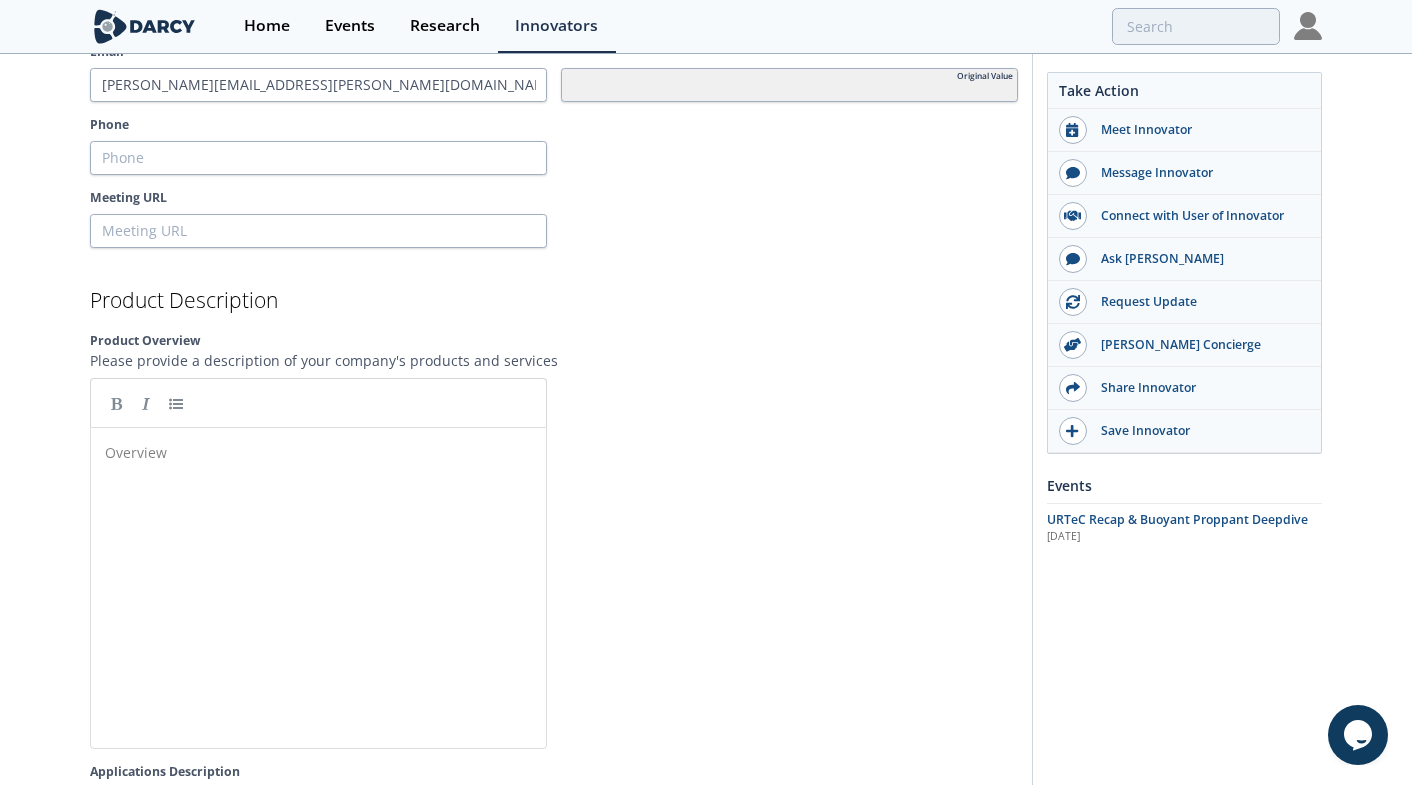 click on "Overview   ​" at bounding box center (333, 603) 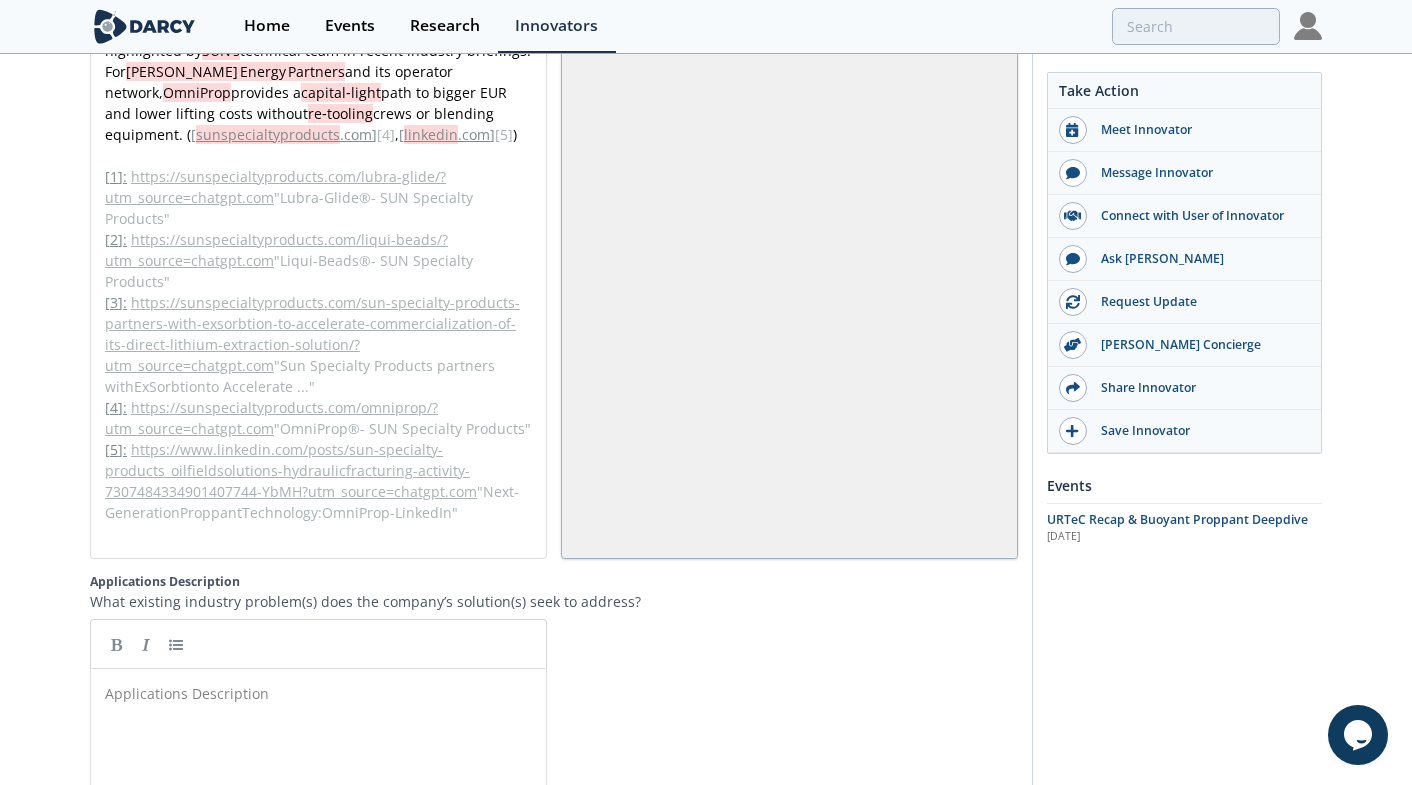 scroll, scrollTop: 2913, scrollLeft: 0, axis: vertical 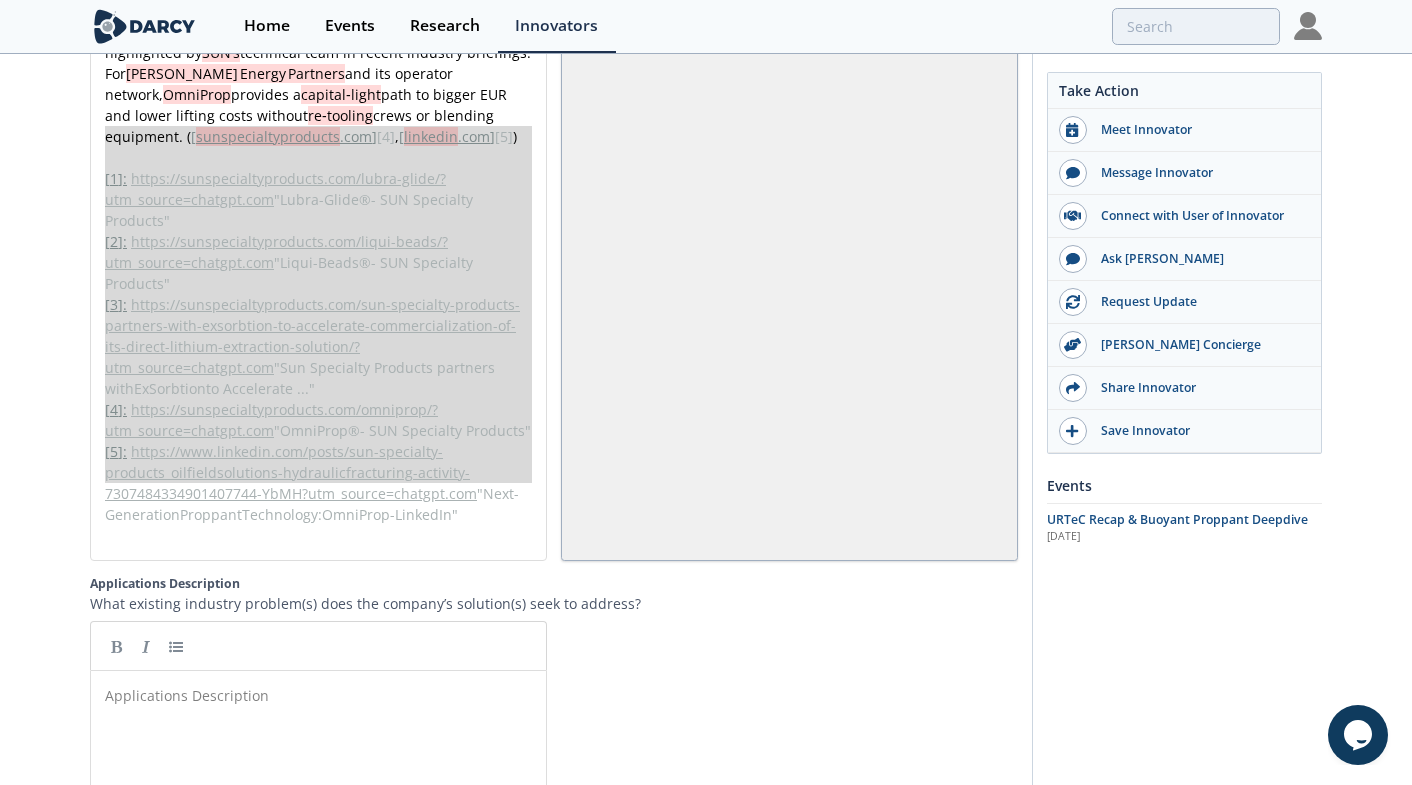 type on "([sunspecialtyproducts.com][4], [linkedin.com][5])
[1]: https://sunspecialtyproducts.com/lubra-glide/?utm_source=chatgpt.com "Lubra-Glide® - SUN Specialty Products"
[2]: https://sunspecialtyproducts.com/liqui-beads/?utm_source=chatgpt.com "Liqui-Beads® - SUN Specialty Products"
[3]: https://sunspecialtyproducts.com/sun-specialty-products-partners-with-exsorbtion-to-accelerate-commercialization-of-its-direct-lithium-extraction-solution/?utm_source=chatgpt.com "Sun Specialty Products partners with ExSorbtion to Accelerate ..."
[4]: https://sunspecialtyproducts.com/omniprop/?utm_source=chatgpt.com "OmniProp® - SUN Specialty Products"
[5]: https://www.linkedin.com/posts/sun-specialty-products_oilfieldsolutions-hydraulicfracturing-activity-7307484334901407744-YbMH?utm_source=chatgpt.com "Next-Generation Proppant Technology: OmniProp - LinkedIn"" 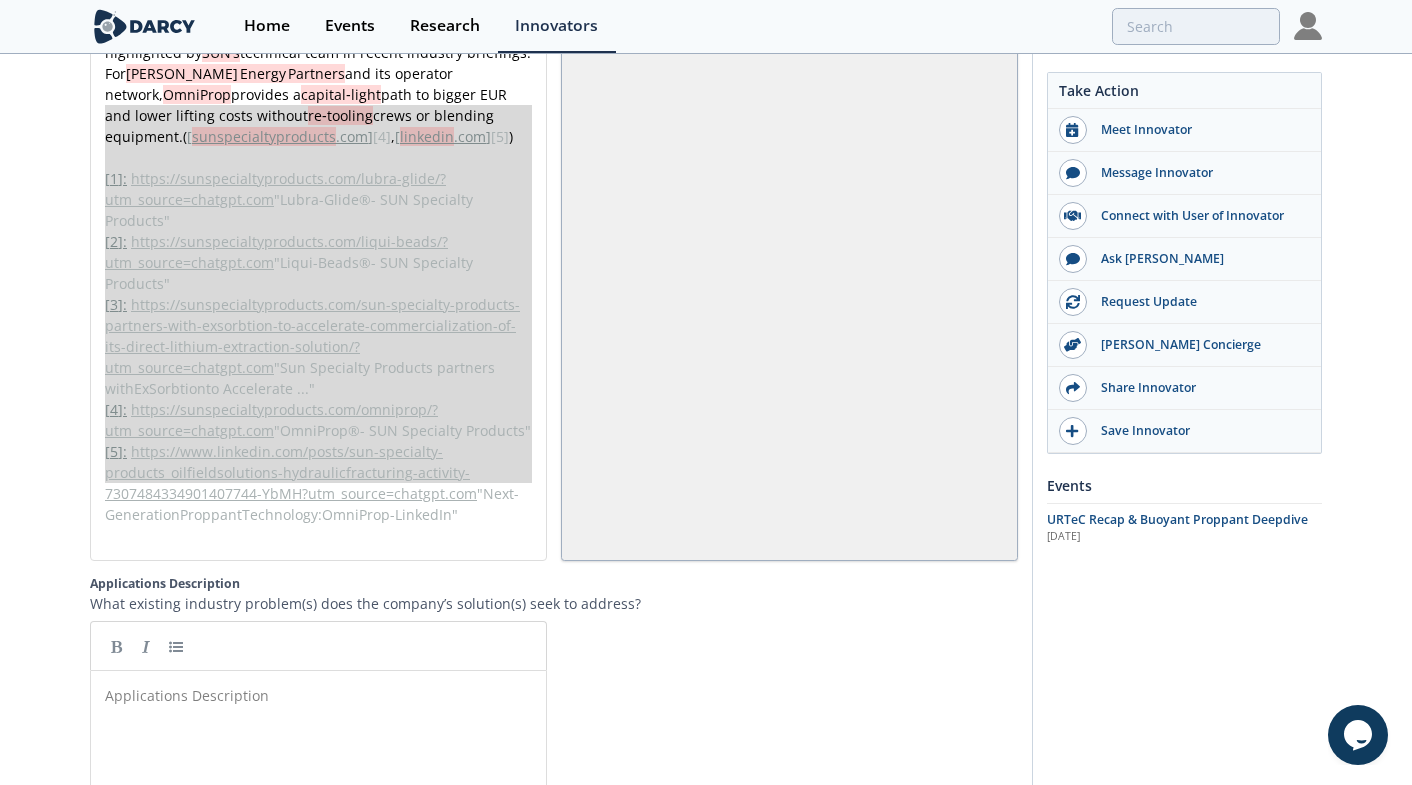 drag, startPoint x: 145, startPoint y: 494, endPoint x: 72, endPoint y: 120, distance: 381.05774 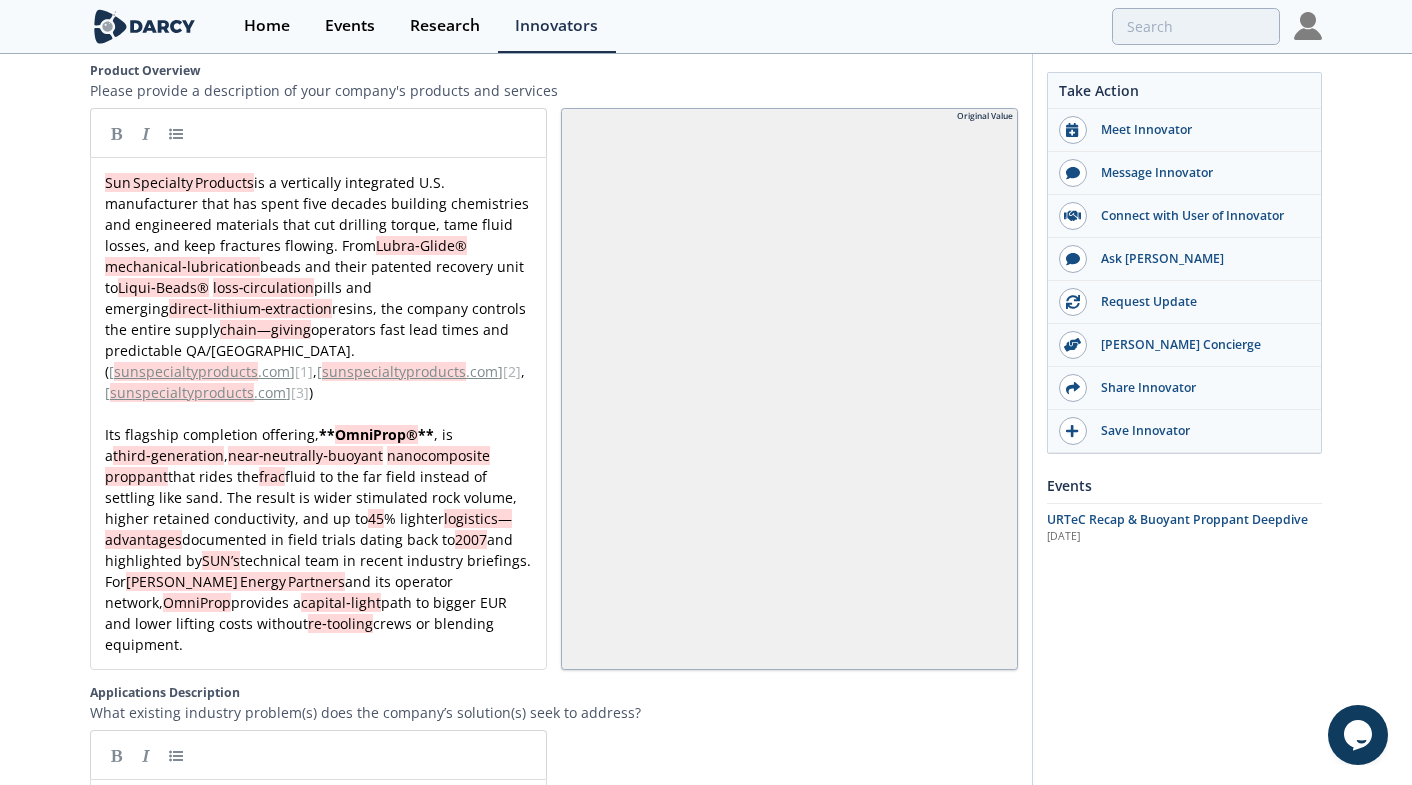 scroll, scrollTop: 2403, scrollLeft: 0, axis: vertical 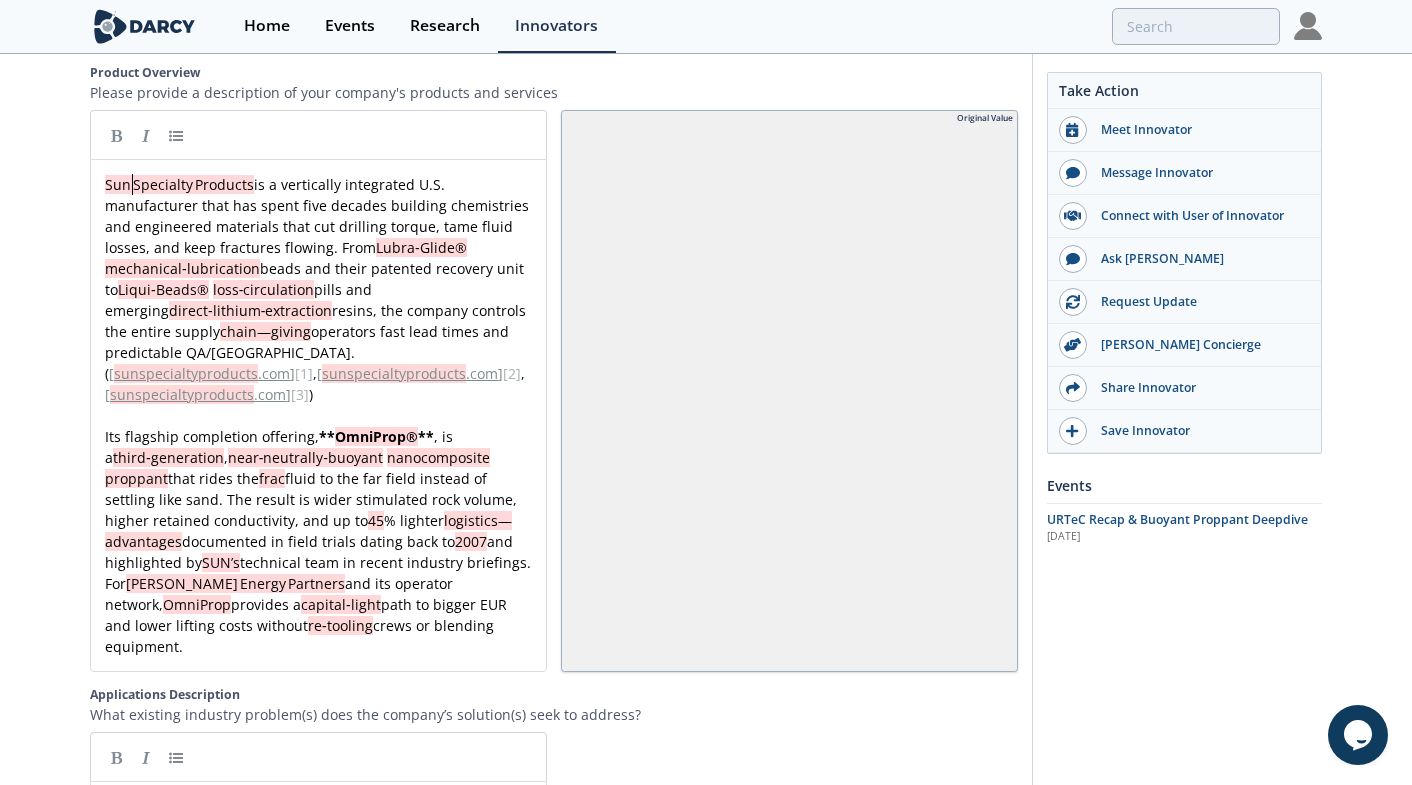 click on "x   Sun Specialty Products  is a vertically integrated U.S. manufacturer that has spent five decades building chemistries and engineered materials that cut drilling torque, tame fluid losses, and keep fractures flowing. From  Lubra‑Glide®   mechanical‑lubrication  beads and their patented recovery unit to  Liqui‑Beads®   loss‑circulation  pills and emerging  direct‑lithium‑extraction  resins, the company controls the entire supply  chain—giving  operators fast lead times and predictable QA/QC. ( [ sunspecialtyproducts .com ] [ 1 ] ,  [ sunspecialtyproducts .com ] [ 2 ] ,  [ sunspecialtyproducts .com ] [ 3 ] ) ​ Its flagship completion offering,  ** OmniProp® ** , is a  third‑generation ,  near‑neutrally‑buoyant   nanocomposite   proppant  that rides the  frac  fluid to the far field instead of settling like sand. The result is wider stimulated rock volume, higher retained conductivity, and up to  45  % lighter  logistics—advantages  documented in field trials dating back to" at bounding box center (318, 415) 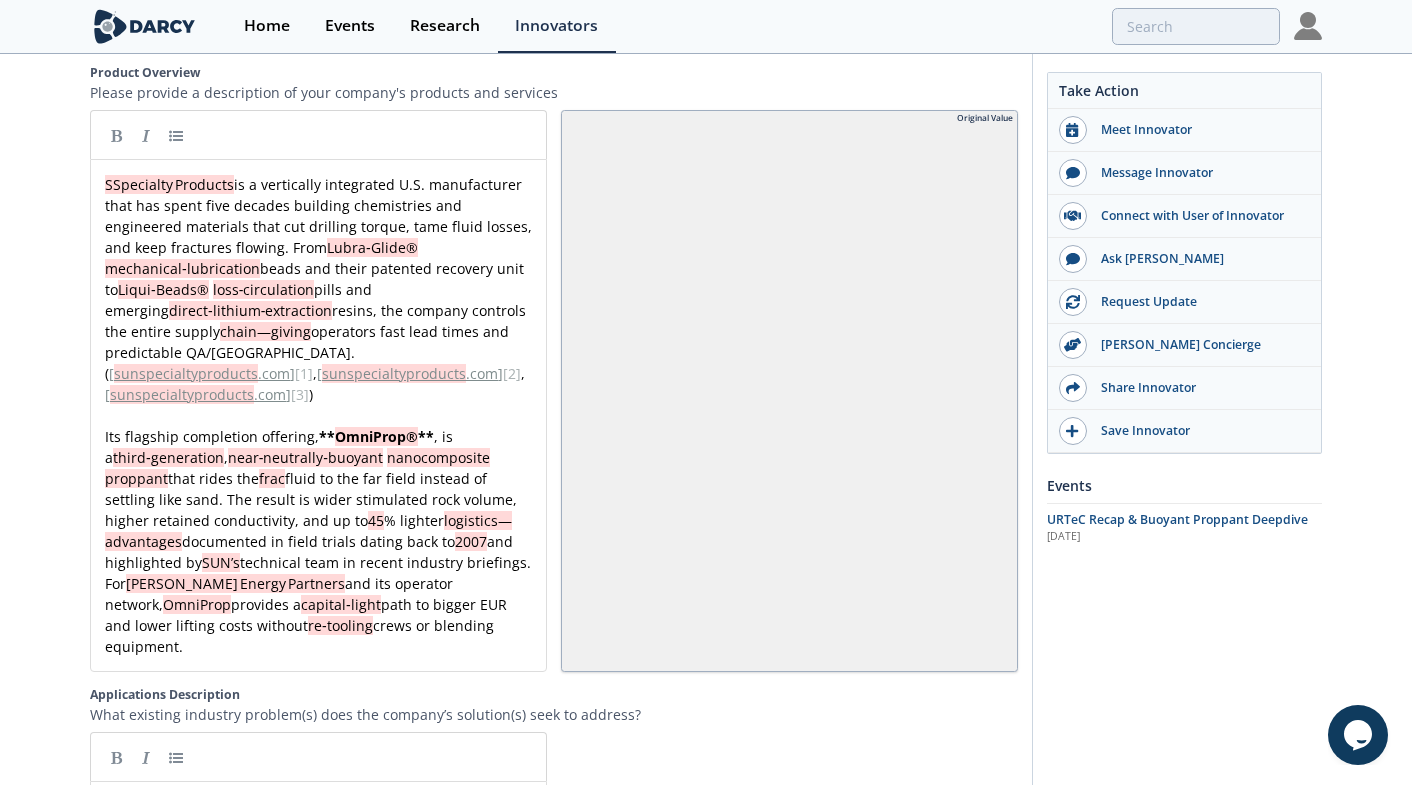 type 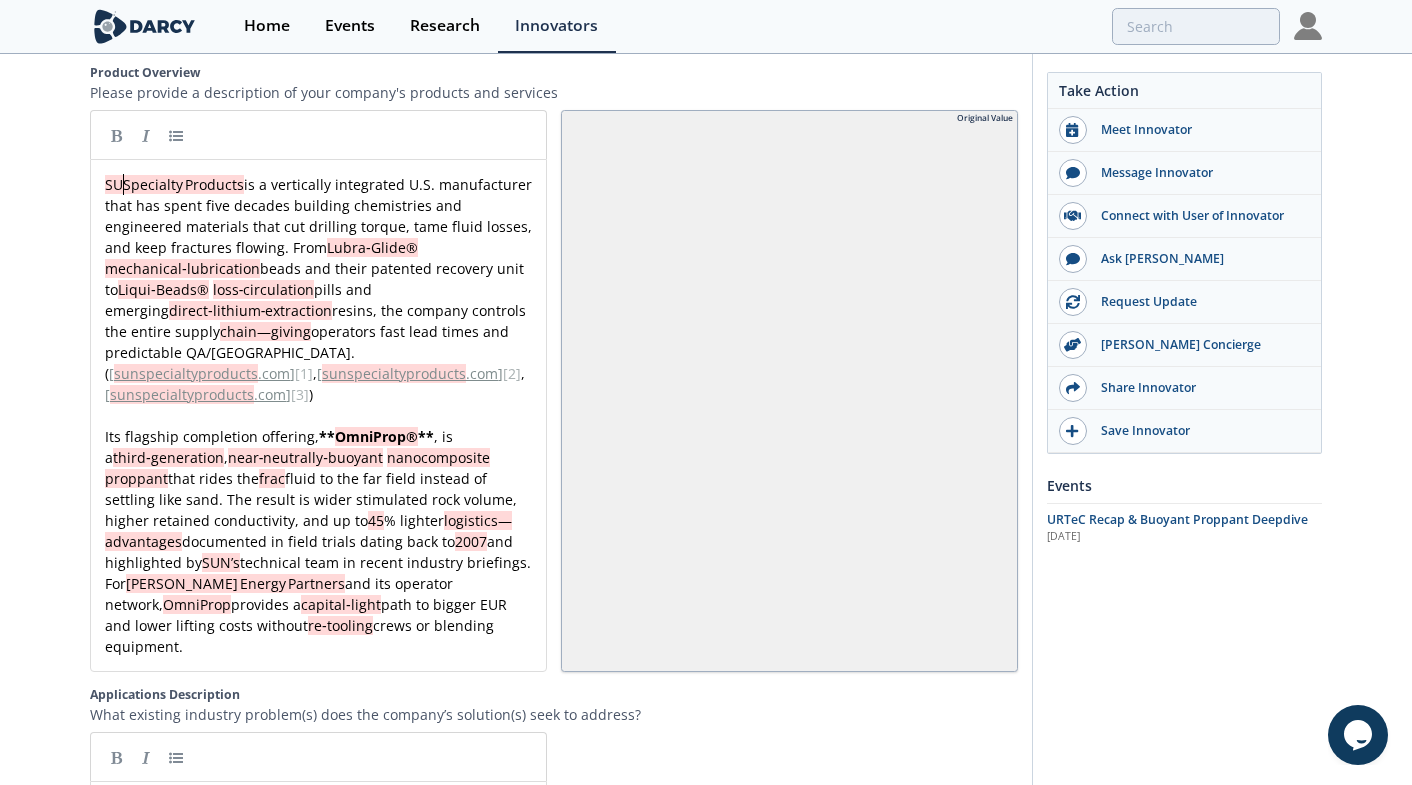 type 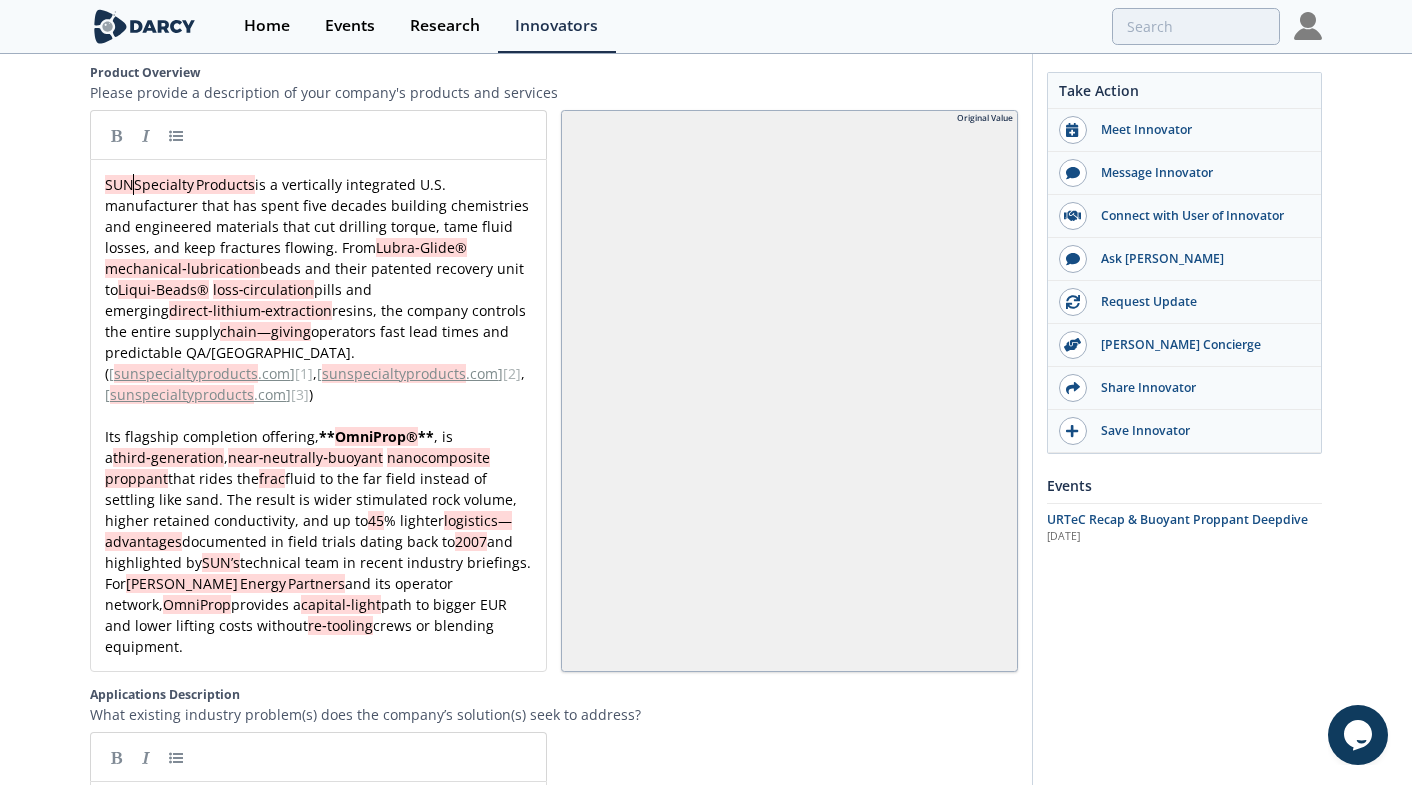 type 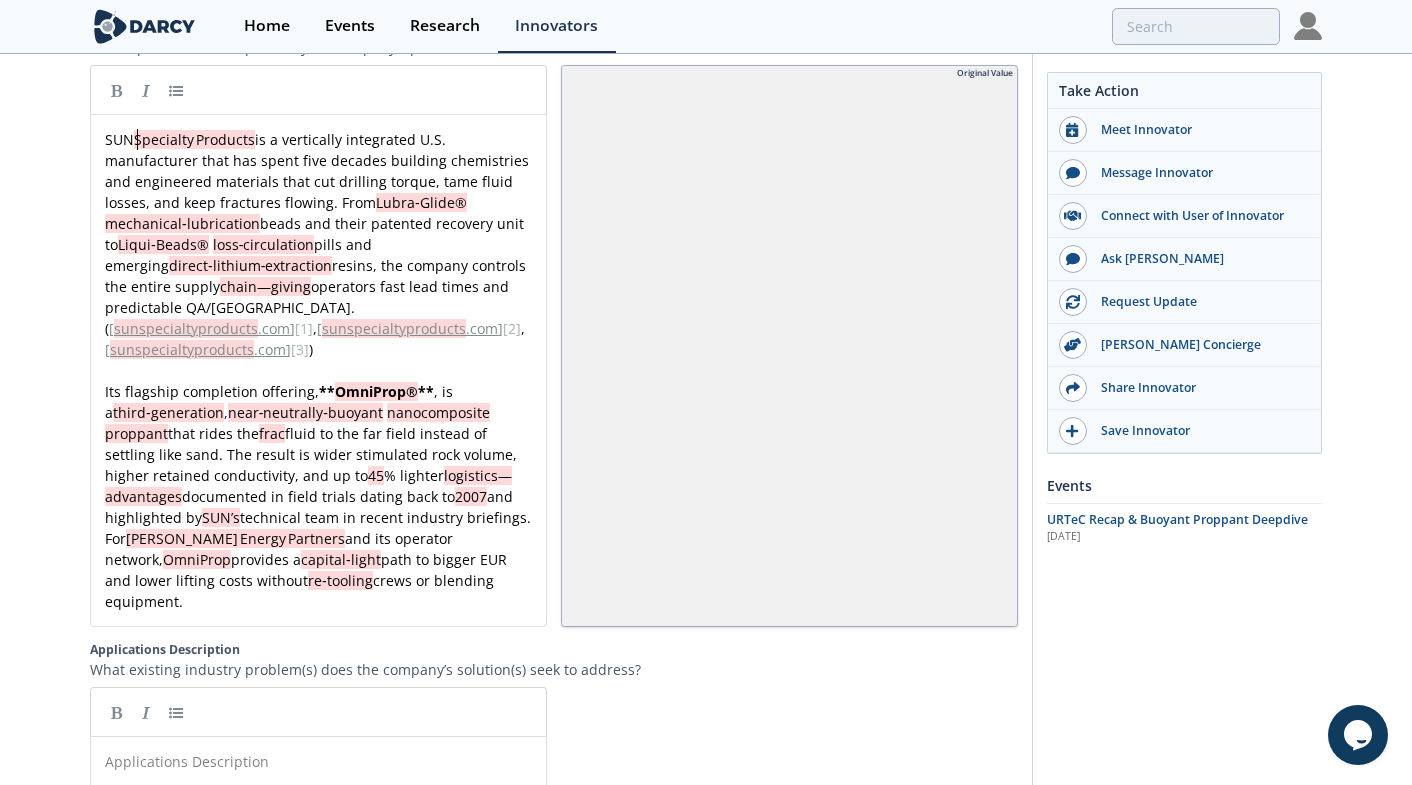 scroll, scrollTop: 2452, scrollLeft: 0, axis: vertical 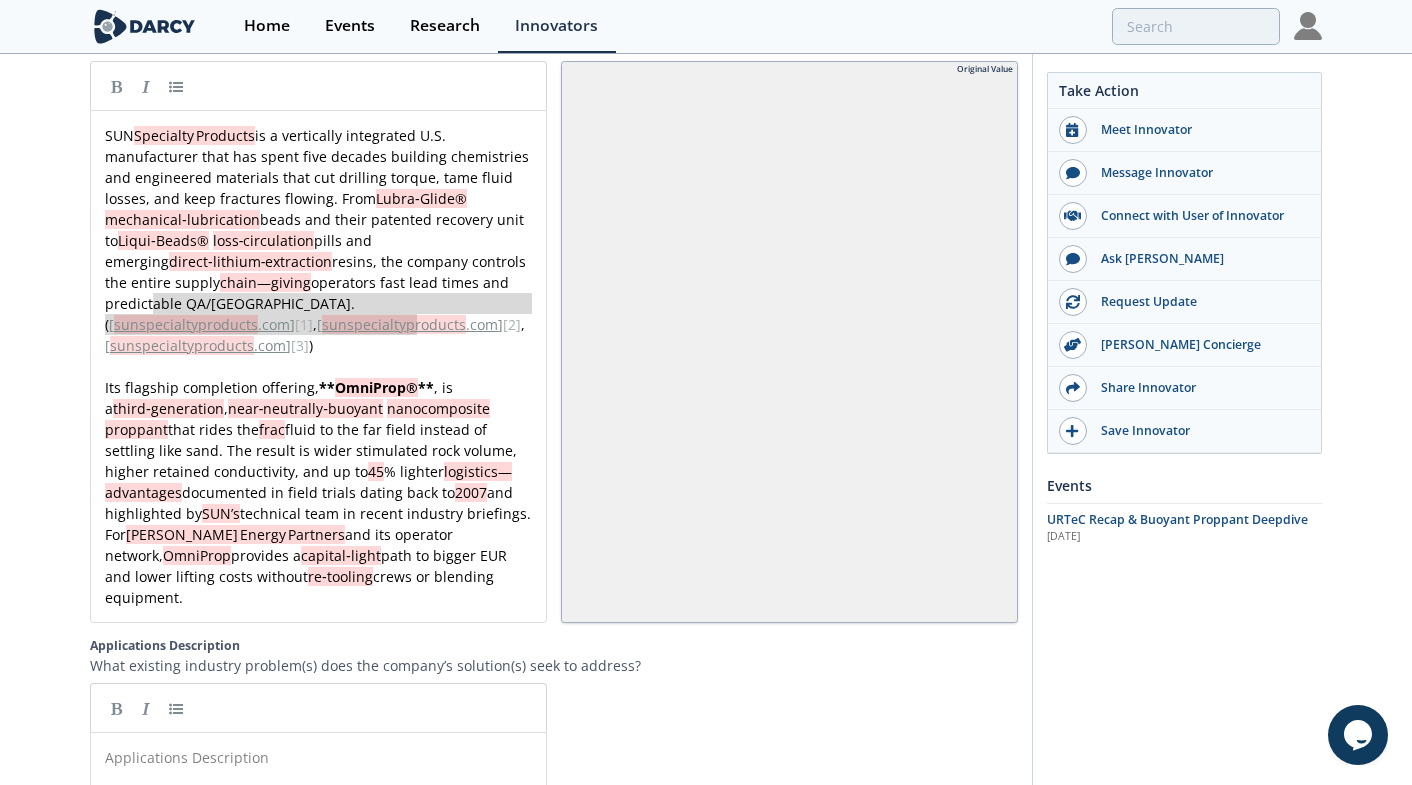 type on "([sunspecialtyproducts.com][1], [sunspecialtyproducts.com][2], [sunspecialtyproducts.com][3])" 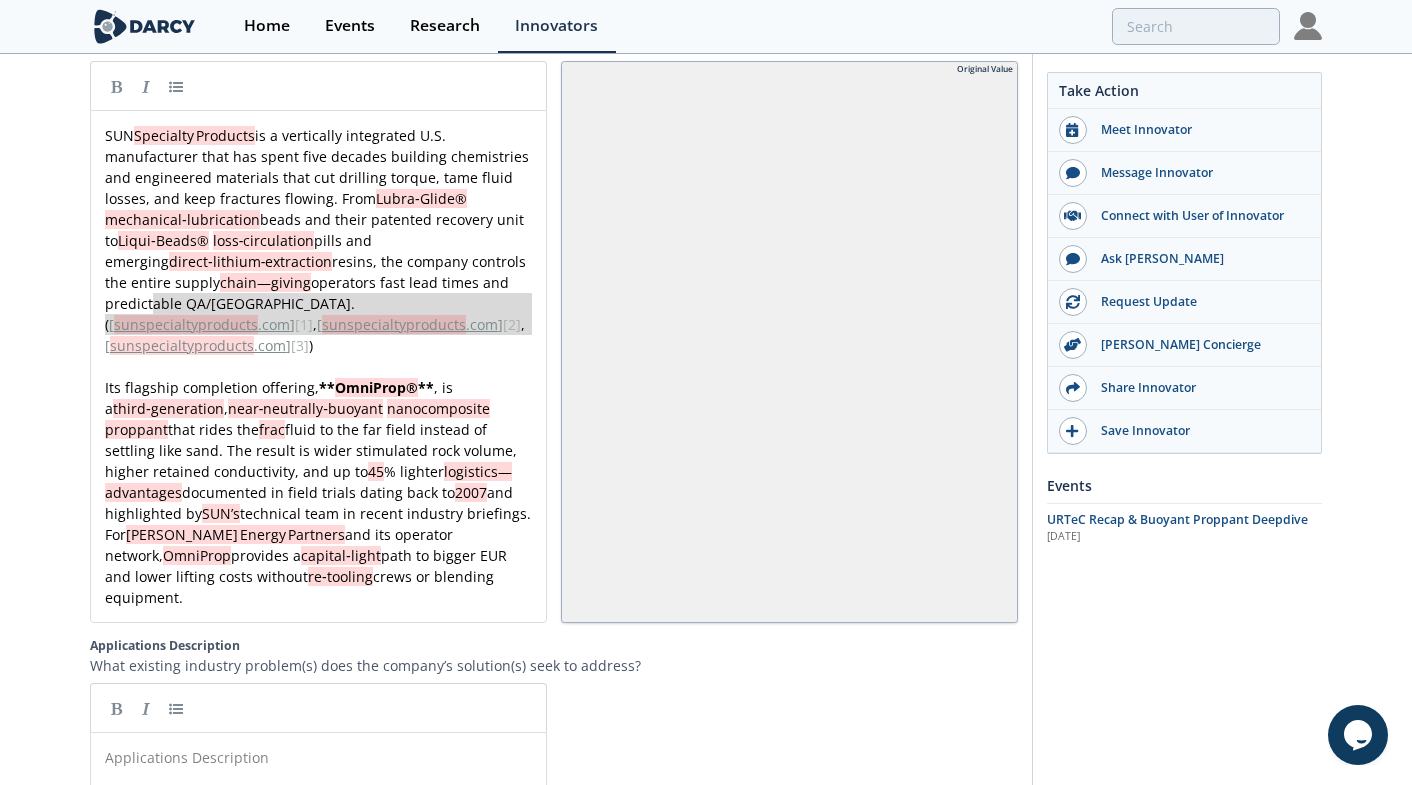 drag, startPoint x: 155, startPoint y: 302, endPoint x: 505, endPoint y: 336, distance: 351.64755 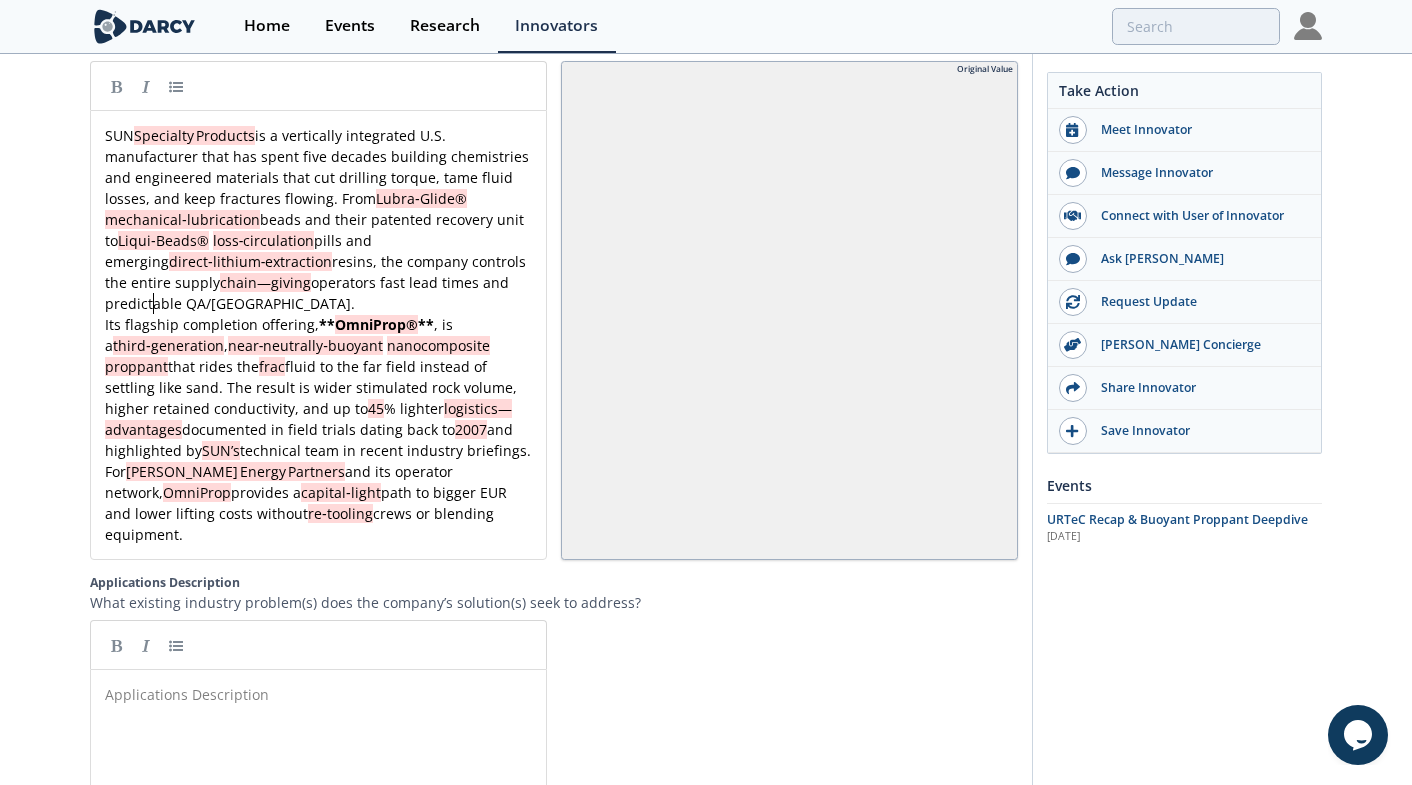 type 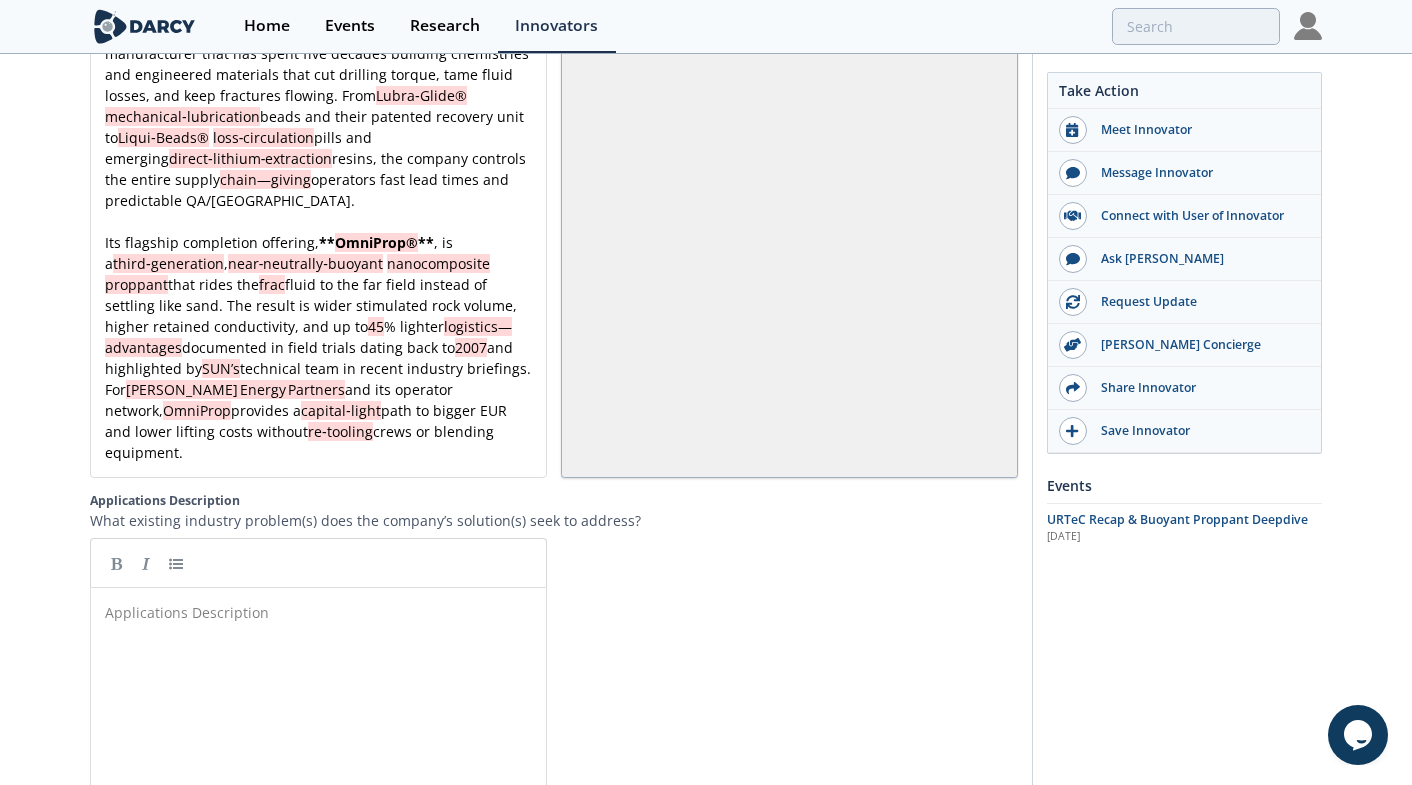 scroll, scrollTop: 2563, scrollLeft: 0, axis: vertical 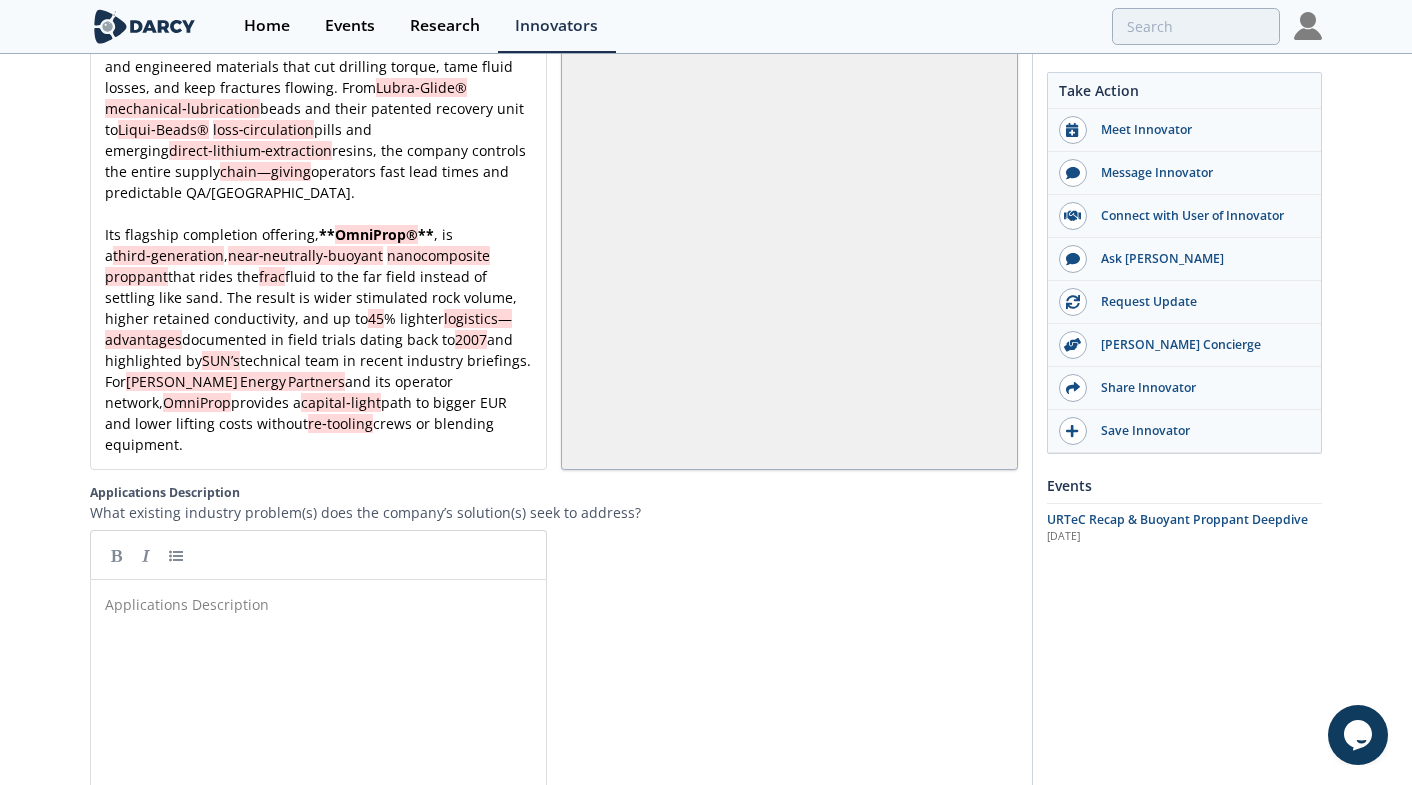 click on "x   SUN  Specialty Products  is a vertically integrated U.S. manufacturer that has spent five decades building chemistries and engineered materials that cut drilling torque, tame fluid losses, and keep fractures flowing. From  Lubra‑Glide®   mechanical‑lubrication  beads and their patented recovery unit to  Liqui‑Beads®   loss‑circulation  pills and emerging  direct‑lithium‑extraction  resins, the company controls the entire supply  chain—giving  operators fast lead times and predictable QA/QC. ​ Its flagship completion offering,  ** OmniProp® ** , is a  third‑generation ,  near‑neutrally‑buoyant   nanocomposite   proppant  that rides the  frac  fluid to the far field instead of settling like sand. The result is wider stimulated rock volume, higher retained conductivity, and up to  45  % lighter  logistics—advantages  documented in field trials dating back to  2007  and highlighted by  SUN’s  technical team in recent industry briefings. For  Darcy Energy Partners OmniProp" at bounding box center (318, 234) 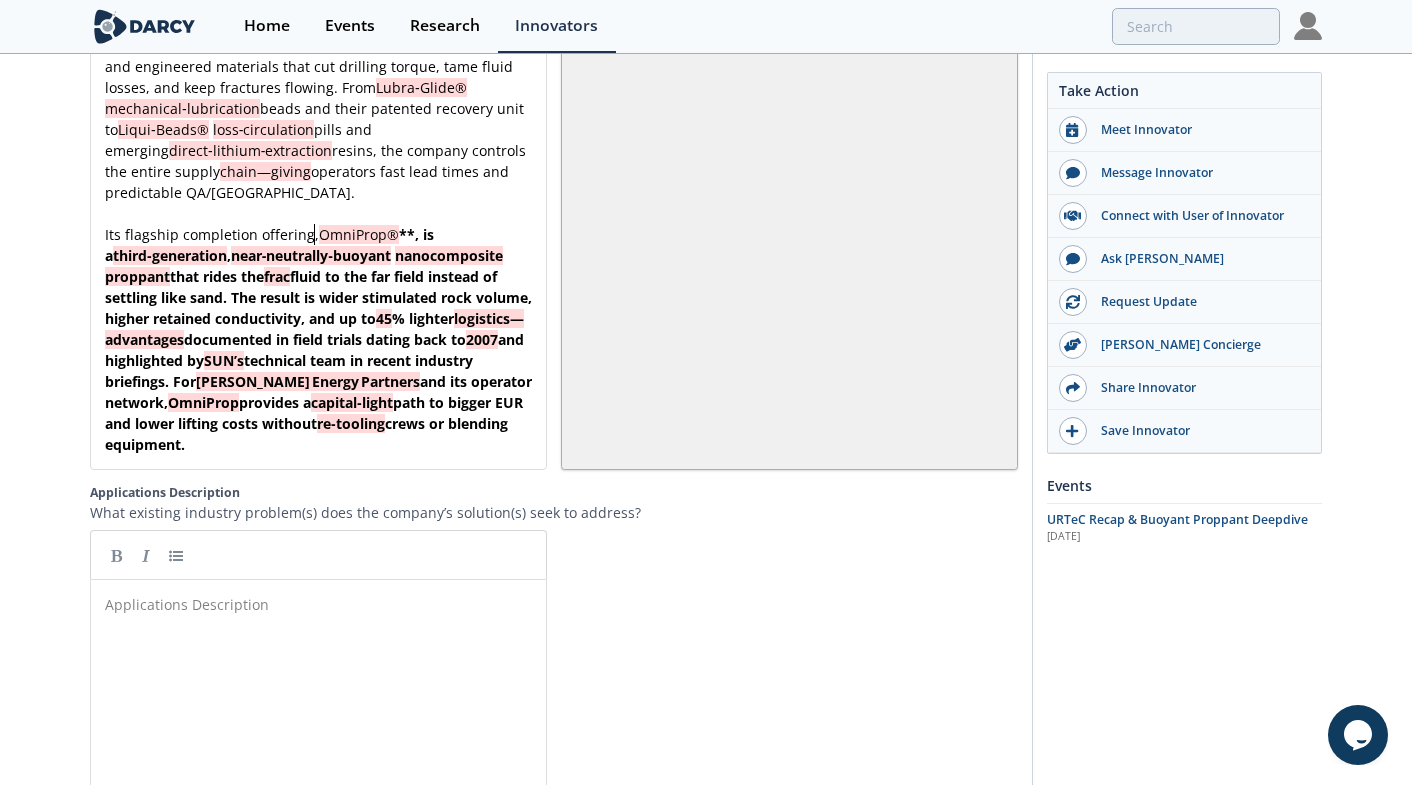 click on "x   SUN  Specialty Products  is a vertically integrated U.S. manufacturer that has spent five decades building chemistries and engineered materials that cut drilling torque, tame fluid losses, and keep fractures flowing. From  Lubra‑Glide®   mechanical‑lubrication  beads and their patented recovery unit to  Liqui‑Beads®   loss‑circulation  pills and emerging  direct‑lithium‑extraction  resins, the company controls the entire supply  chain—giving  operators fast lead times and predictable QA/QC. ​ Its flagship completion offering,  OmniProp® ** , is a  third‑generation ,  near‑neutrally‑buoyant   nanocomposite   proppant  that rides the  frac  fluid to the far field instead of settling like sand. The result is wider stimulated rock volume, higher retained conductivity, and up to  45  % lighter  logistics—advantages  documented in field trials dating back to  2007  and highlighted by  SUN’s  technical team in recent industry briefings. For  Darcy Energy Partners OmniProp" at bounding box center [318, 234] 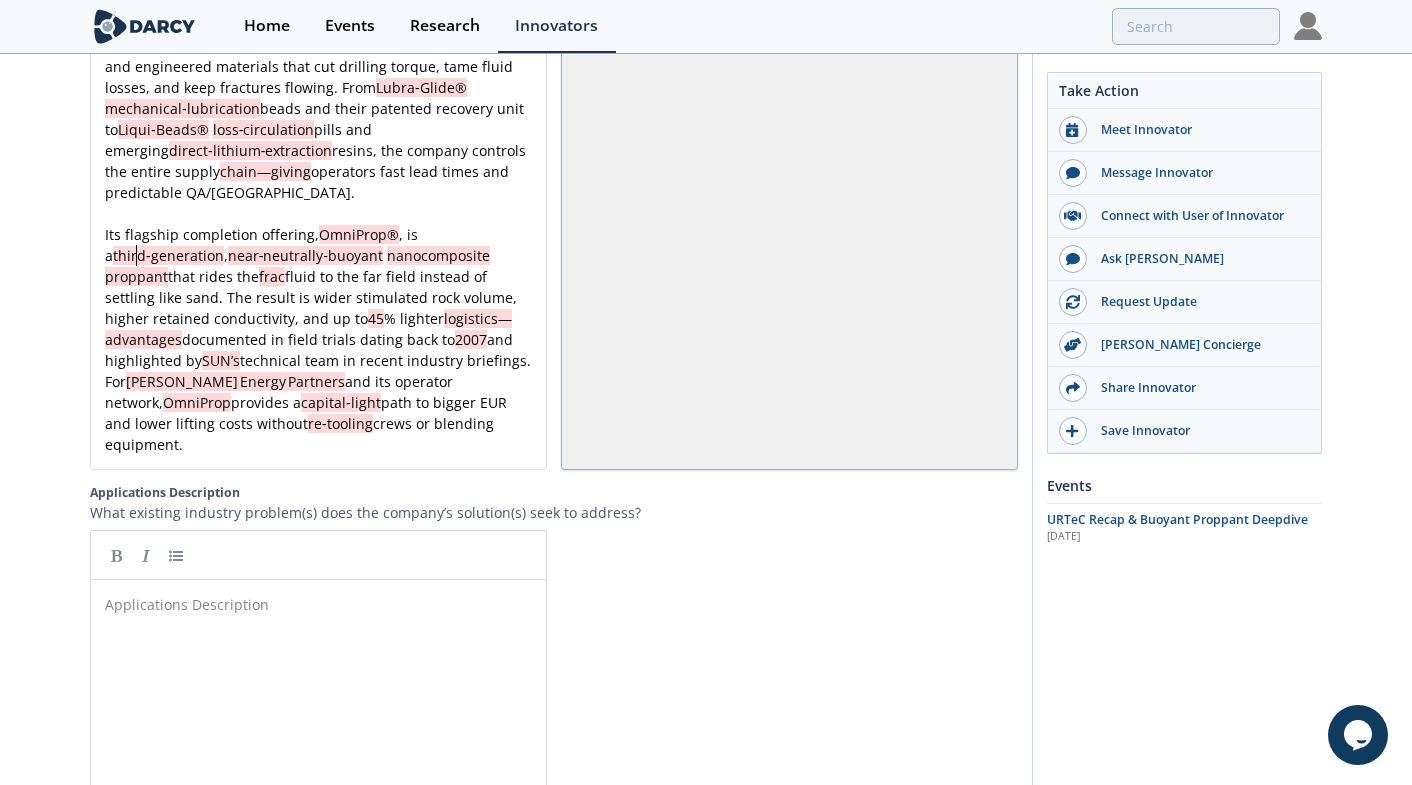 click on "third‑generation" at bounding box center [168, 255] 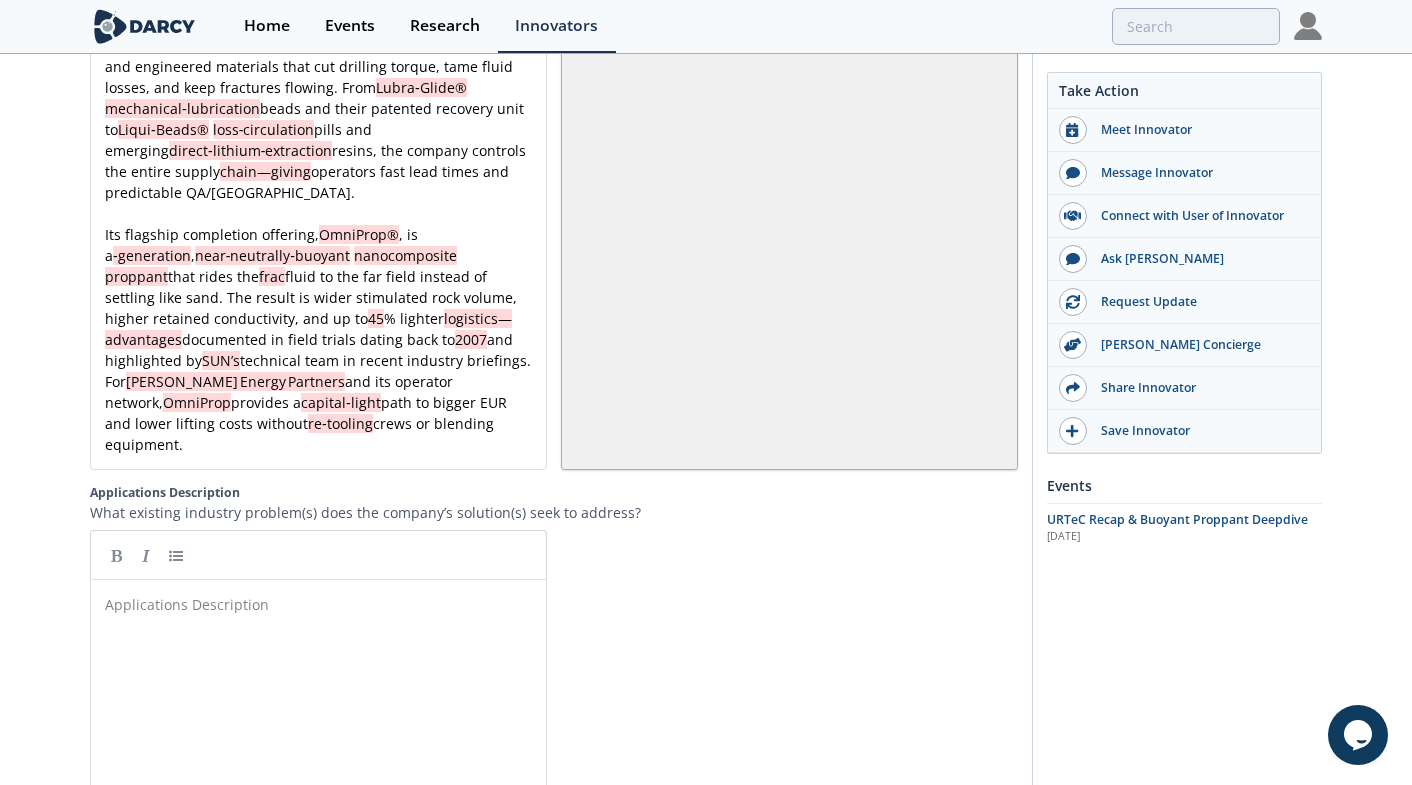 type 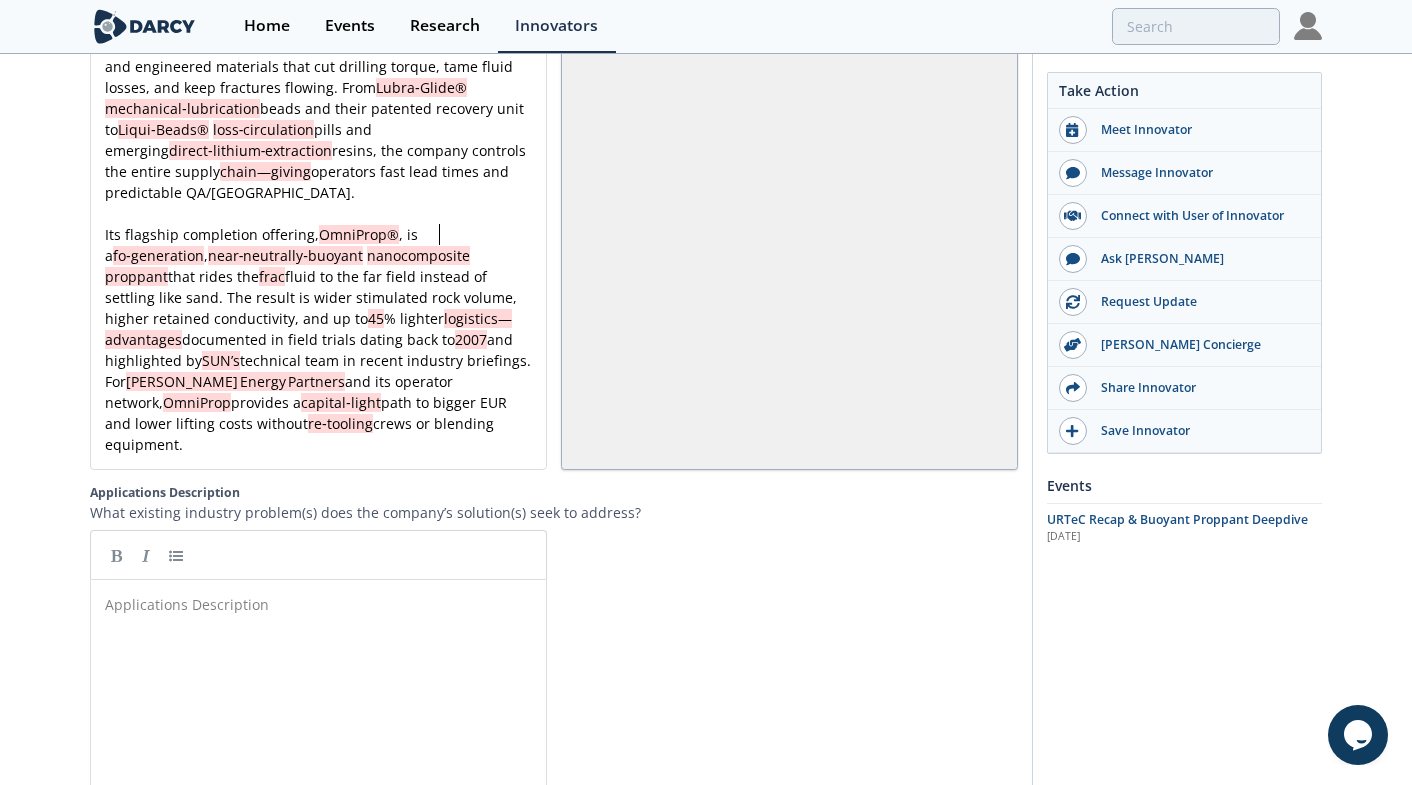 type 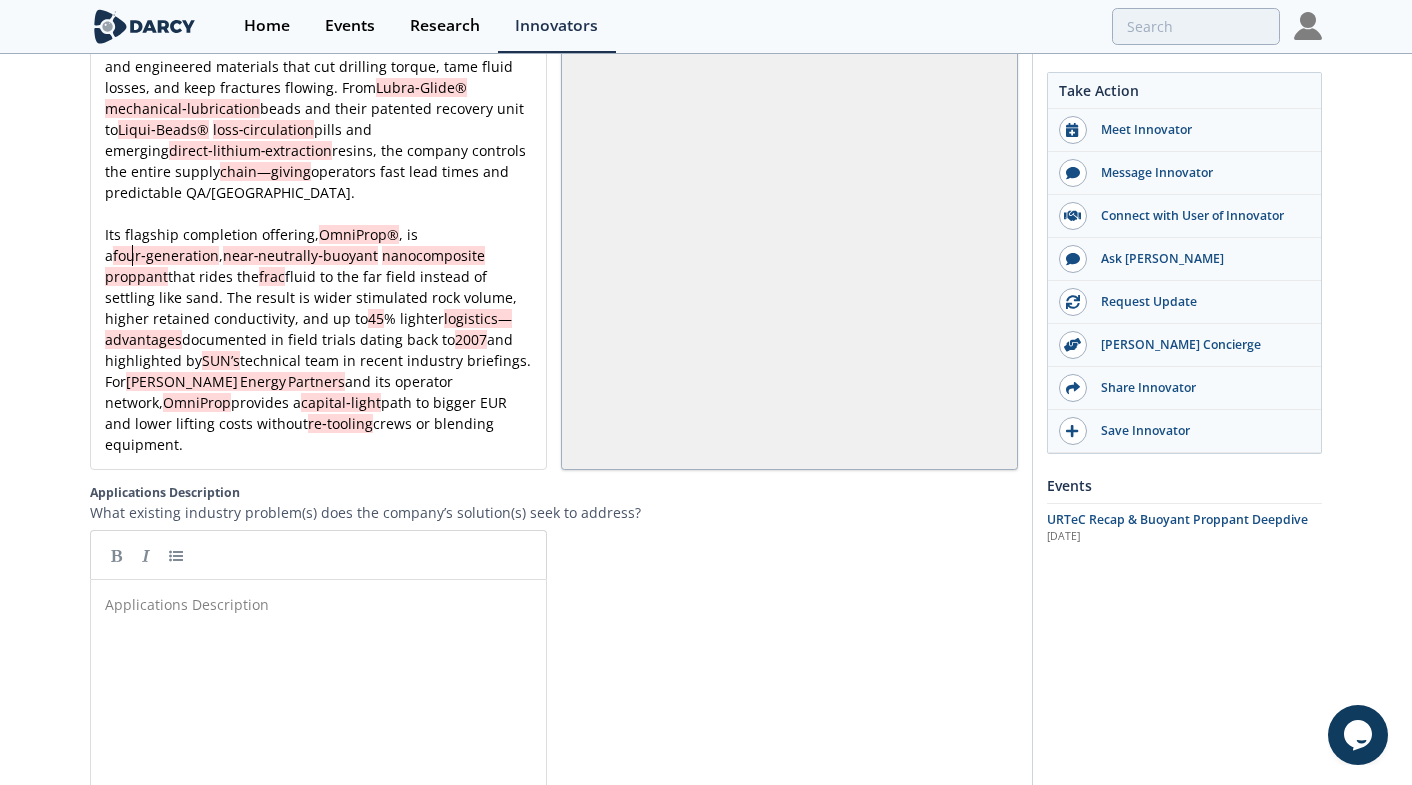 type 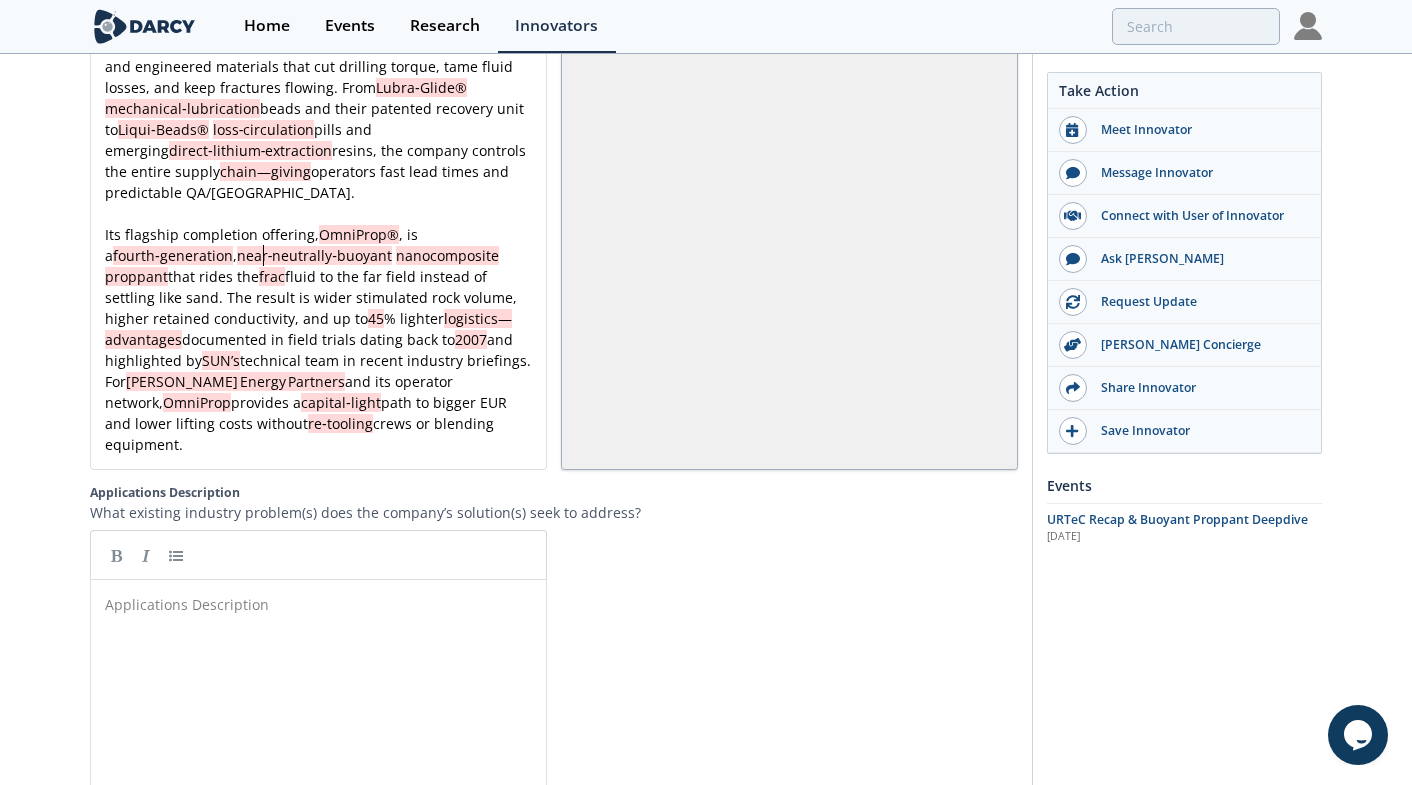 click on "x   SUN  Specialty Products  is a vertically integrated U.S. manufacturer that has spent five decades building chemistries and engineered materials that cut drilling torque, tame fluid losses, and keep fractures flowing. From  Lubra‑Glide®   mechanical‑lubrication  beads and their patented recovery unit to  Liqui‑Beads®   loss‑circulation  pills and emerging  direct‑lithium‑extraction  resins, the company controls the entire supply  chain—giving  operators fast lead times and predictable QA/QC. ​ Its flagship completion offering,  OmniProp® , is a  fourth‑generation ,  near‑neutrally‑buoyant   nanocomposite   proppant  that rides the  frac  fluid to the far field instead of settling like sand. The result is wider stimulated rock volume, higher retained conductivity, and up to  45  % lighter  logistics—advantages  documented in field trials dating back to  2007  and highlighted by  SUN’s  technical team in recent industry briefings. For  Darcy Energy Partners OmniProp" at bounding box center (318, 234) 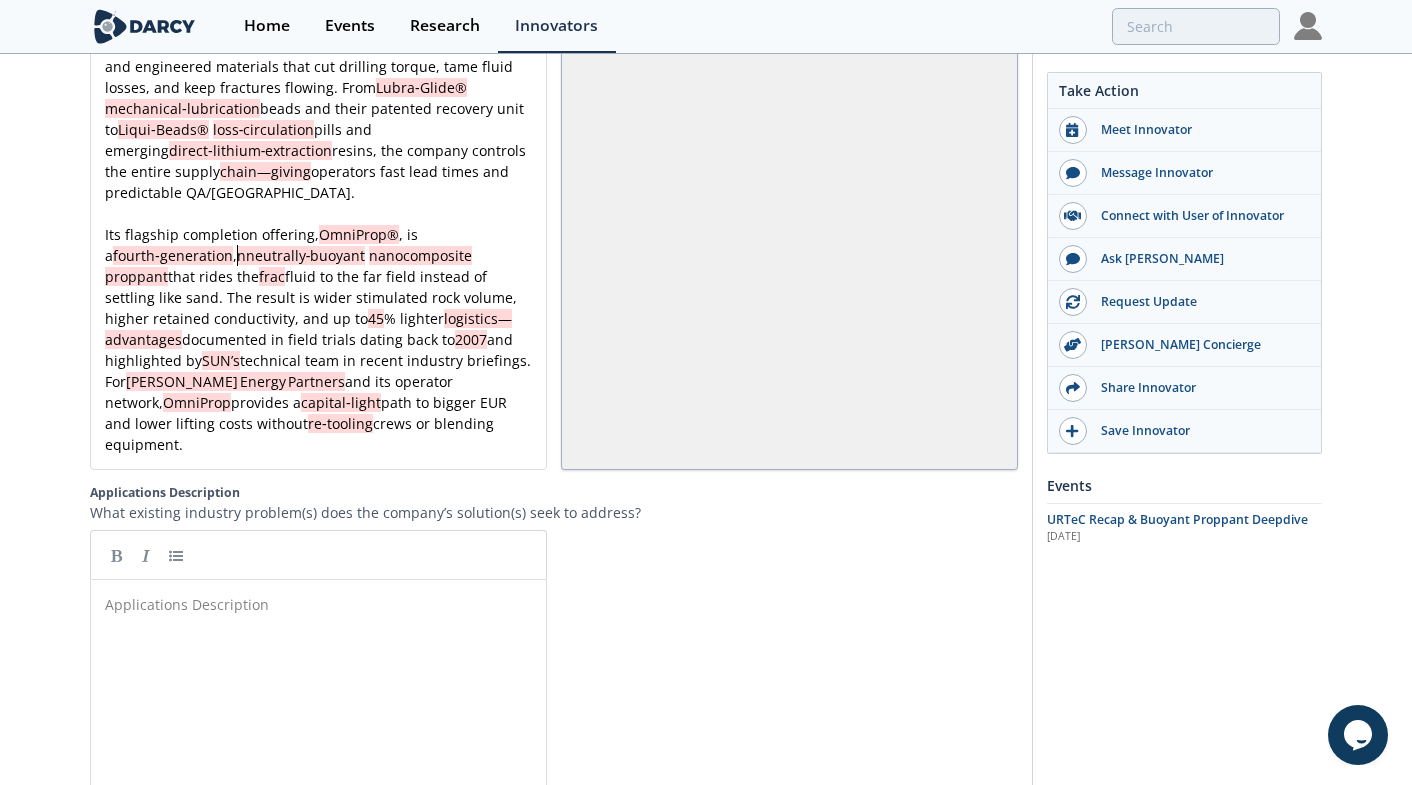 type 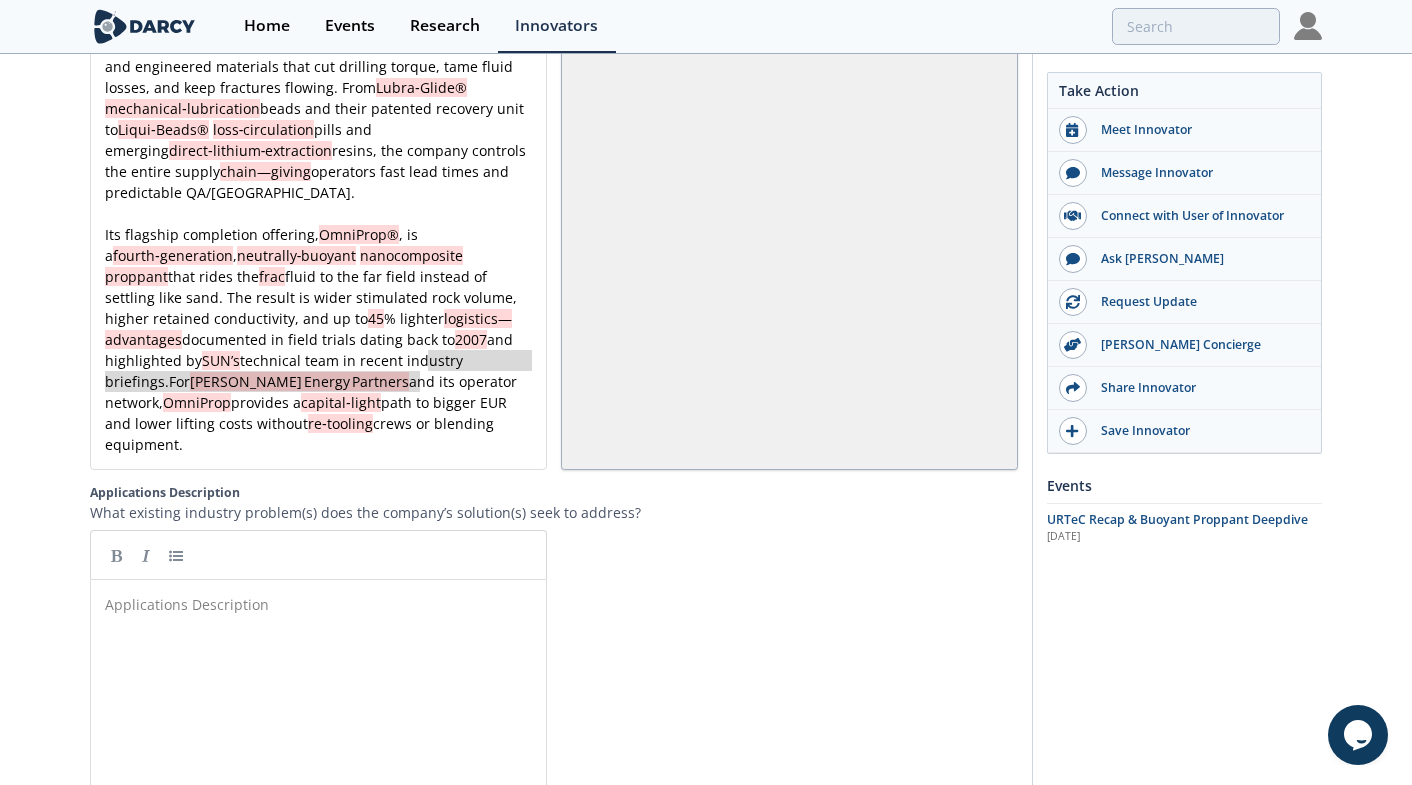 type on "For Darcy Energy Partners and its operator network," 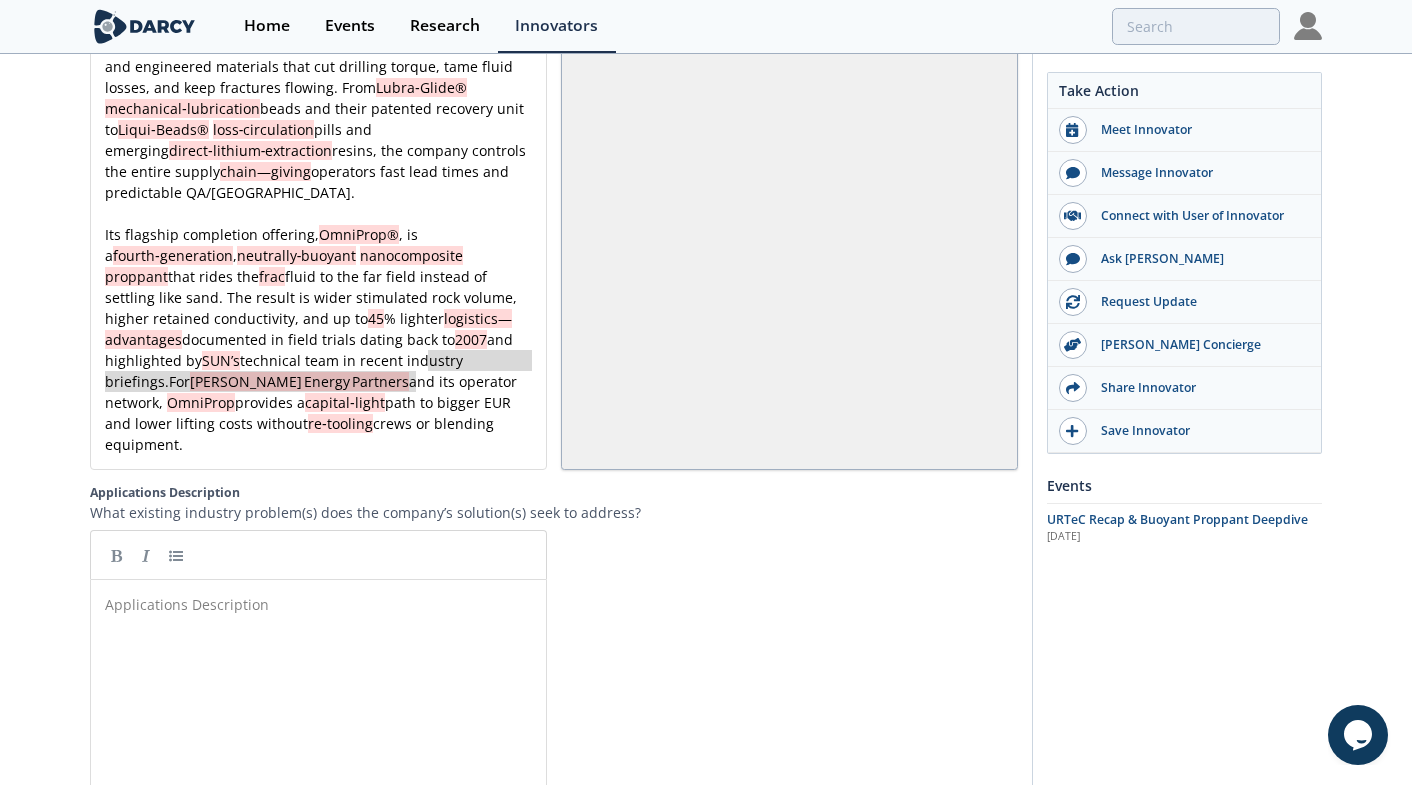 drag, startPoint x: 428, startPoint y: 359, endPoint x: 417, endPoint y: 378, distance: 21.954498 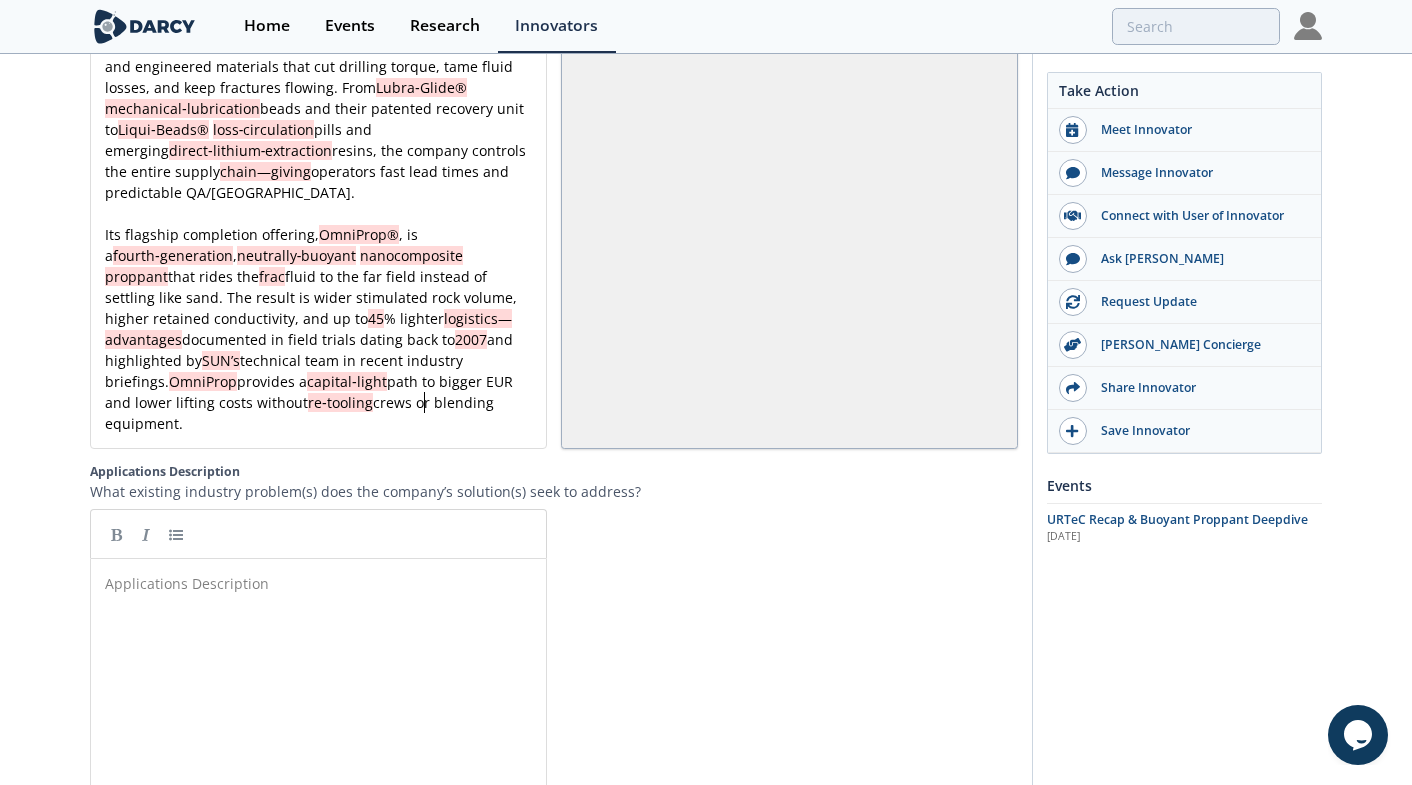click on "Its flagship completion offering,  OmniProp® , is a  fourth‑generation ,  neutrally‑buoyant   nanocomposite   proppant  that rides the  frac  fluid to the far field instead of settling like sand. The result is wider stimulated rock volume, higher retained conductivity, and up to  45  % lighter  logistics—advantages  documented in field trials dating back to  2007  and highlighted by  SUN’s  technical team in recent industry briefings.  OmniProp  provides a  capital‑light  path to bigger EUR and lower lifting costs without  re‑tooling  crews or blending equipment." at bounding box center [318, 329] 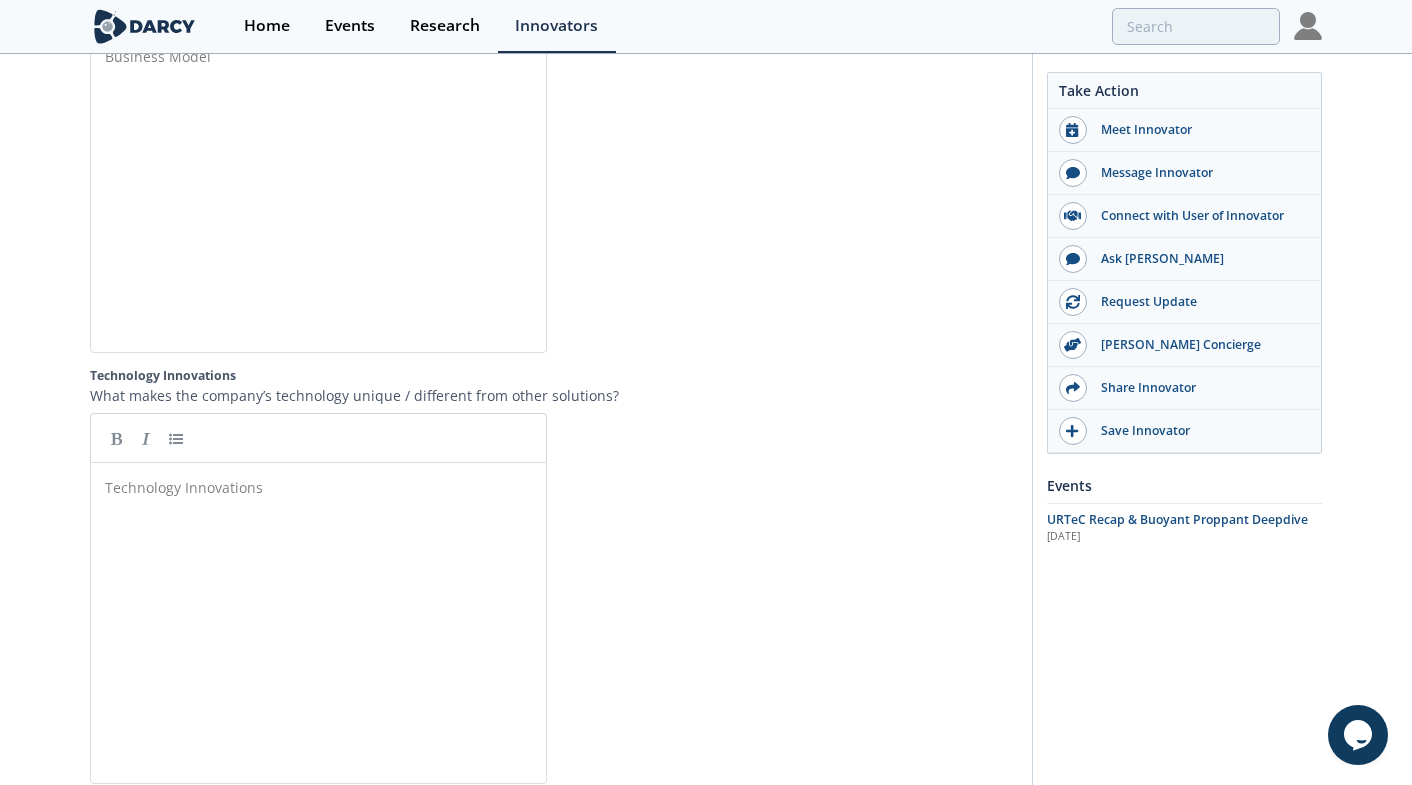 scroll, scrollTop: 3916, scrollLeft: 0, axis: vertical 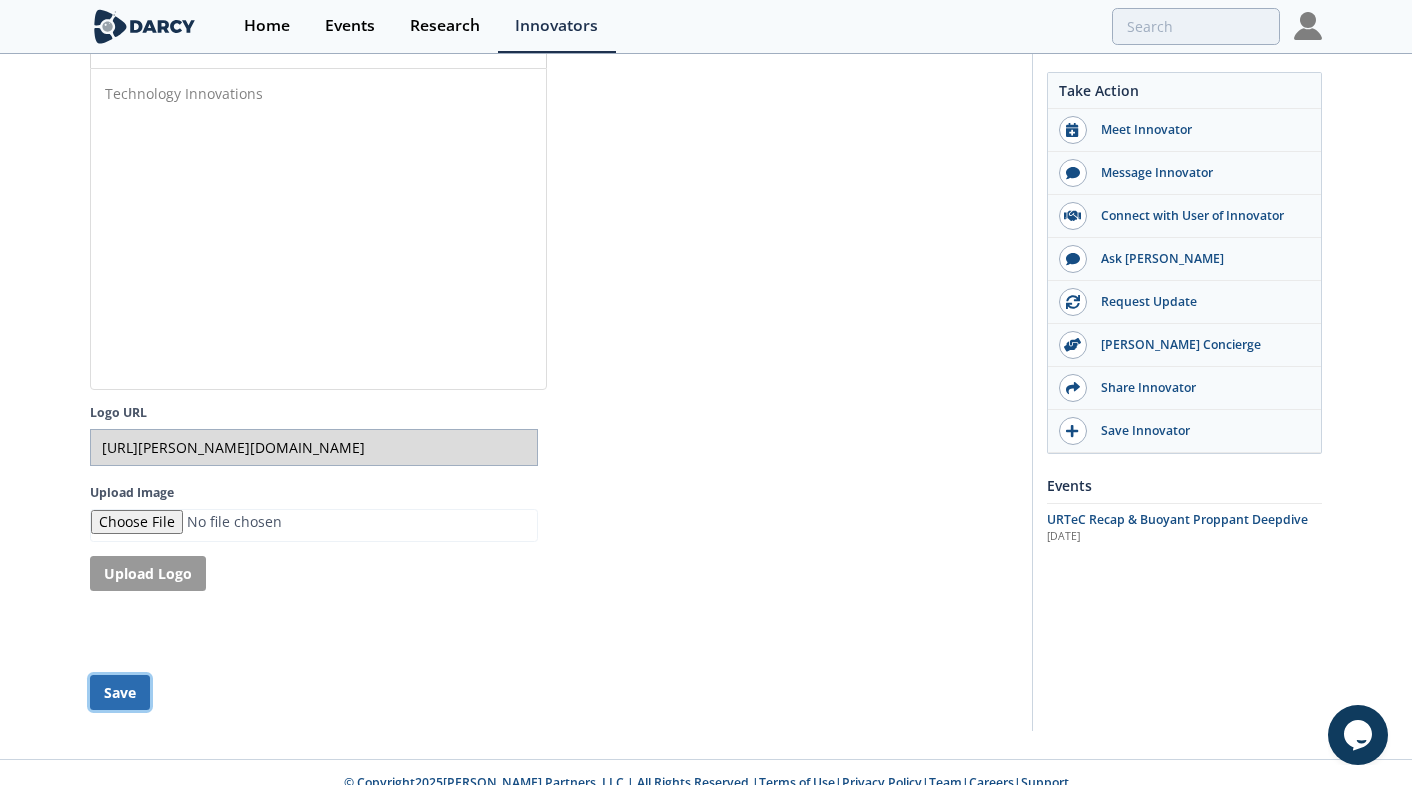 click on "Save" at bounding box center (120, 692) 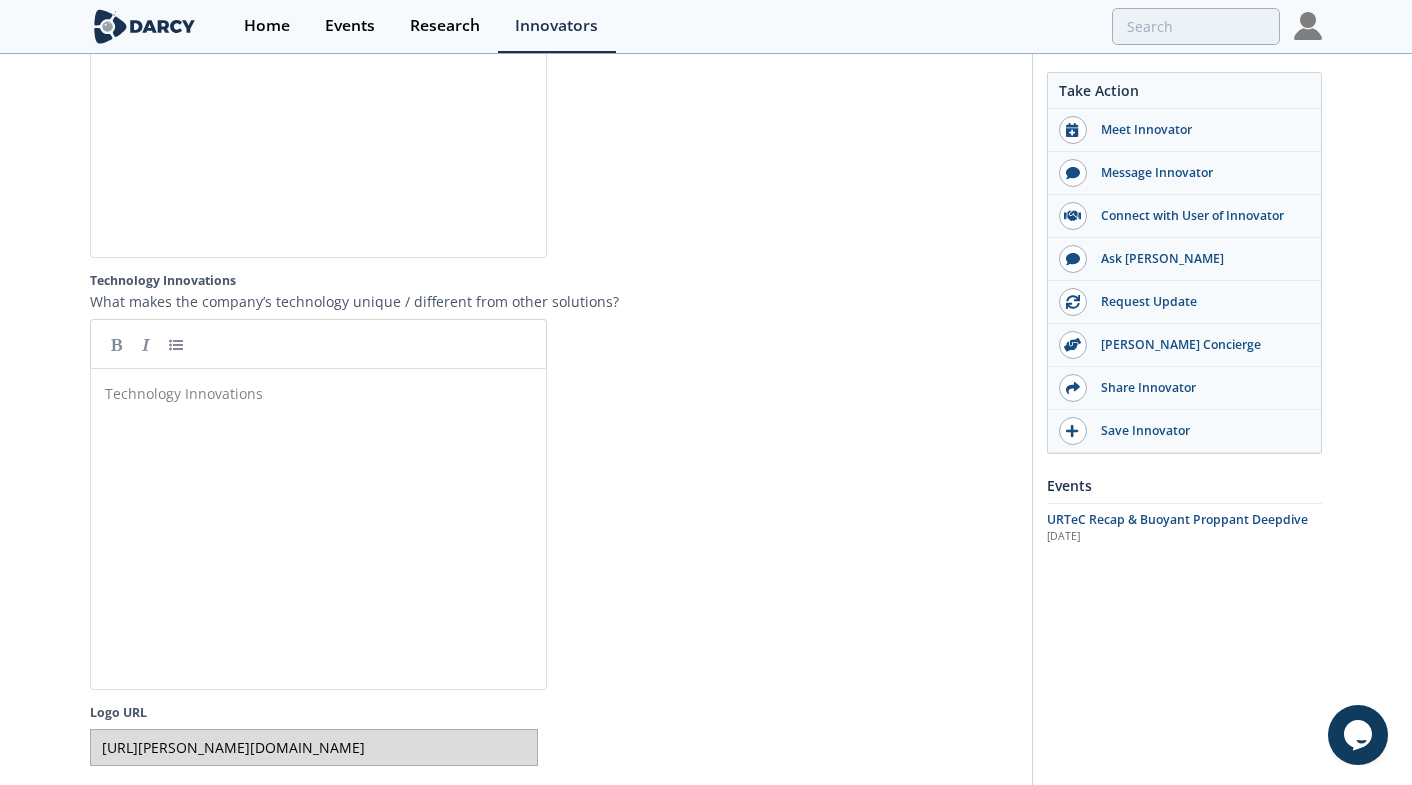 scroll, scrollTop: 3620, scrollLeft: 0, axis: vertical 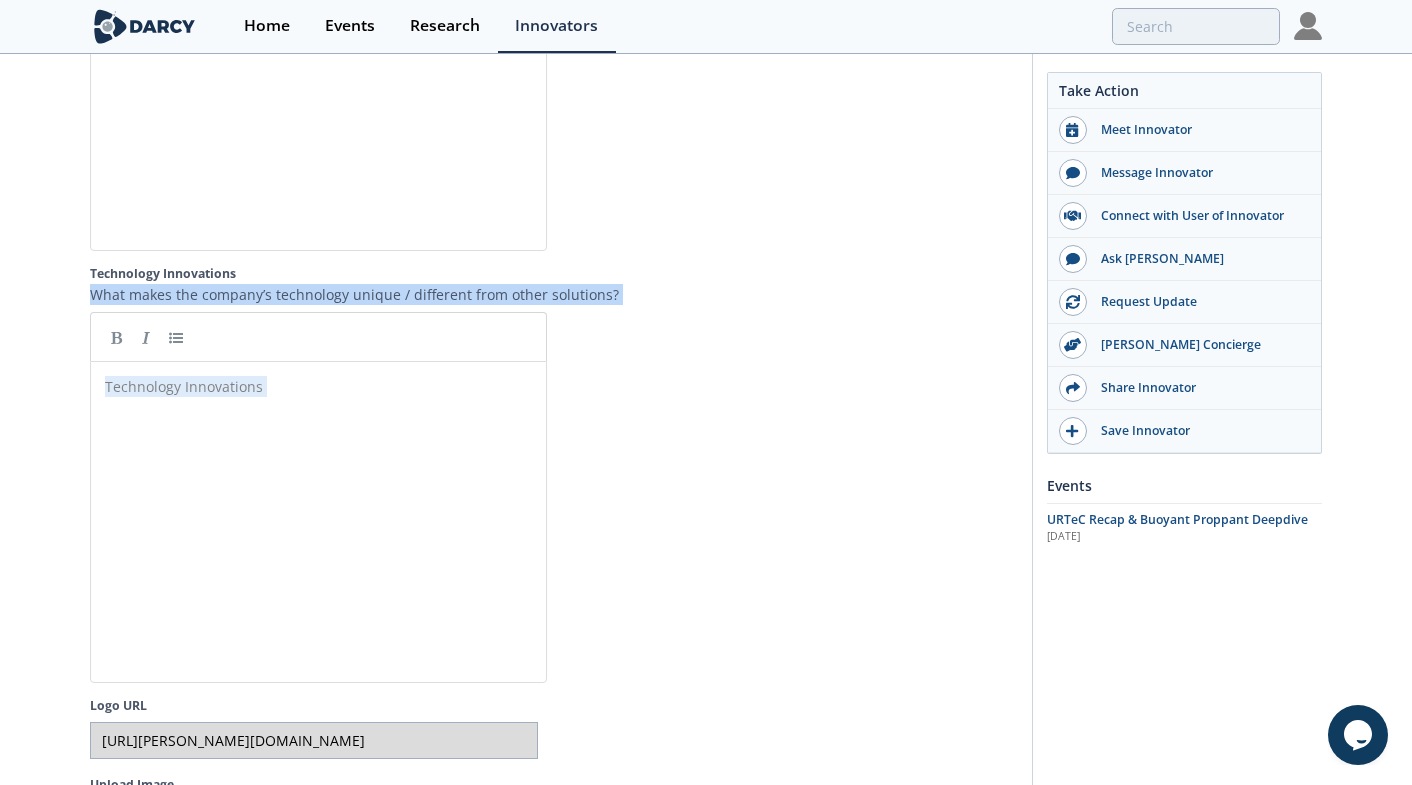 drag, startPoint x: 91, startPoint y: 269, endPoint x: 603, endPoint y: 287, distance: 512.3163 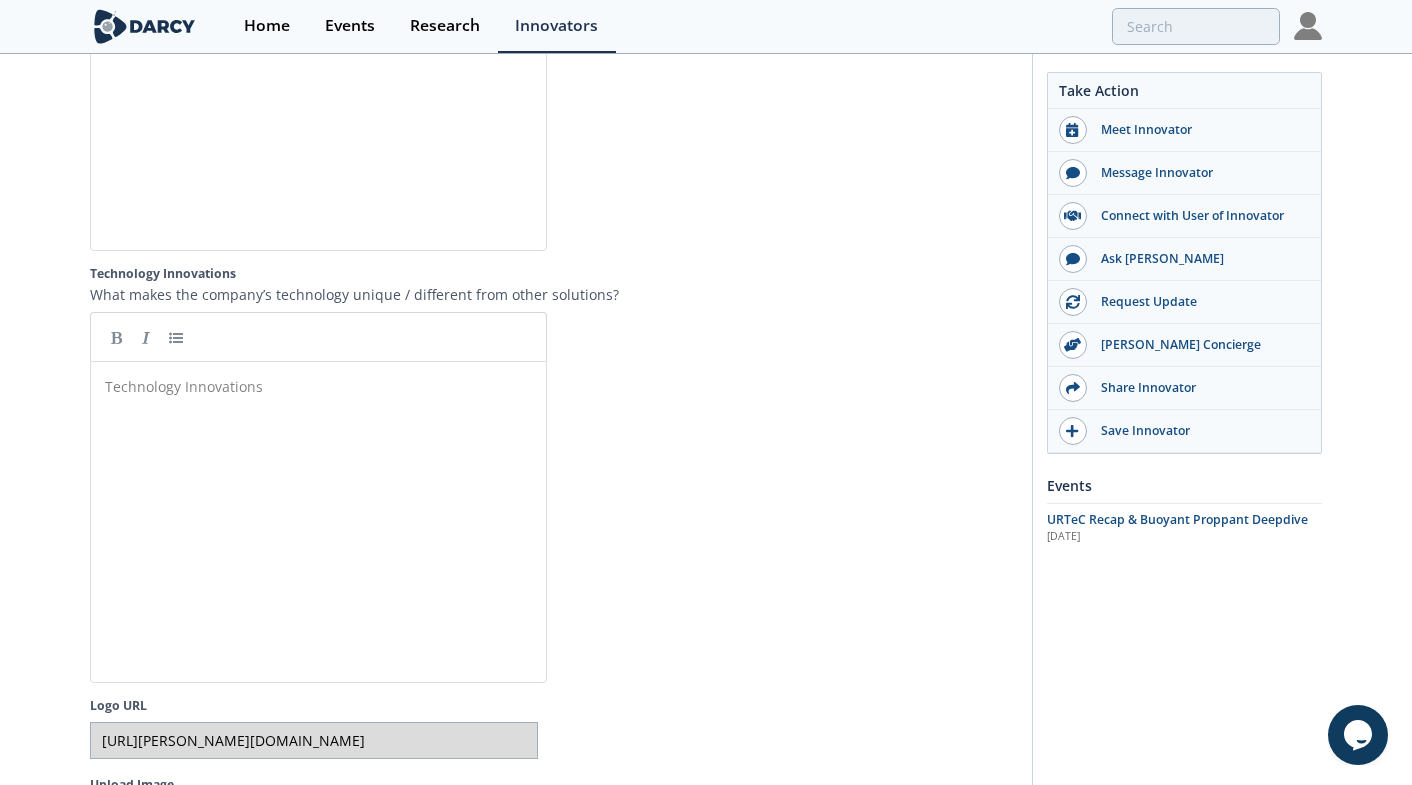 click on "Technology Innovations" at bounding box center [554, 274] 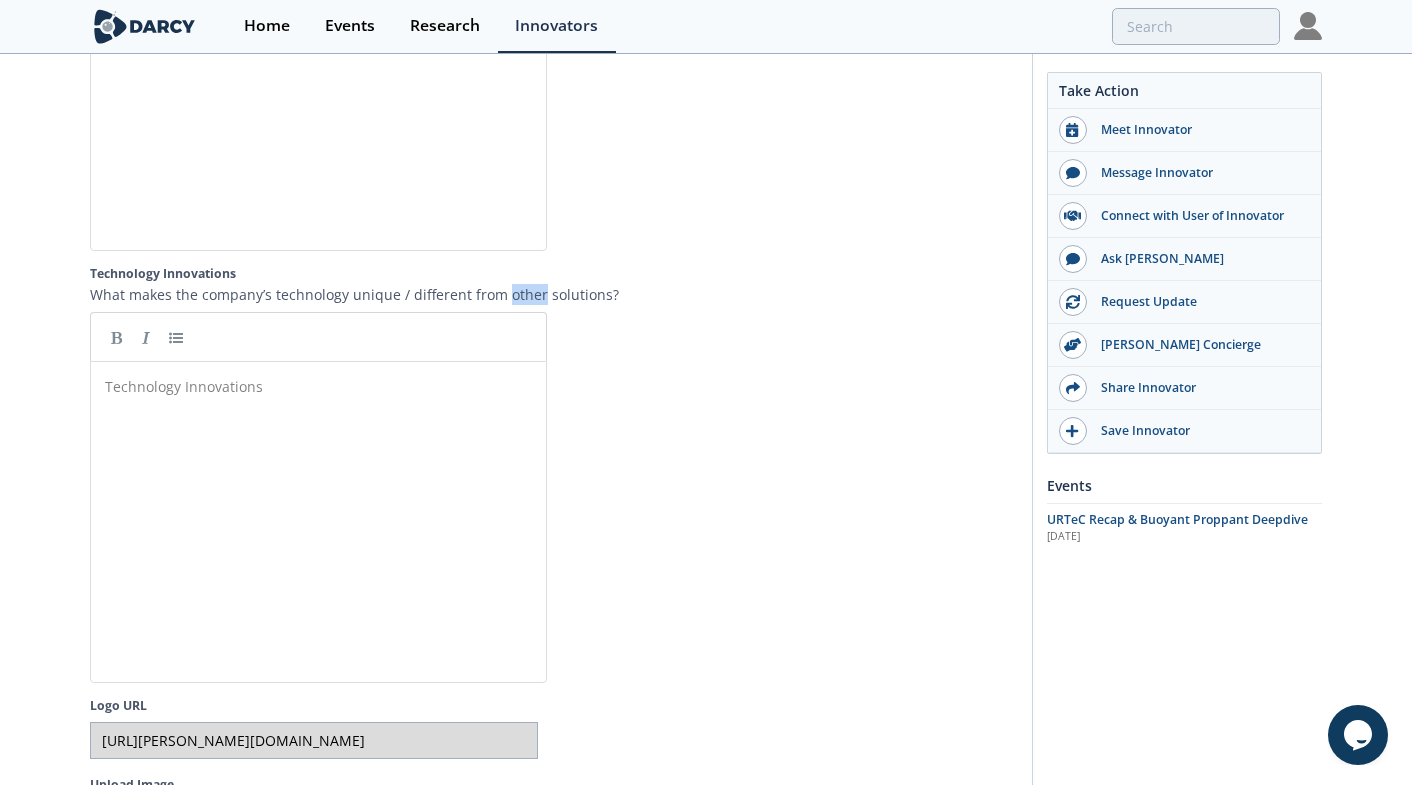 click on "What makes the company’s technology unique / different from other solutions?" at bounding box center [554, 294] 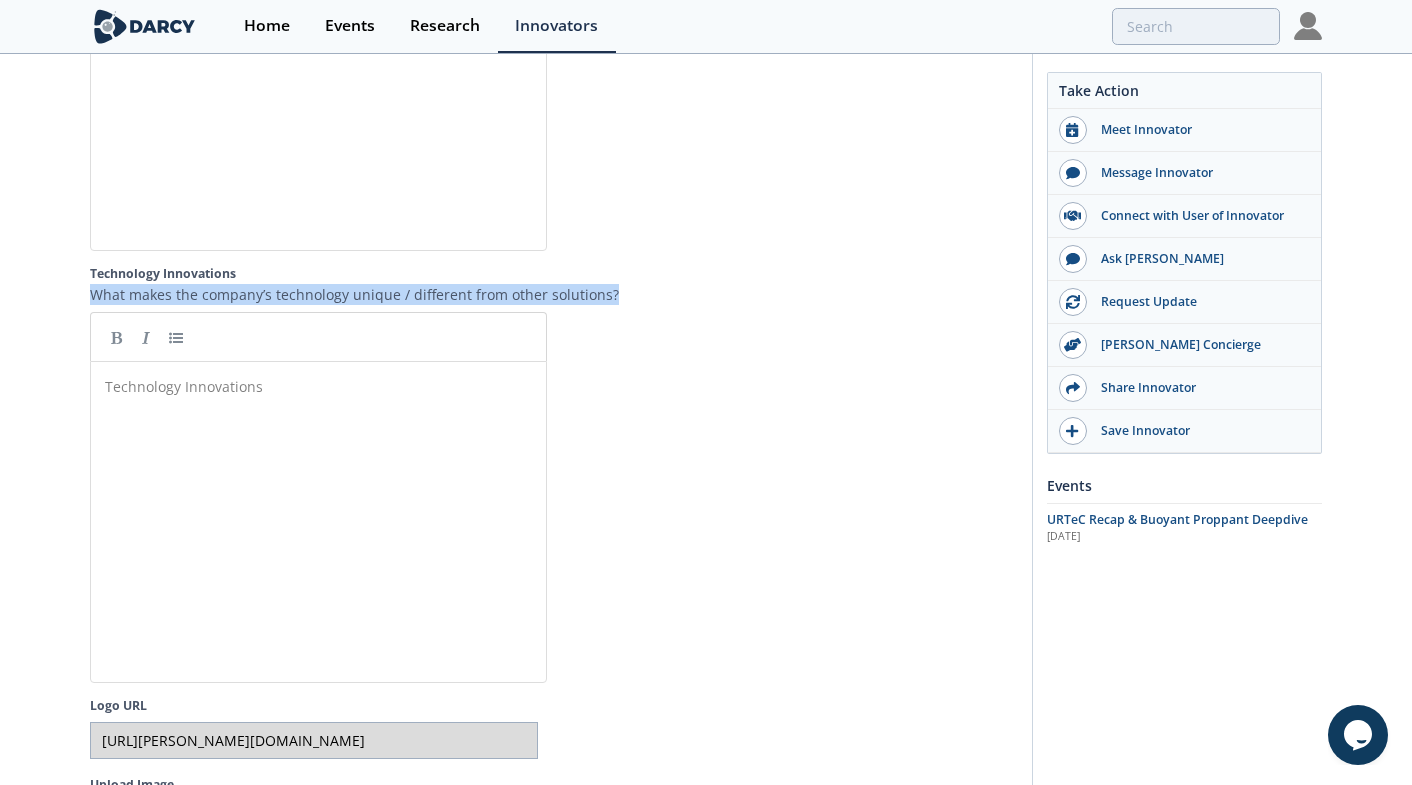 click on "What makes the company’s technology unique / different from other solutions?" at bounding box center [554, 294] 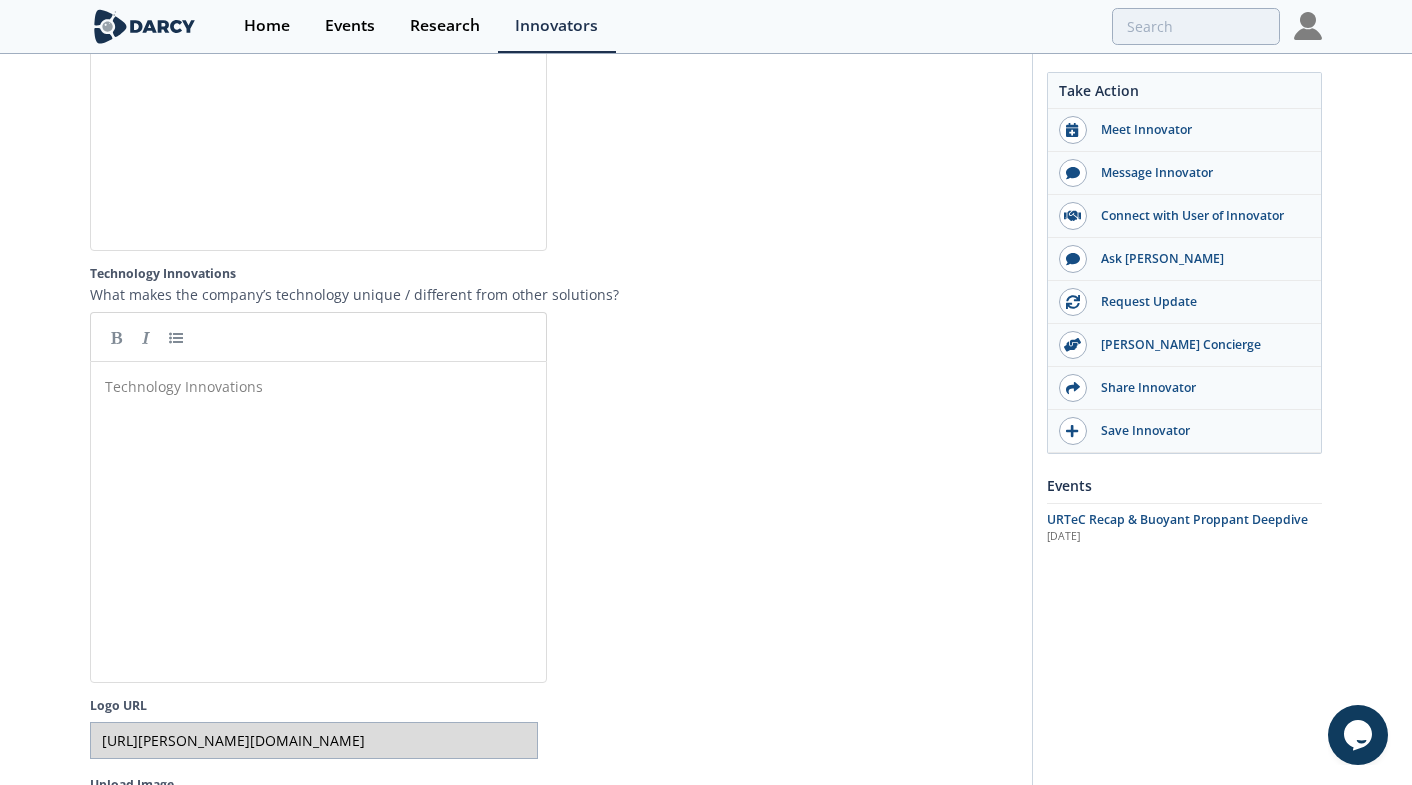 click at bounding box center [789, 497] 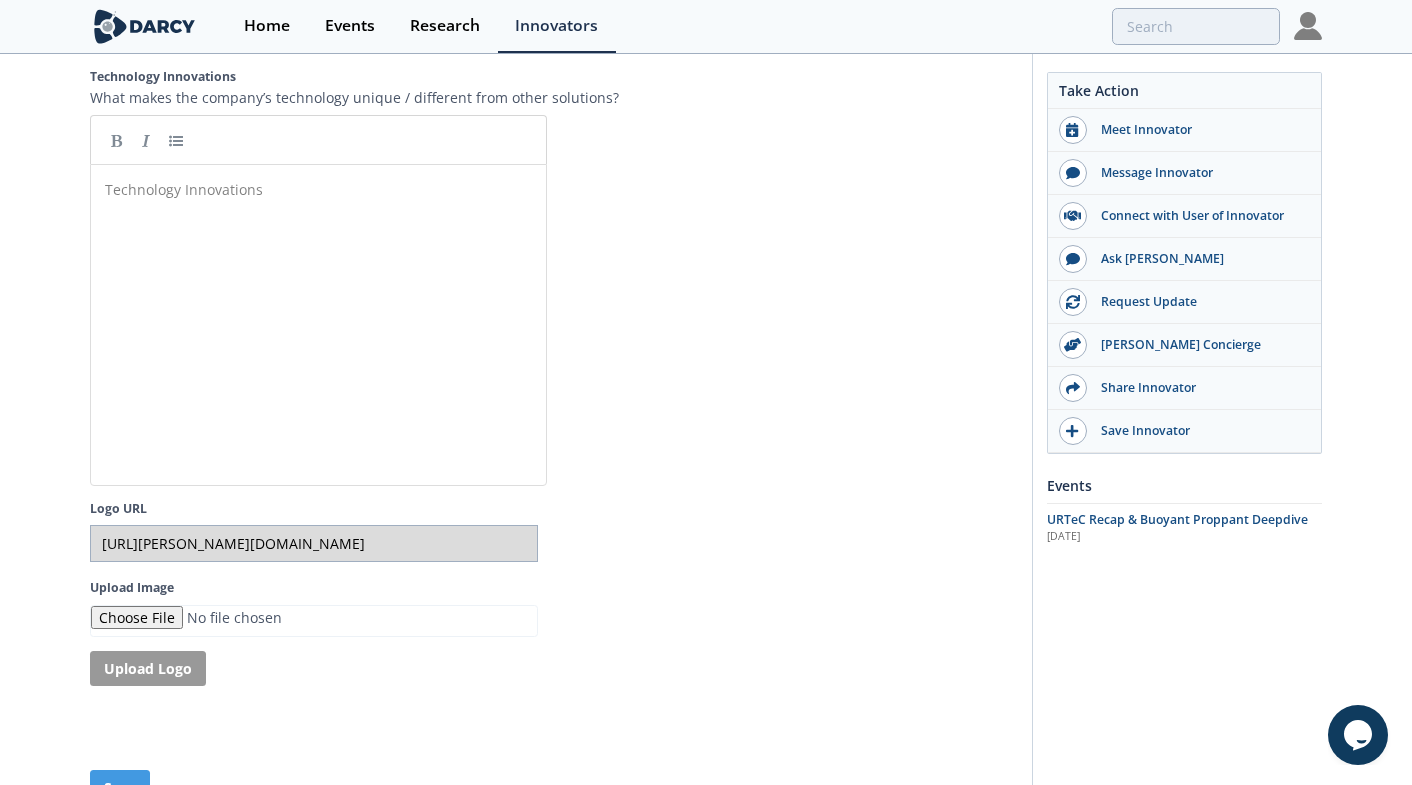 scroll, scrollTop: 3809, scrollLeft: 0, axis: vertical 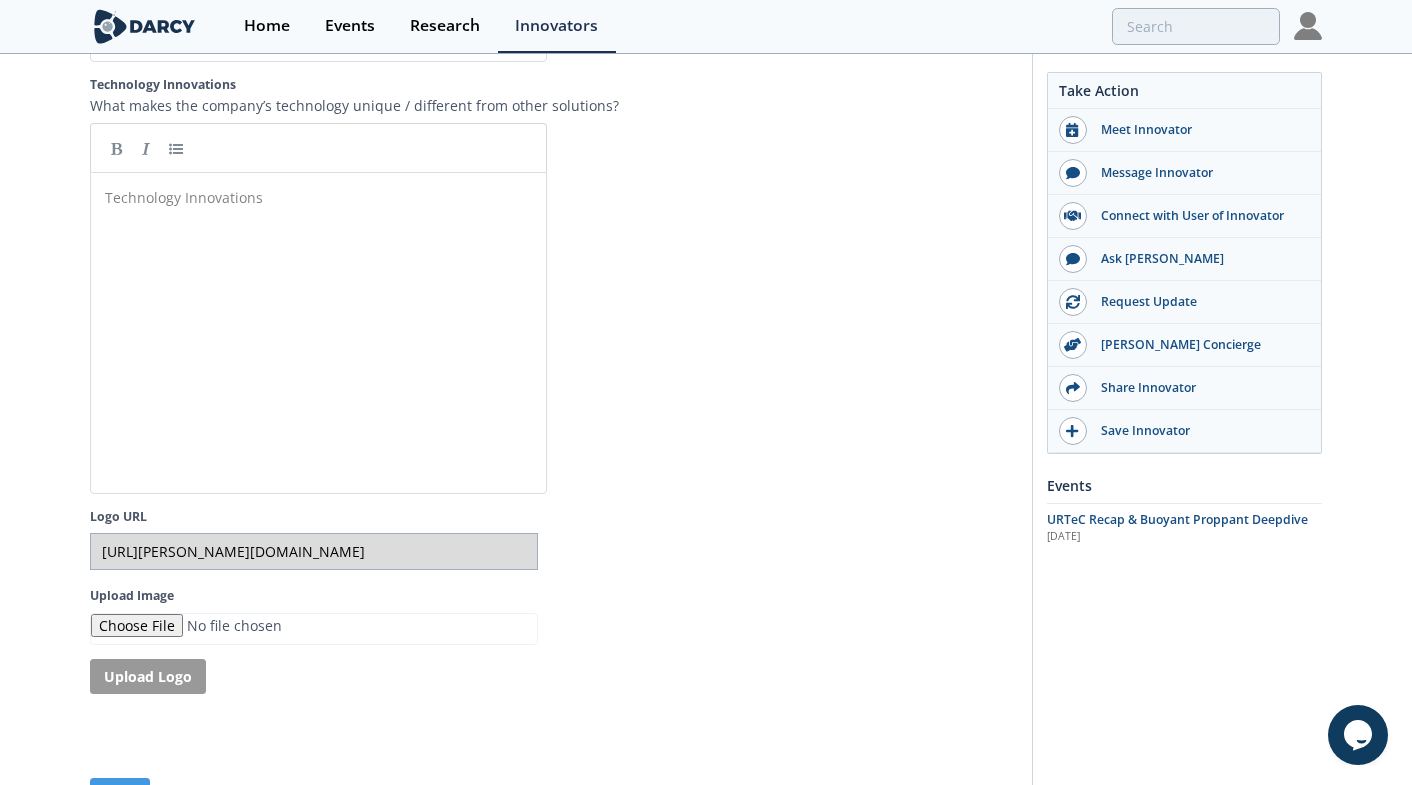 click on "​" at bounding box center (318, 197) 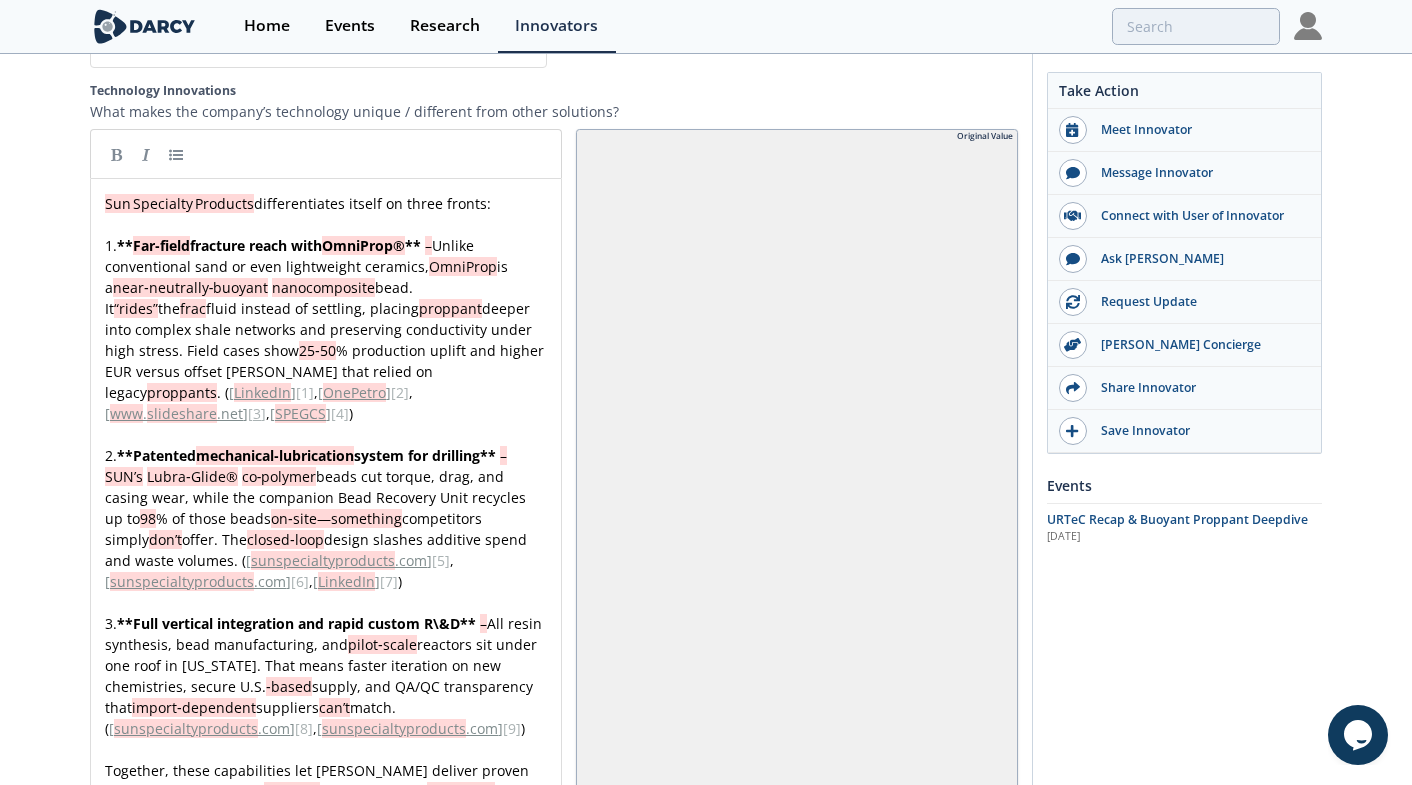 scroll, scrollTop: 3786, scrollLeft: 0, axis: vertical 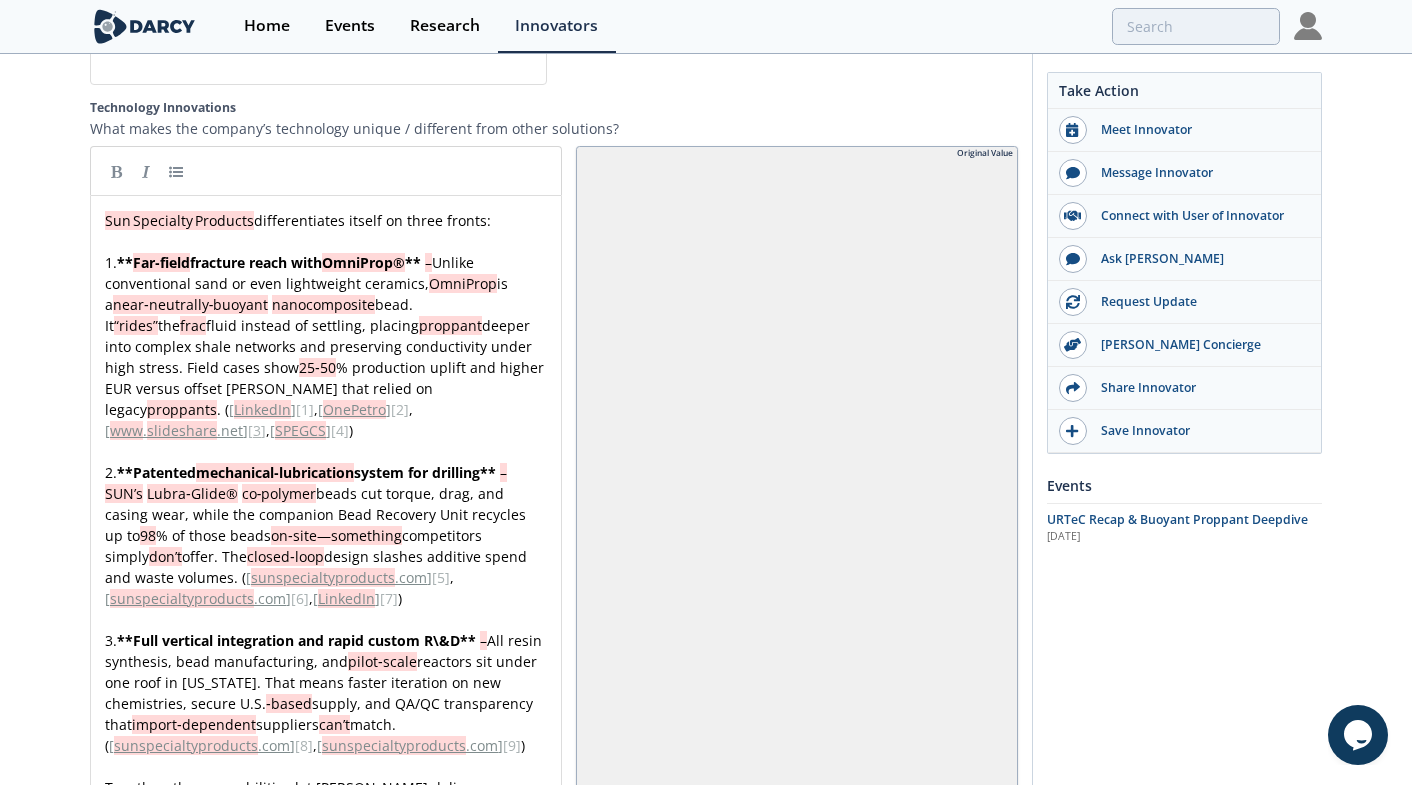 click on "Sun Specialty Products" at bounding box center (179, 220) 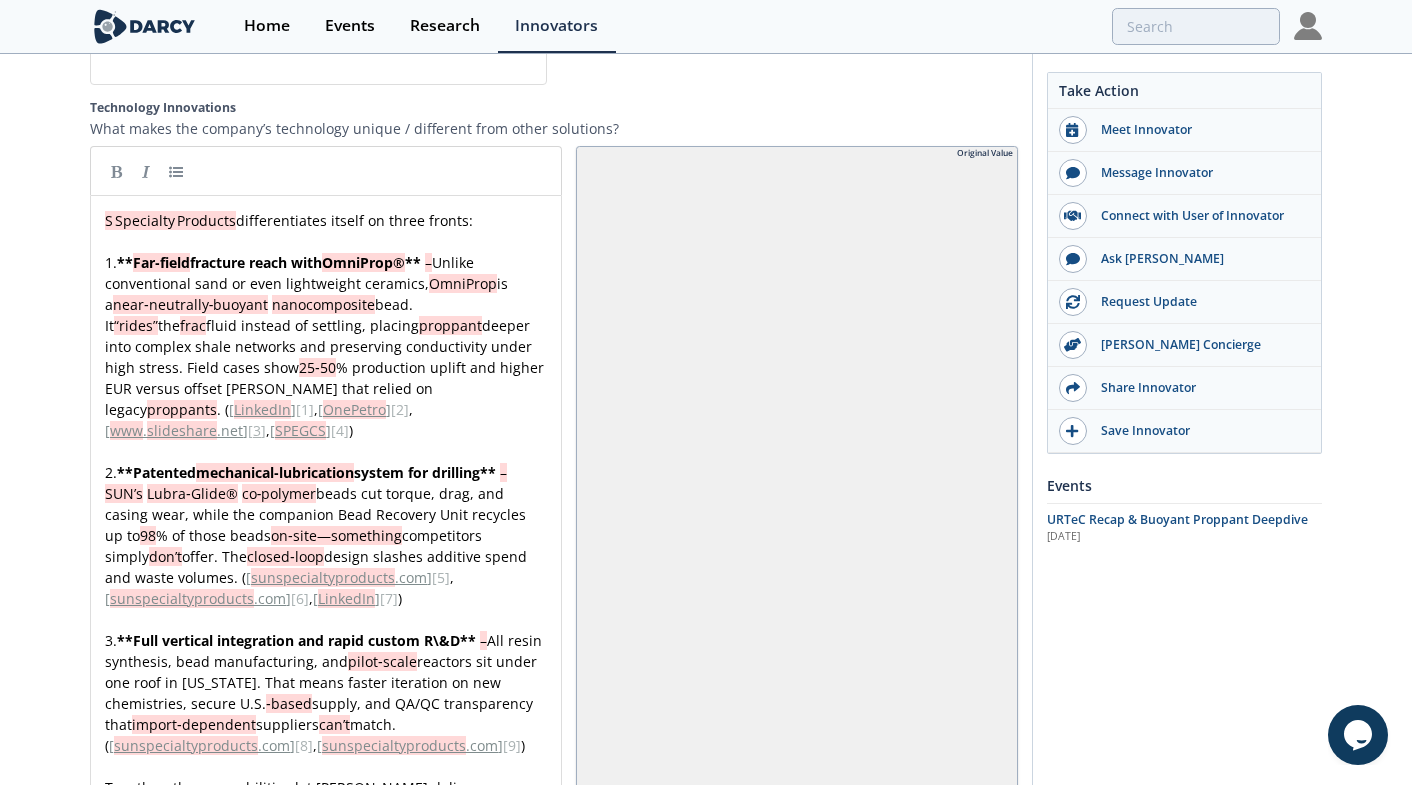 type 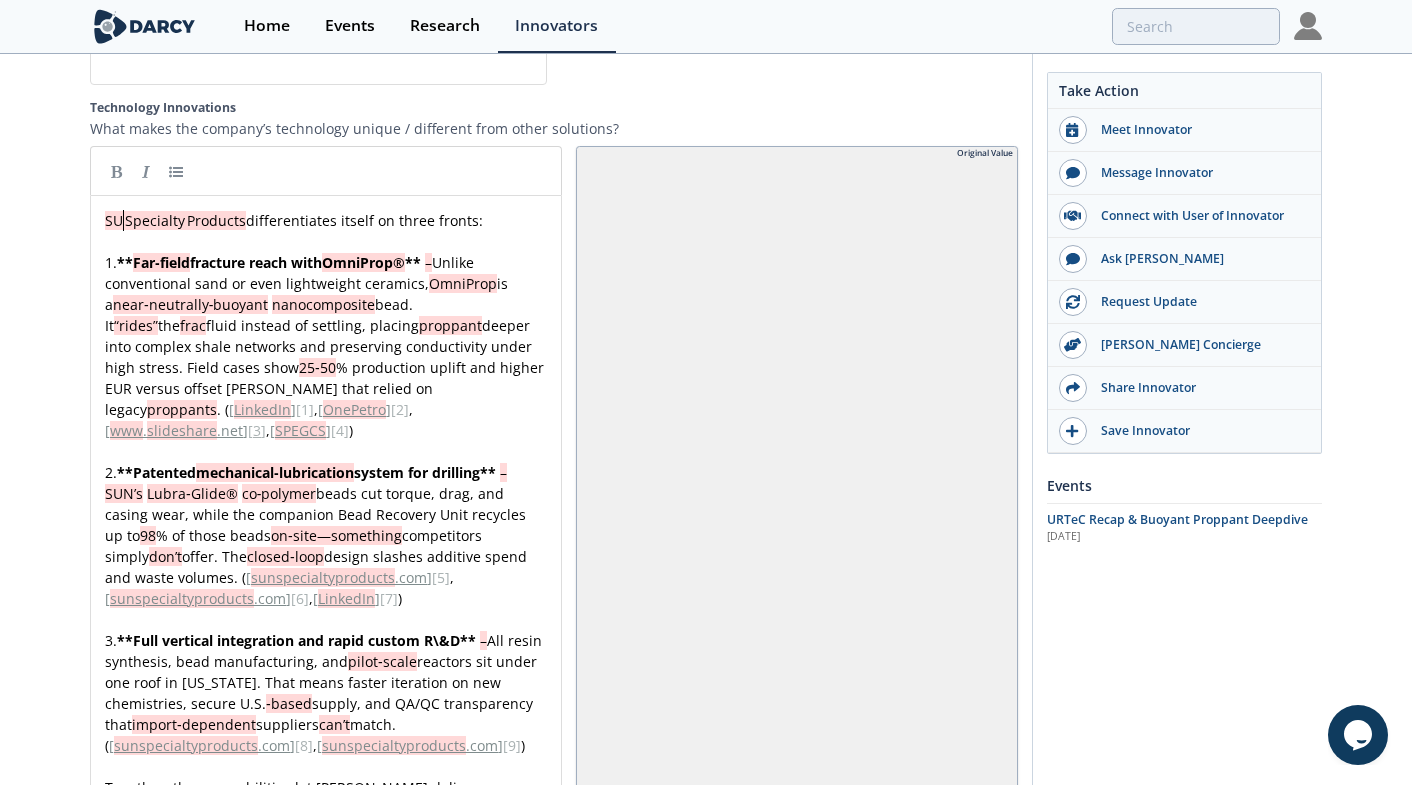 type 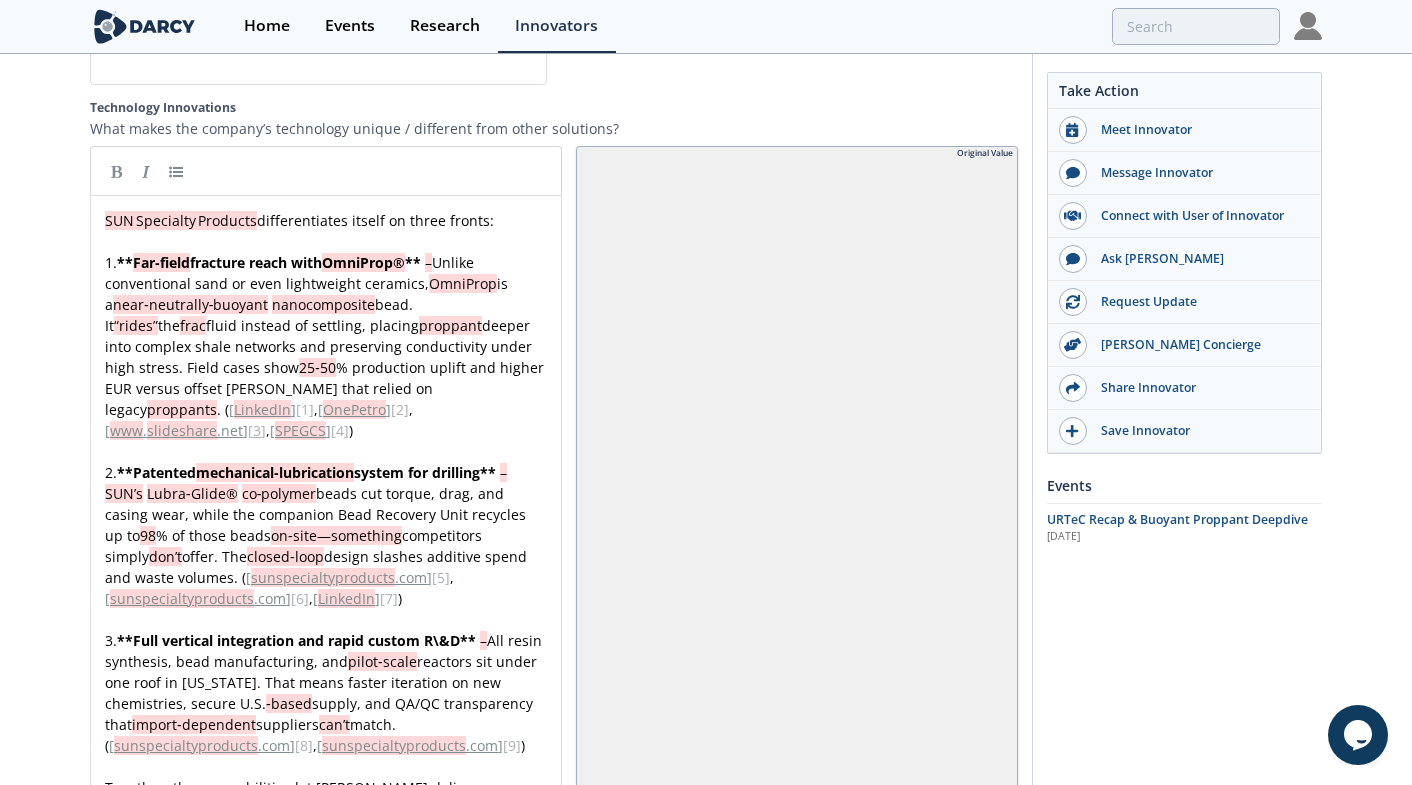 click on "xxxxxxxxxx   SUN Specialty Products  differentiates itself on three fronts: ​ 1.  ** Far‑field  fracture reach with  OmniProp® **   –  Unlike conventional sand or even lightweight ceramics,  OmniProp  is a  near‑neutrally‑buoyant   nanocomposite  bead. It  “rides”  the  frac  fluid instead of settling, placing  proppant  deeper into complex shale networks and preserving conductivity under high stress. Field cases show  25‑50  % production uplift and higher EUR versus offset wells that relied on legacy  proppants . ( [ LinkedIn ] [ 1 ] ,  [ OnePetro ] [ 2 ] ,  [ www . slideshare .net ] [ 3 ] ,  [ SPEGCS ] [ 4 ] ) ​ 2.  ** Patented  mechanical‑lubrication  system for drilling **   –   SUN’s   Lubra‑Glide®   co‑polymer  beads cut torque, drag, and casing wear, while the companion Bead Recovery Unit recycles up to  98  % of those beads  on‑site—something  competitors simply  don’t  offer. The  closed‑loop  design slashes additive spend and waste volumes. ( [ .com ] [" at bounding box center [326, 861] 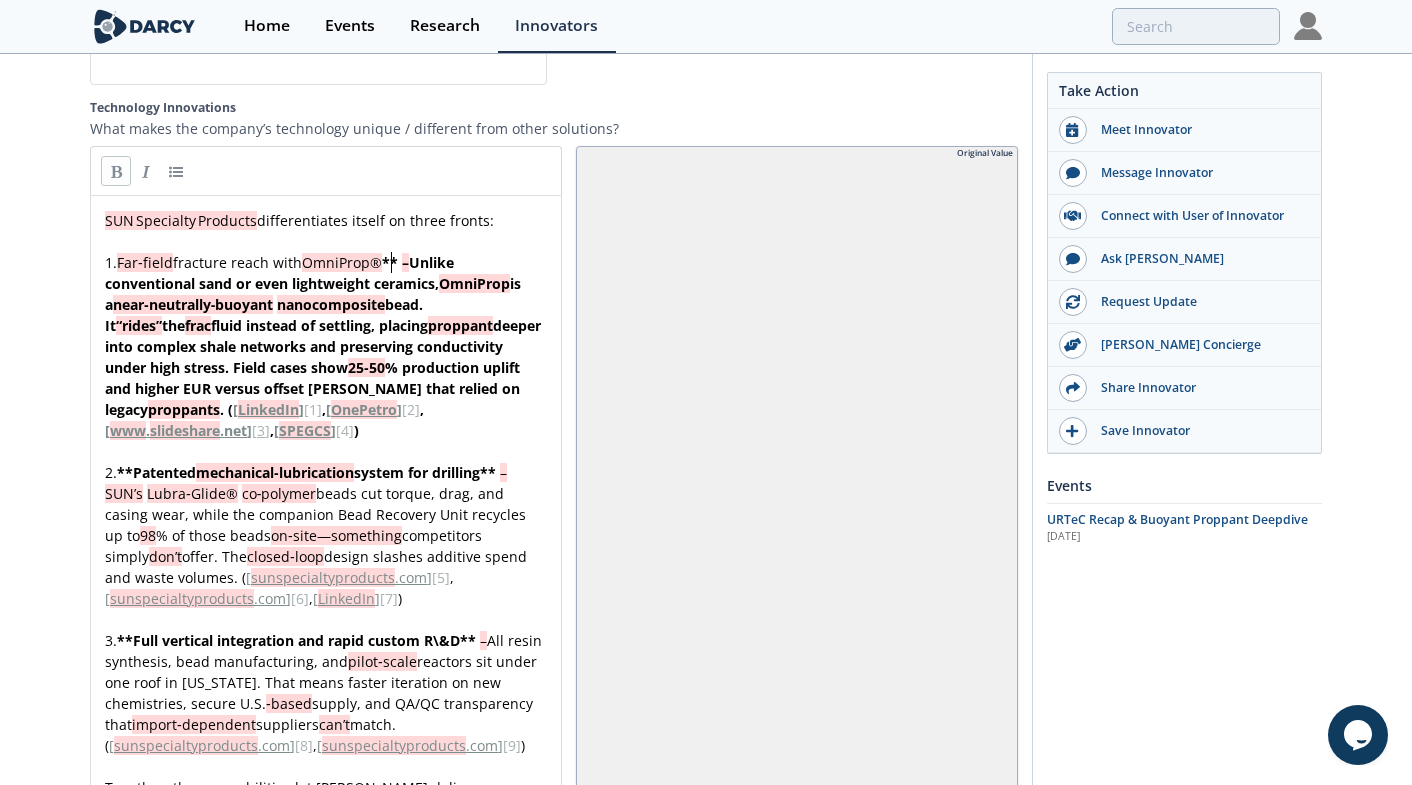 click on "xxxxxxxxxx   SUN Specialty Products  differentiates itself on three fronts: ​ 1.  Far‑field  fracture reach with  OmniProp® **   –  Unlike conventional sand or even lightweight ceramics,  OmniProp  is a  near‑neutrally‑buoyant   nanocomposite  bead. It  “rides”  the  frac  fluid instead of settling, placing  proppant  deeper into complex shale networks and preserving conductivity under high stress. Field cases show  25‑50  % production uplift and higher EUR versus offset wells that relied on legacy  proppants . ( [ LinkedIn ] [ 1 ] ,  [ OnePetro ] [ 2 ] ,  [ www . slideshare .net ] [ 3 ] ,  [ SPEGCS ] [ 4 ] ) ​ 2.  ** Patented  mechanical‑lubrication  system for drilling **   –   SUN’s   Lubra‑Glide®   co‑polymer  beads cut torque, drag, and casing wear, while the companion Bead Recovery Unit recycles up to  98  % of those beads  on‑site—something  competitors simply  don’t  offer. The  closed‑loop  design slashes additive spend and waste volumes. ( [ .com ] [ 5" at bounding box center (326, 861) 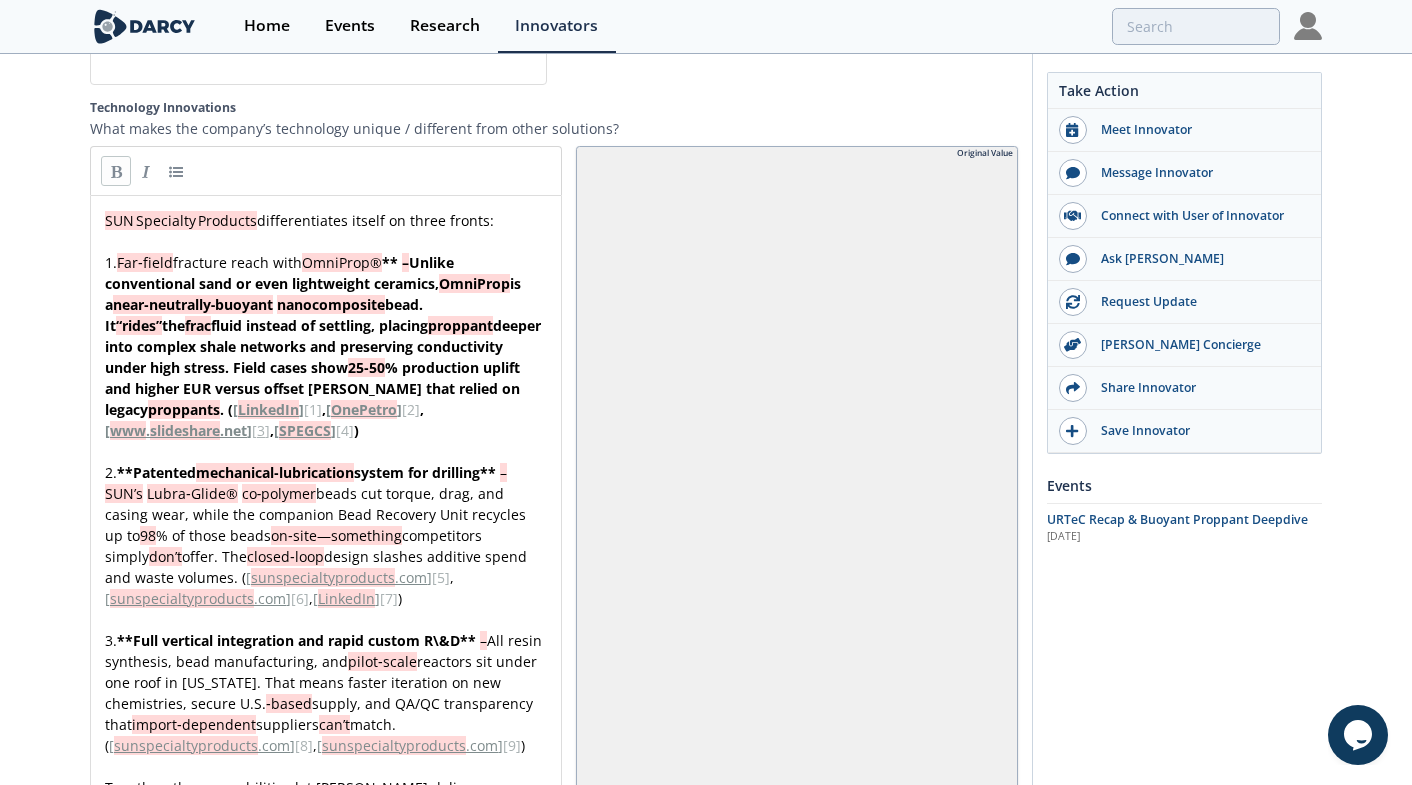 click on "xxxxxxxxxx   SUN Specialty Products  differentiates itself on three fronts: ​ 1.  Far‑field  fracture reach with  OmniProp® **   –  Unlike conventional sand or even lightweight ceramics,  OmniProp  is a  near‑neutrally‑buoyant   nanocomposite  bead. It  “rides”  the  frac  fluid instead of settling, placing  proppant  deeper into complex shale networks and preserving conductivity under high stress. Field cases show  25‑50  % production uplift and higher EUR versus offset wells that relied on legacy  proppants . ( [ LinkedIn ] [ 1 ] ,  [ OnePetro ] [ 2 ] ,  [ www . slideshare .net ] [ 3 ] ,  [ SPEGCS ] [ 4 ] ) ​ 2.  ** Patented  mechanical‑lubrication  system for drilling **   –   SUN’s   Lubra‑Glide®   co‑polymer  beads cut torque, drag, and casing wear, while the companion Bead Recovery Unit recycles up to  98  % of those beads  on‑site—something  competitors simply  don’t  offer. The  closed‑loop  design slashes additive spend and waste volumes. ( [ .com ] [ 5" at bounding box center [326, 861] 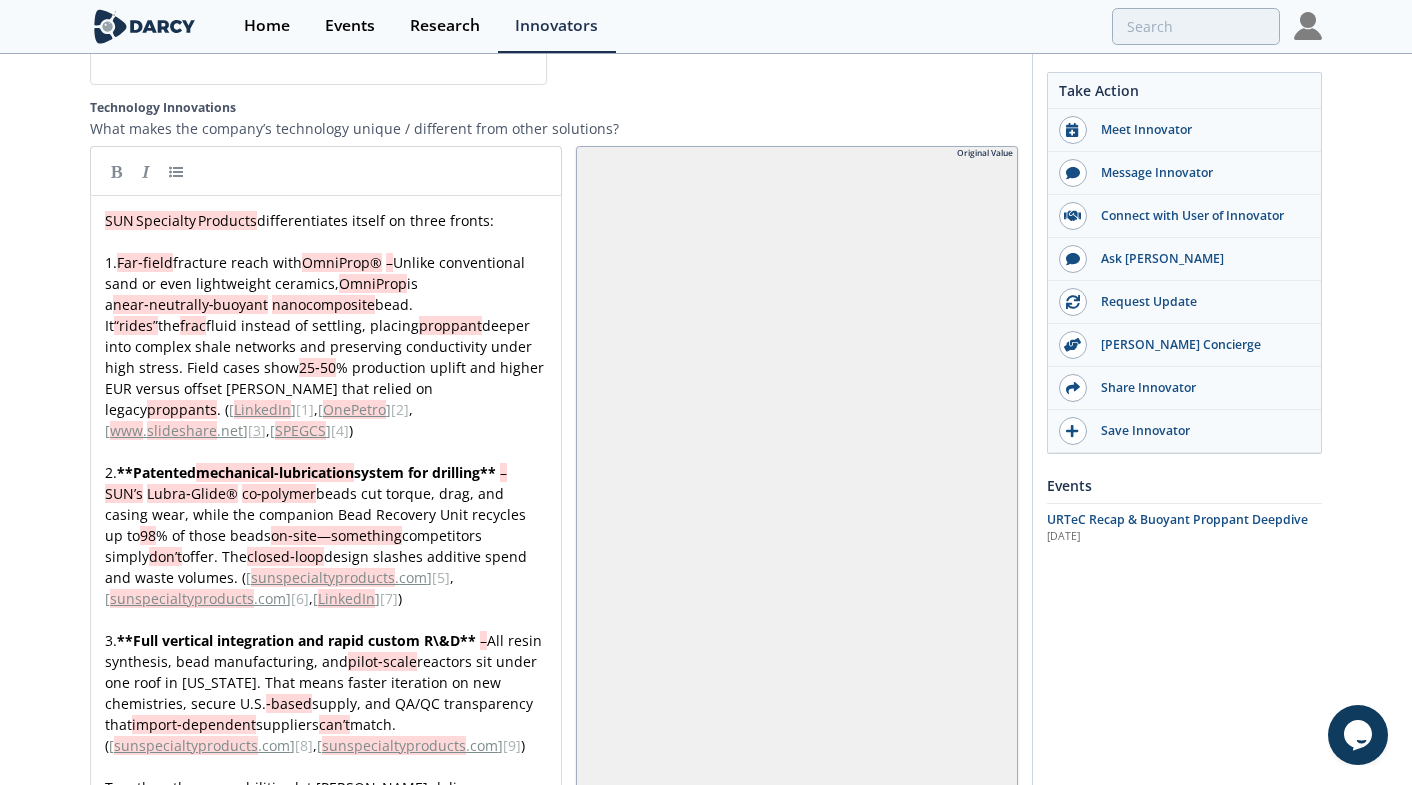 click on "xxxxxxxxxx   SUN Specialty Products  differentiates itself on three fronts: ​ 1.  Far‑field  fracture reach with  OmniProp®   –  Unlike conventional sand or even lightweight ceramics,  OmniProp  is a  near‑neutrally‑buoyant   nanocomposite  bead. It  “rides”  the  frac  fluid instead of settling, placing  proppant  deeper into complex shale networks and preserving conductivity under high stress. Field cases show  25‑50  % production uplift and higher EUR versus offset wells that relied on legacy  proppants . ( [ LinkedIn ] [ 1 ] ,  [ OnePetro ] [ 2 ] ,  [ www . slideshare .net ] [ 3 ] ,  [ SPEGCS ] [ 4 ] ) ​ 2.  ** Patented  mechanical‑lubrication  system for drilling **   –   SUN’s   Lubra‑Glide®   co‑polymer  beads cut torque, drag, and casing wear, while the companion Bead Recovery Unit recycles up to  98  % of those beads  on‑site—something  competitors simply  don’t  offer. The  closed‑loop  design slashes additive spend and waste volumes. ( [ .com ] [ 5 ] [" at bounding box center [326, 861] 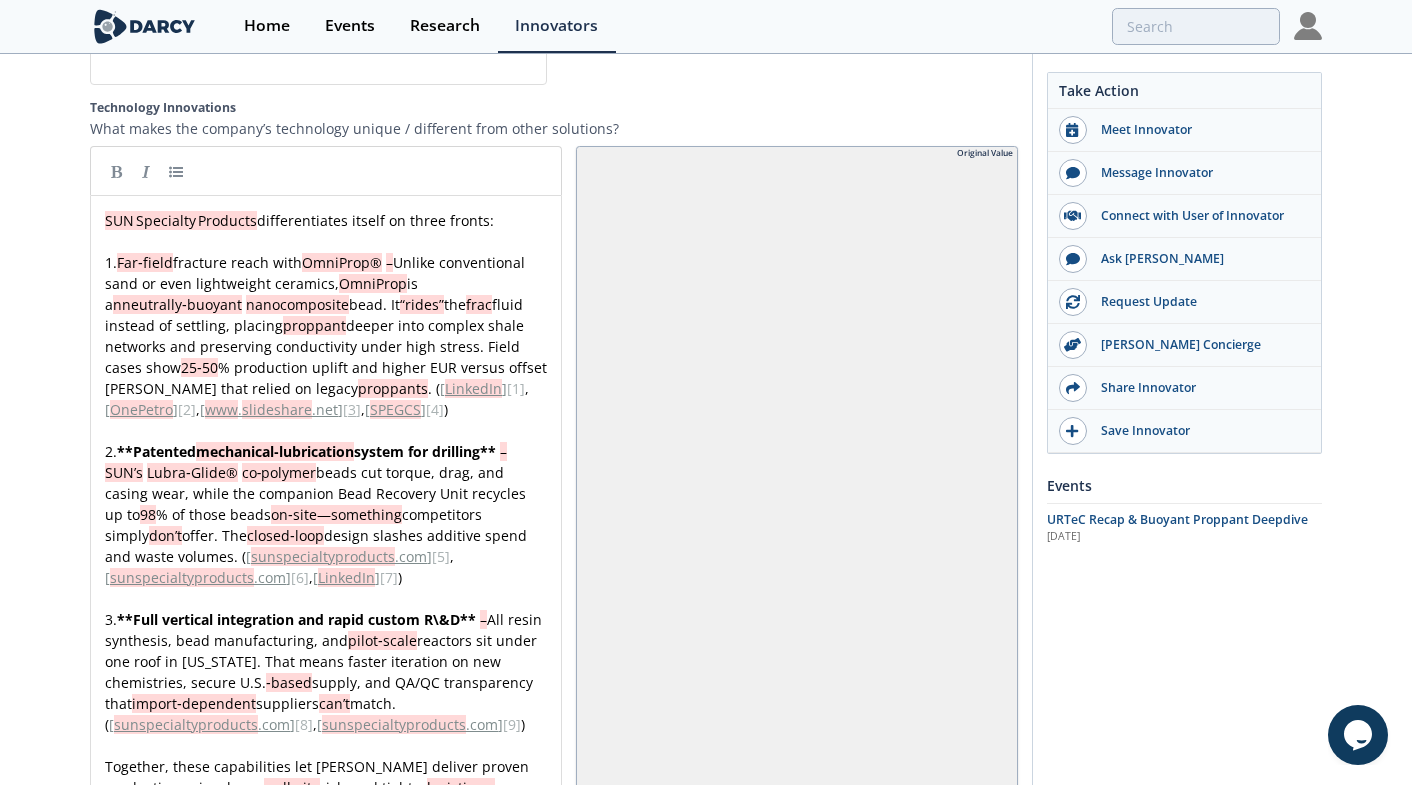 type 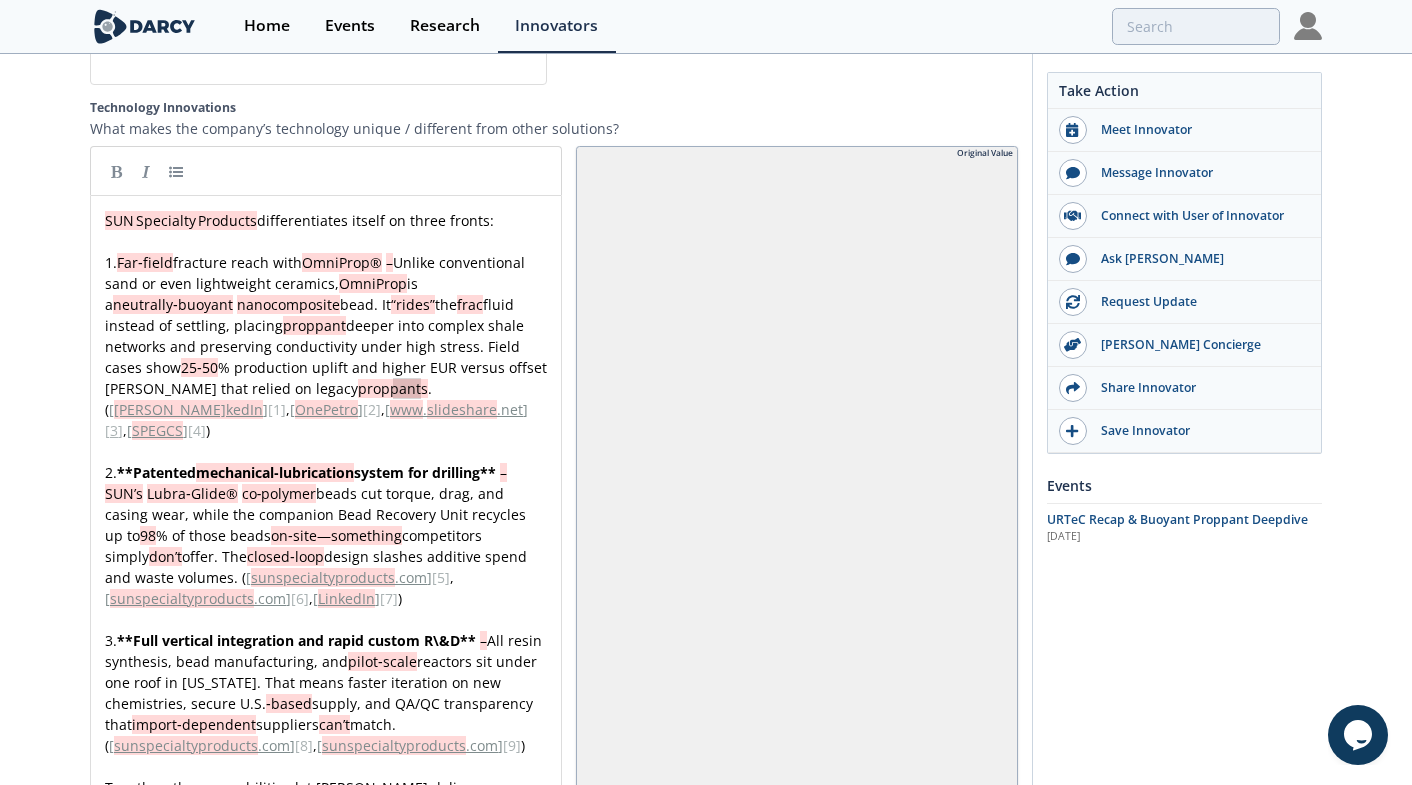 type on "([LinkedIn][1], [OnePetro][2], [www.slideshare.net][3], [SPEGCS][4])" 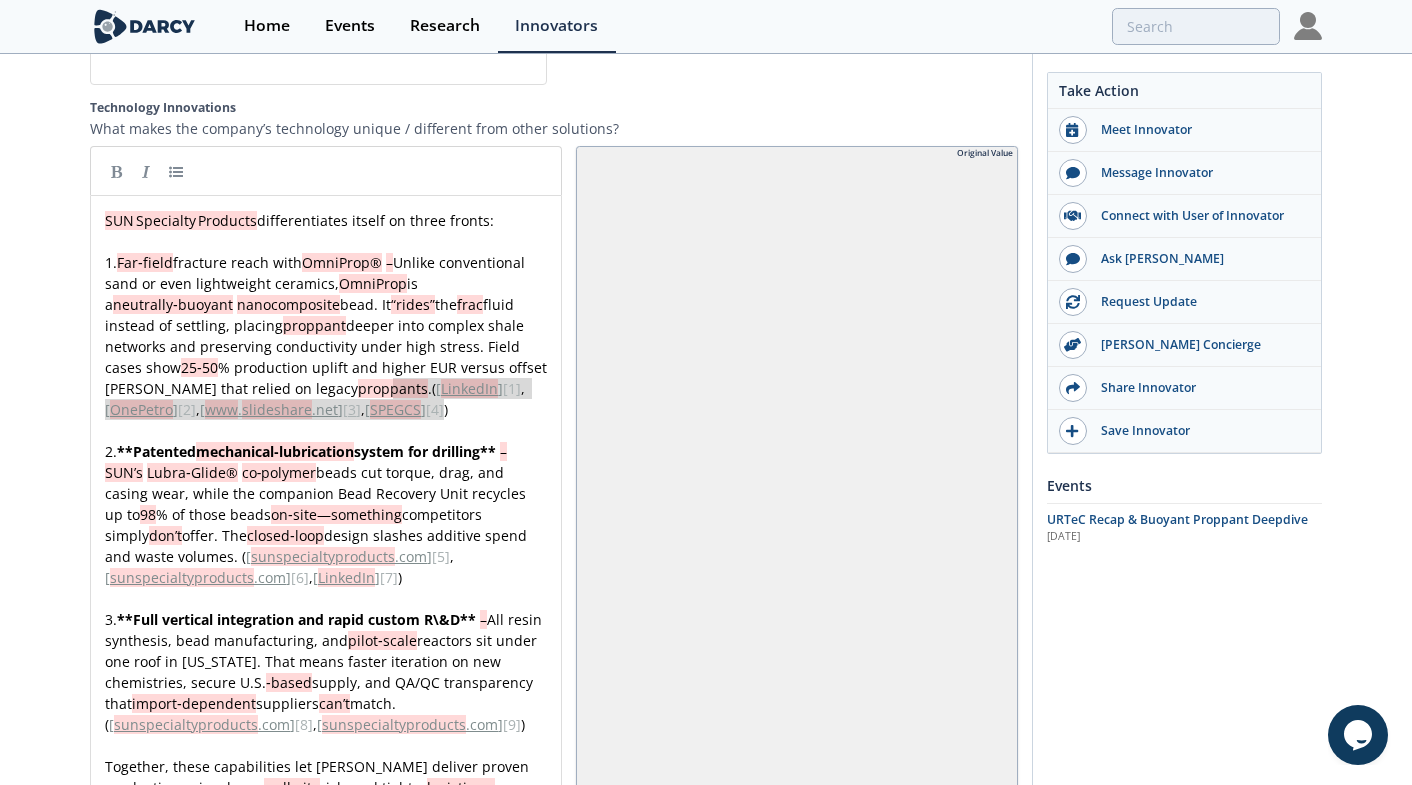 drag, startPoint x: 392, startPoint y: 364, endPoint x: 470, endPoint y: 393, distance: 83.21658 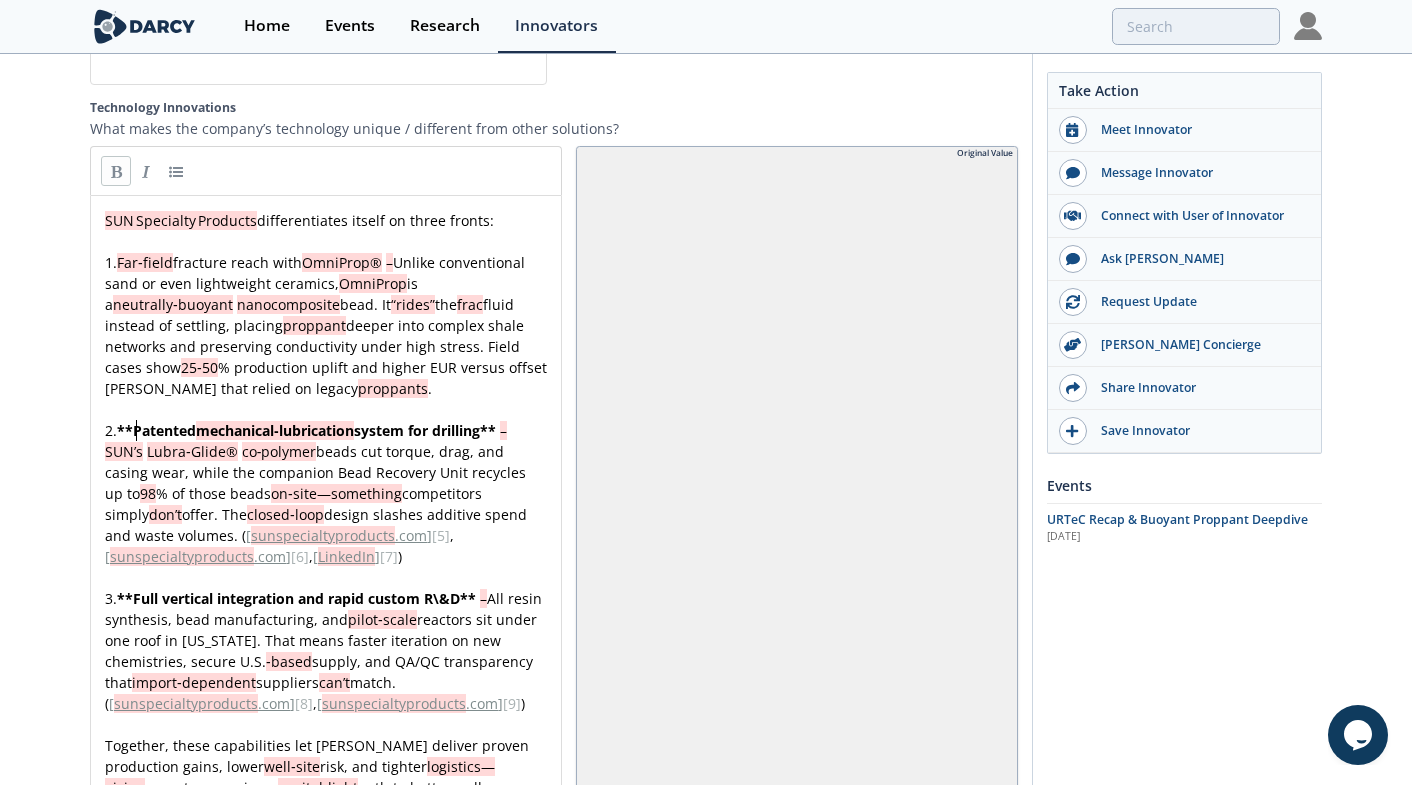 click on "x   SUN Specialty Products  differentiates itself on three fronts: ​ 1.  Far‑field  fracture reach with  OmniProp®   –  Unlike conventional sand or even lightweight ceramics,  OmniProp  is a  neutrally‑buoyant   nanocomposite  bead. It  “rides”  the  frac  fluid instead of settling, placing  proppant  deeper into complex shale networks and preserving conductivity under high stress. Field cases show  25‑50  % production uplift and higher EUR versus offset wells that relied on legacy  proppants . ​ 2.  ** Patented  mechanical‑lubrication  system for drilling **   –   SUN’s   Lubra‑Glide®   co‑polymer  beads cut torque, drag, and casing wear, while the companion Bead Recovery Unit recycles up to  98  % of those beads  on‑site—something  competitors simply  don’t  offer. The  closed‑loop  design slashes additive spend and waste volumes. ( [ sunspecialtyproducts .com ] [ 5 ] ,  [ sunspecialtyproducts .com ] [ 6 ] ,  [ LinkedIn ] [ 7 ] ) ​ 3.  ** \& D **   – ‑based" at bounding box center [326, 840] 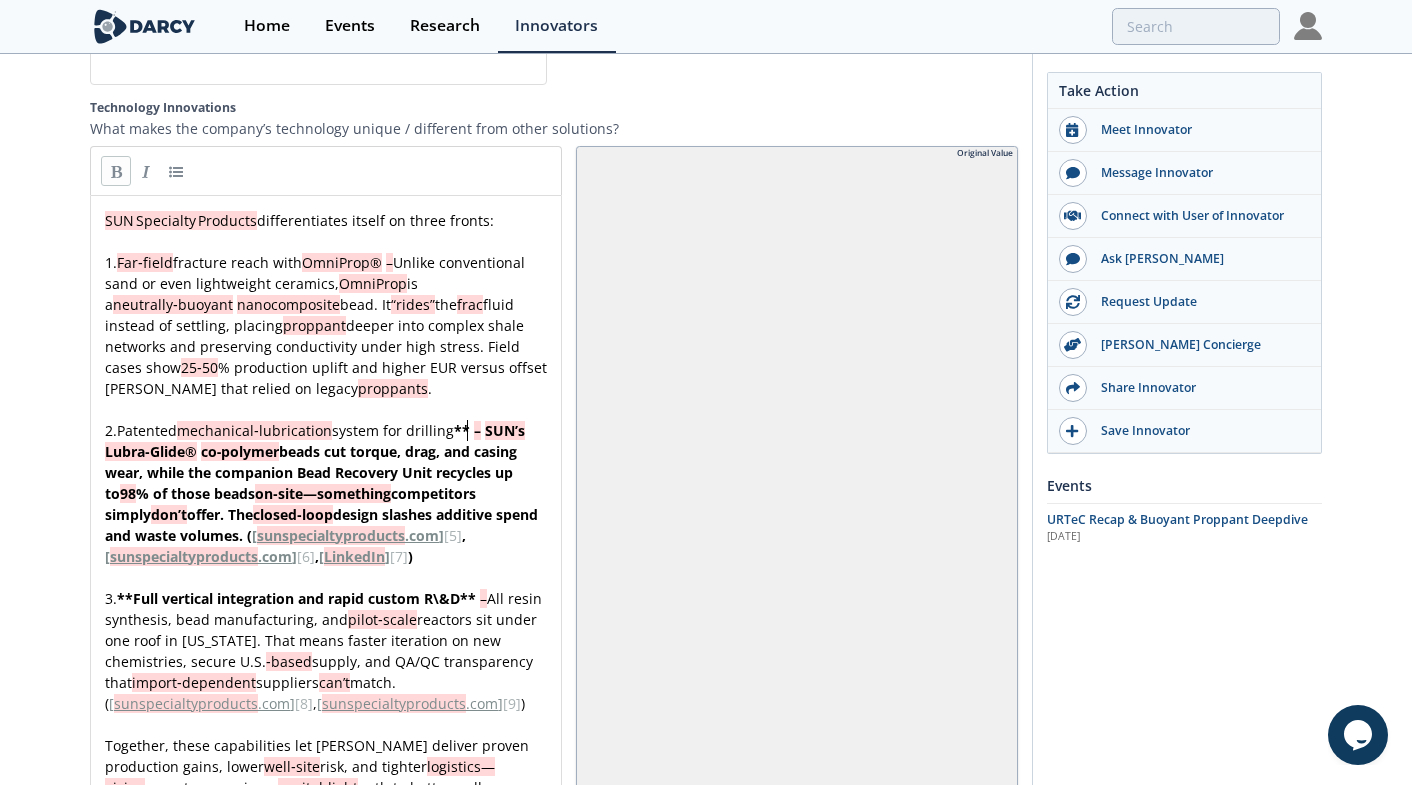 click on "x   SUN Specialty Products  differentiates itself on three fronts: ​ 1.  Far‑field  fracture reach with  OmniProp®   –  Unlike conventional sand or even lightweight ceramics,  OmniProp  is a  neutrally‑buoyant   nanocomposite  bead. It  “rides”  the  frac  fluid instead of settling, placing  proppant  deeper into complex shale networks and preserving conductivity under high stress. Field cases show  25‑50  % production uplift and higher EUR versus offset wells that relied on legacy  proppants . ​ 2.  Patented  mechanical‑lubrication  system for drilling **   –   SUN’s   Lubra‑Glide®   co‑polymer  beads cut torque, drag, and casing wear, while the companion Bead Recovery Unit recycles up to  98  % of those beads  on‑site—something  competitors simply  don’t  offer. The  closed‑loop  design slashes additive spend and waste volumes. ( [ sunspecialtyproducts .com ] [ 5 ] ,  [ sunspecialtyproducts .com ] [ 6 ] ,  [ LinkedIn ] [ 7 ] ) ​ 3.  ** \& D **   – ‑based [" at bounding box center (326, 840) 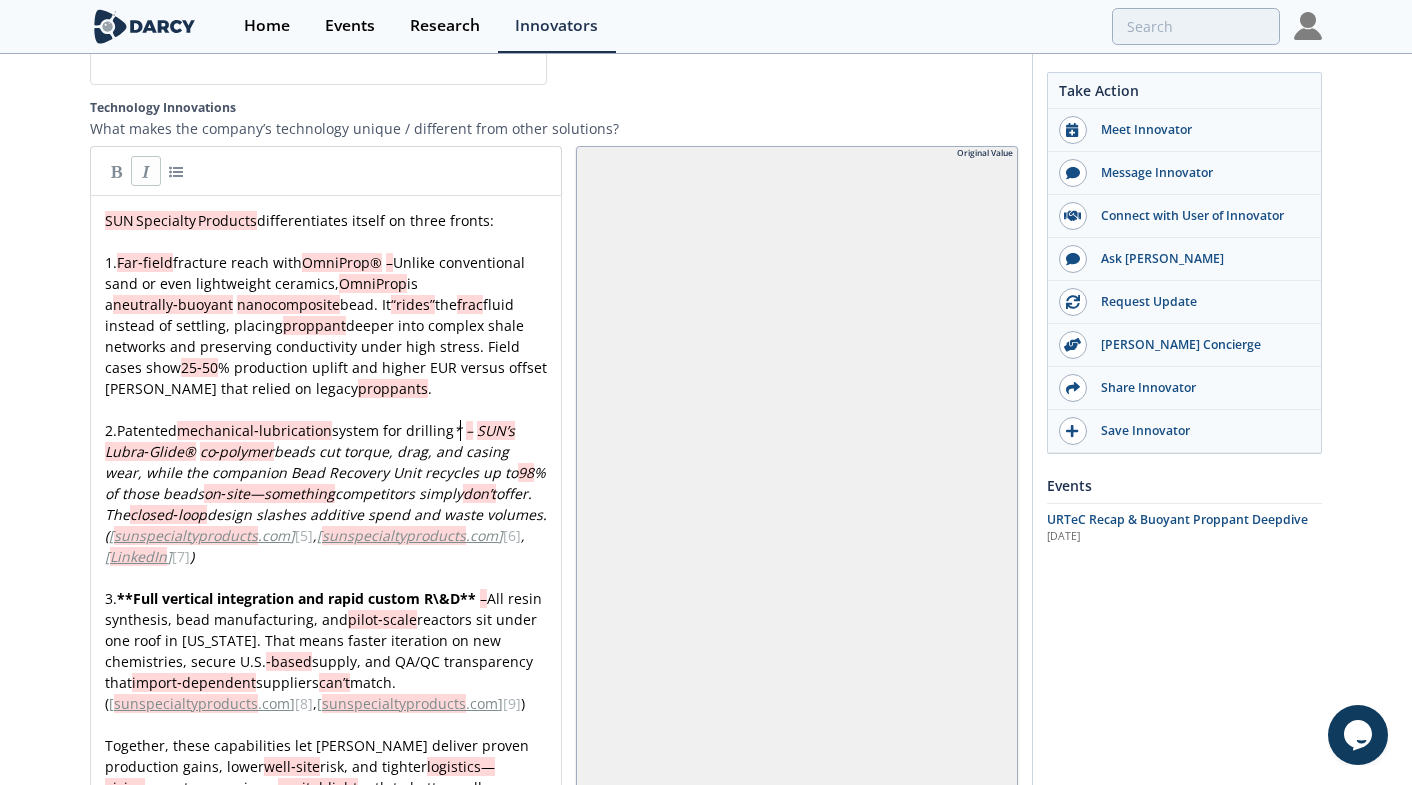 type 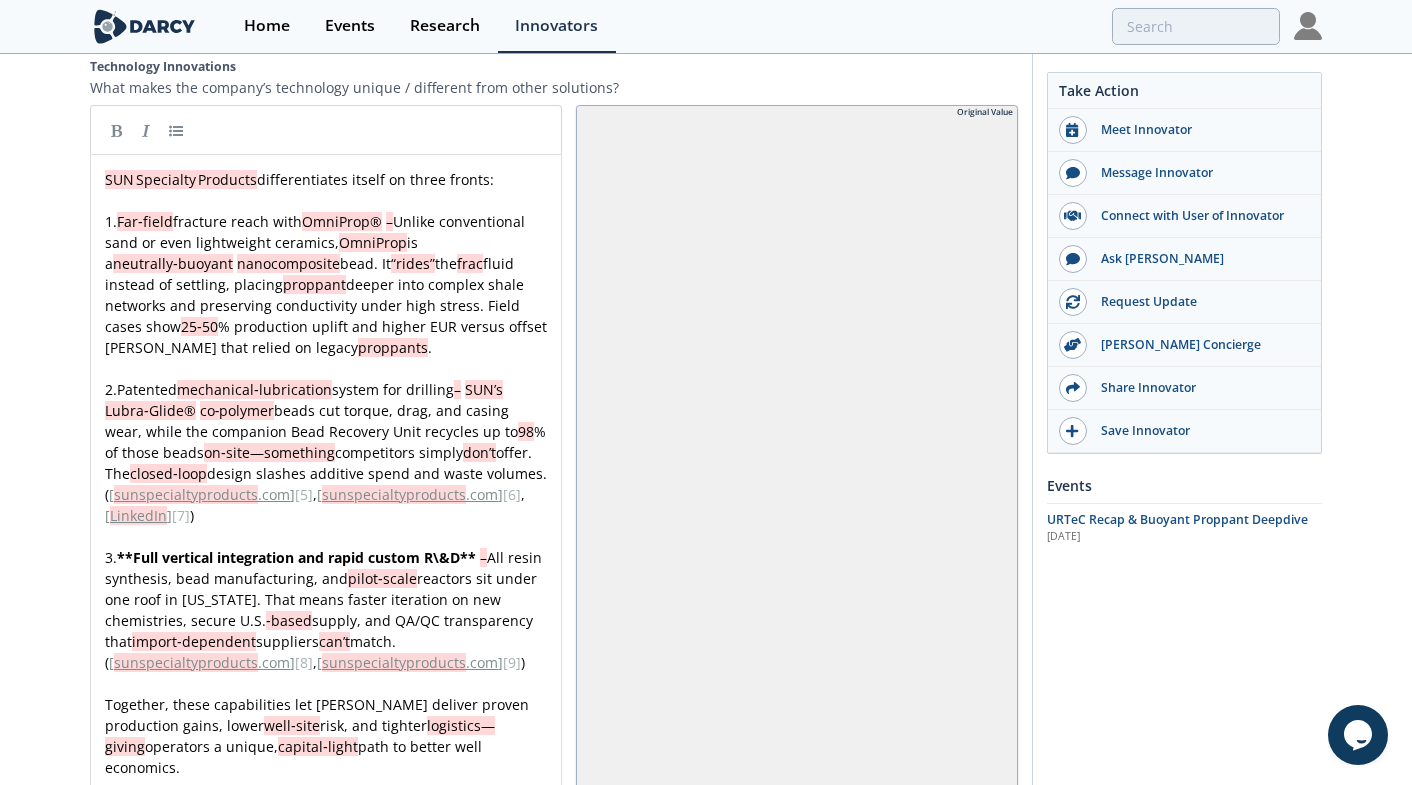 scroll, scrollTop: 3857, scrollLeft: 0, axis: vertical 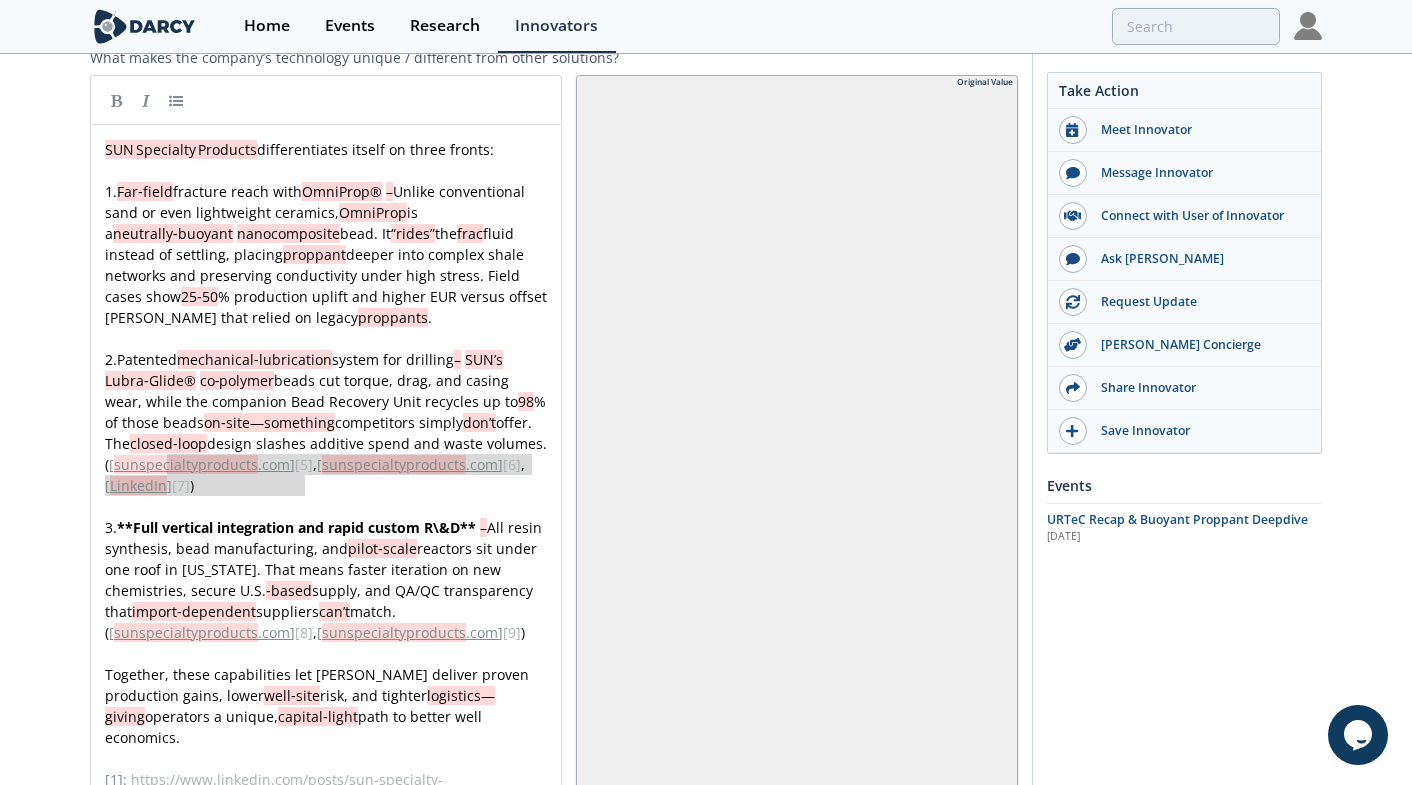 type on "([sunspecialtyproducts.com][5], [sunspecialtyproducts.com][6], [LinkedIn][7])" 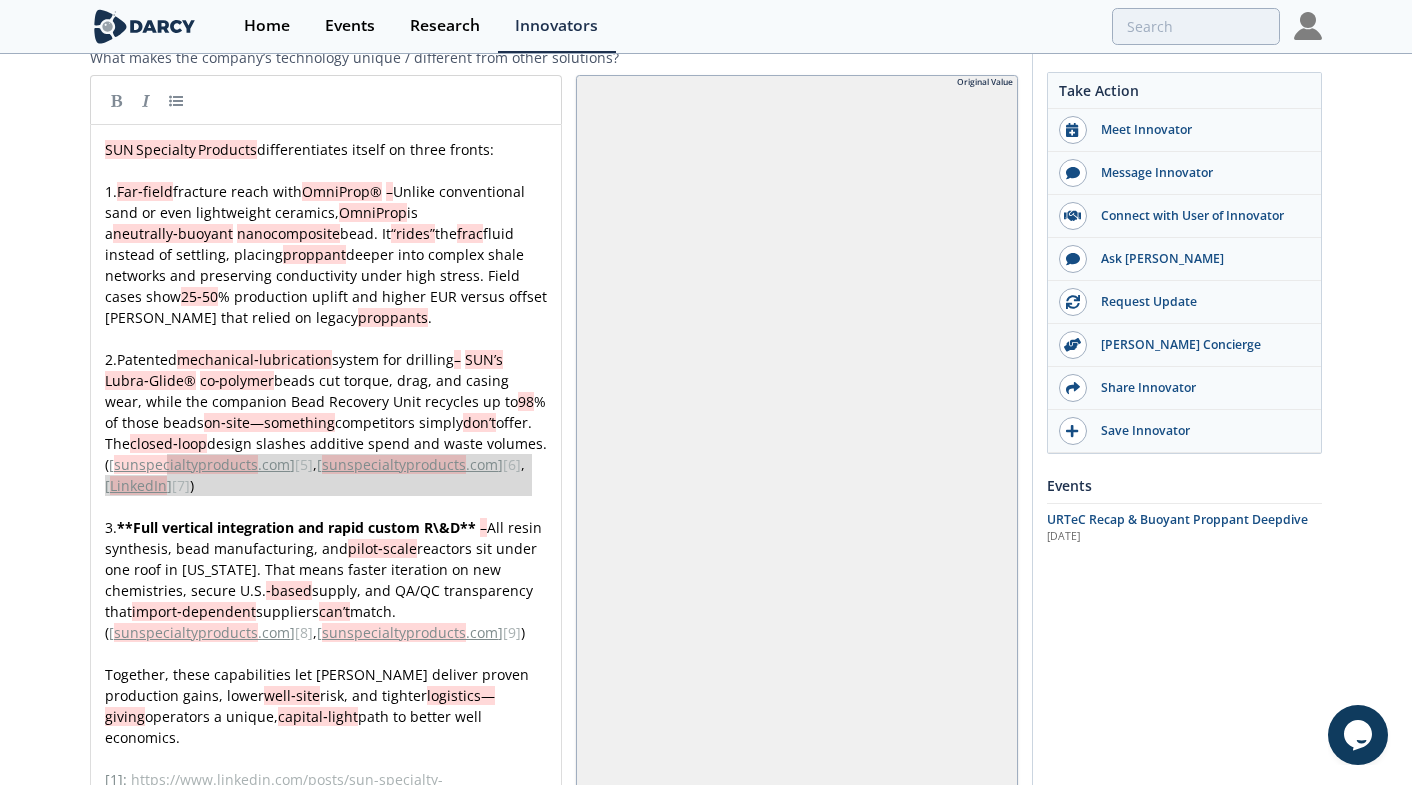 drag, startPoint x: 166, startPoint y: 445, endPoint x: 410, endPoint y: 480, distance: 246.49747 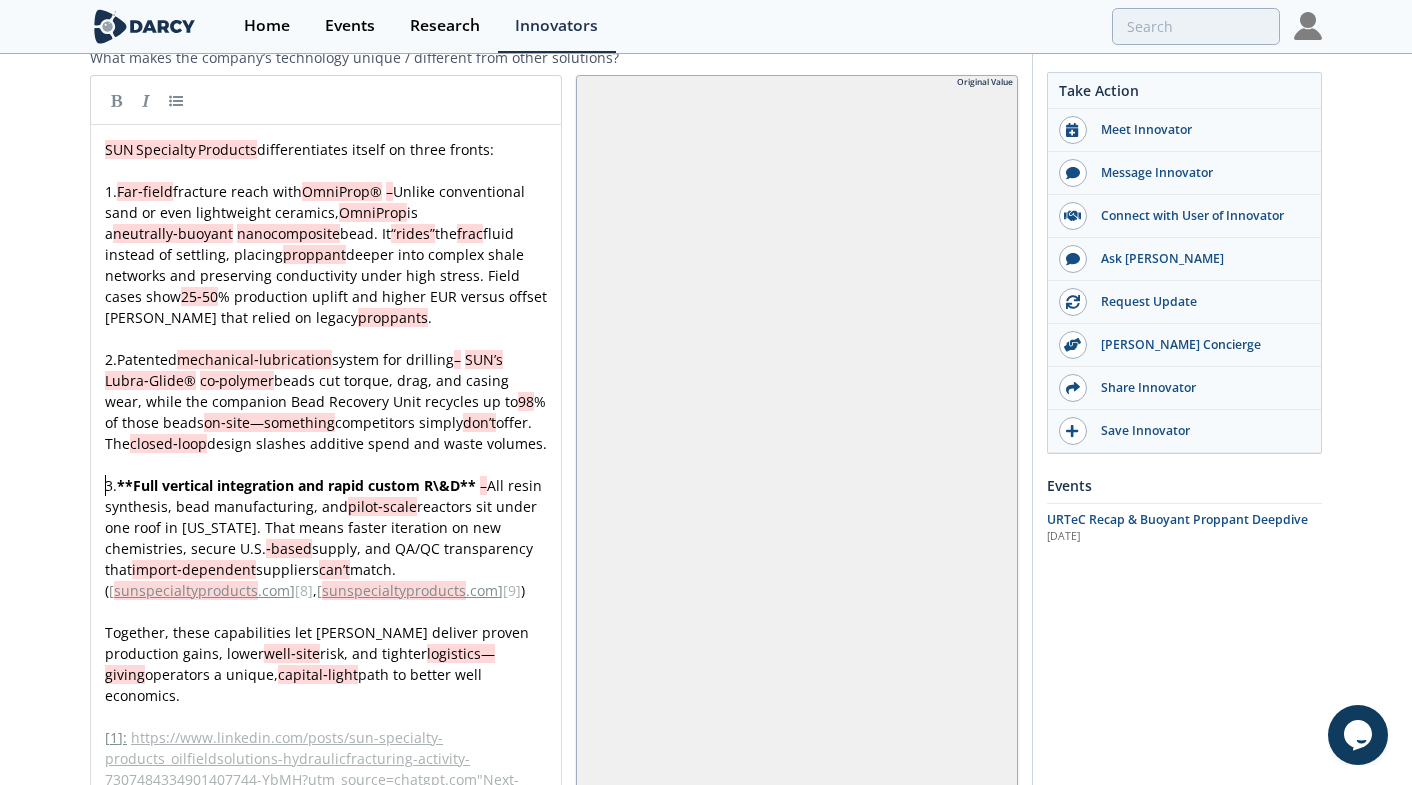 click on "**" at bounding box center (125, 485) 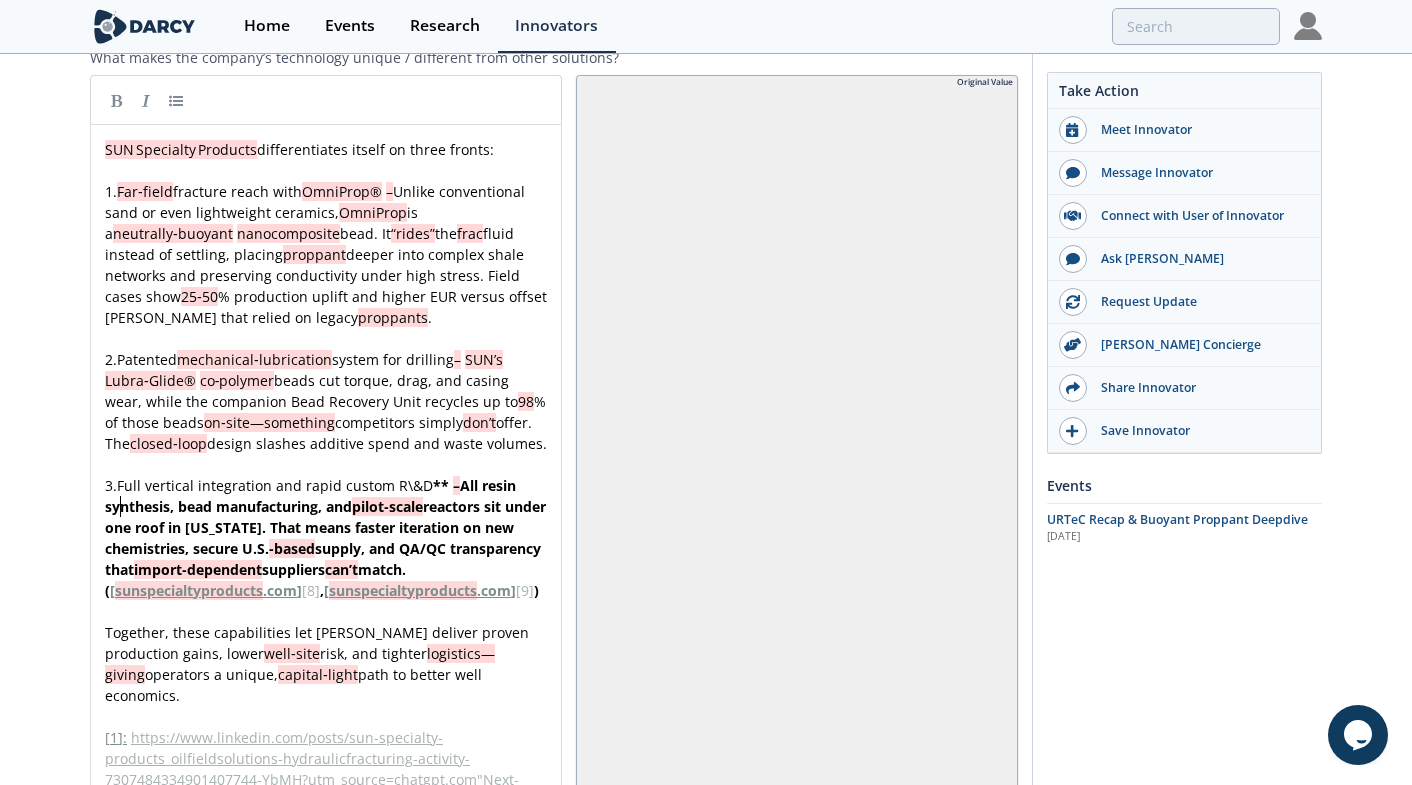click on "**" at bounding box center [441, 485] 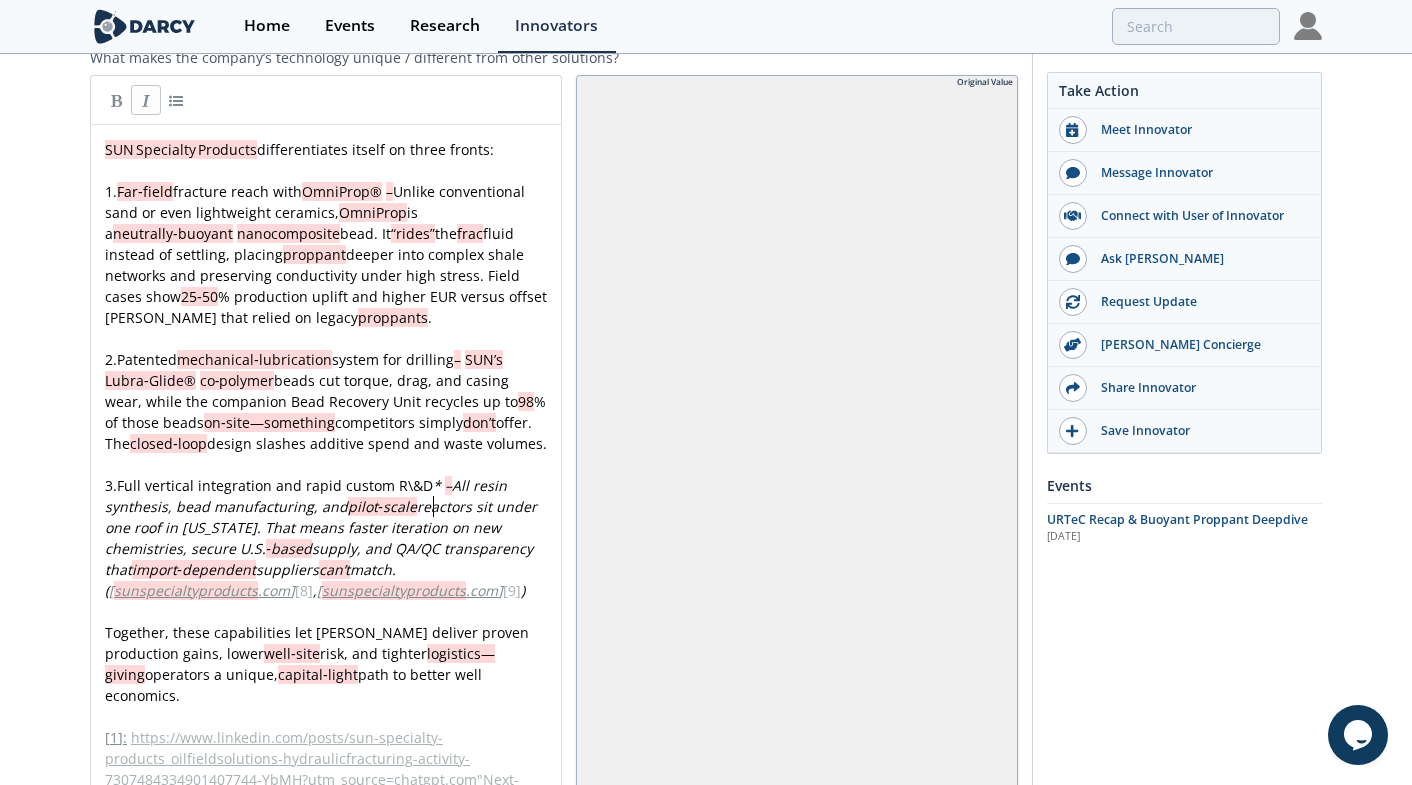 type 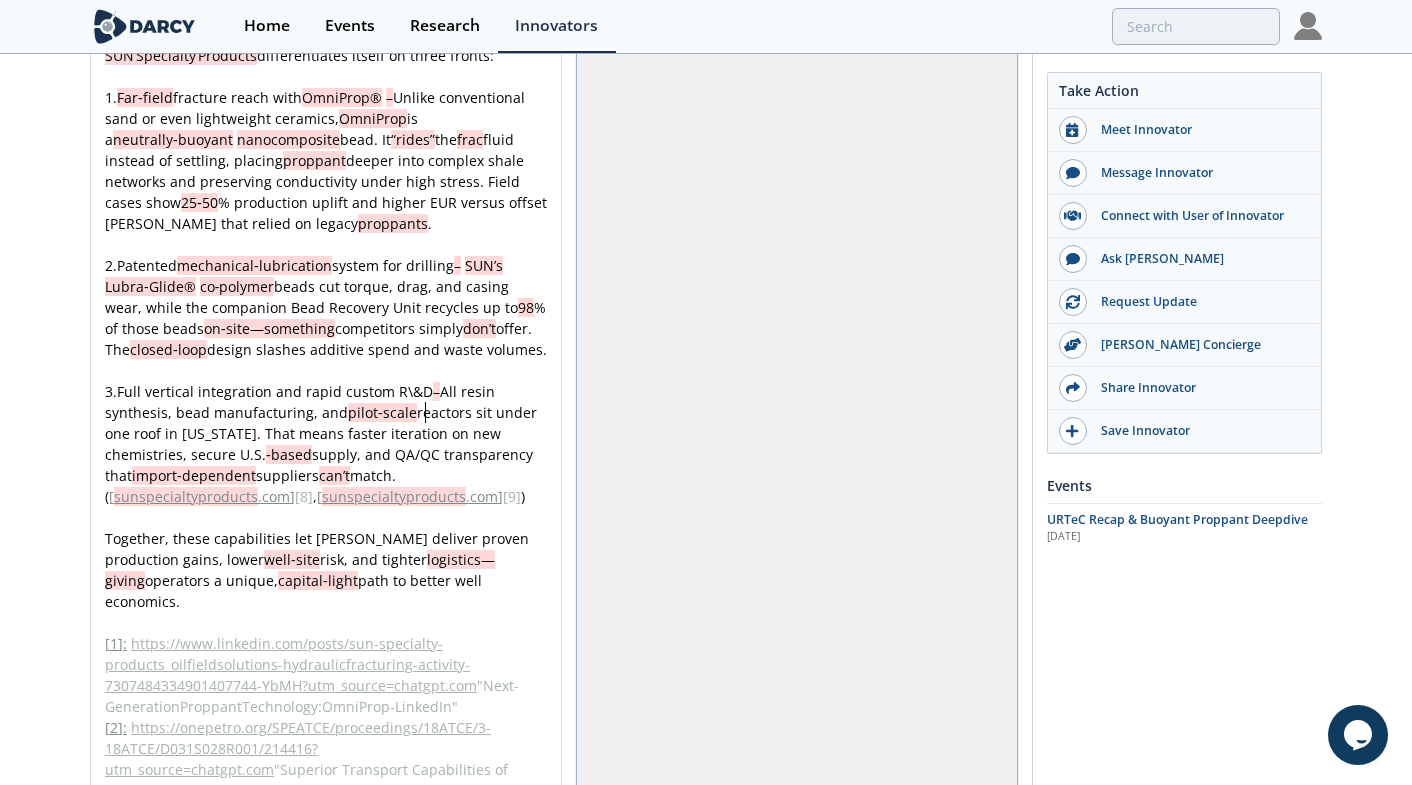scroll, scrollTop: 3966, scrollLeft: 0, axis: vertical 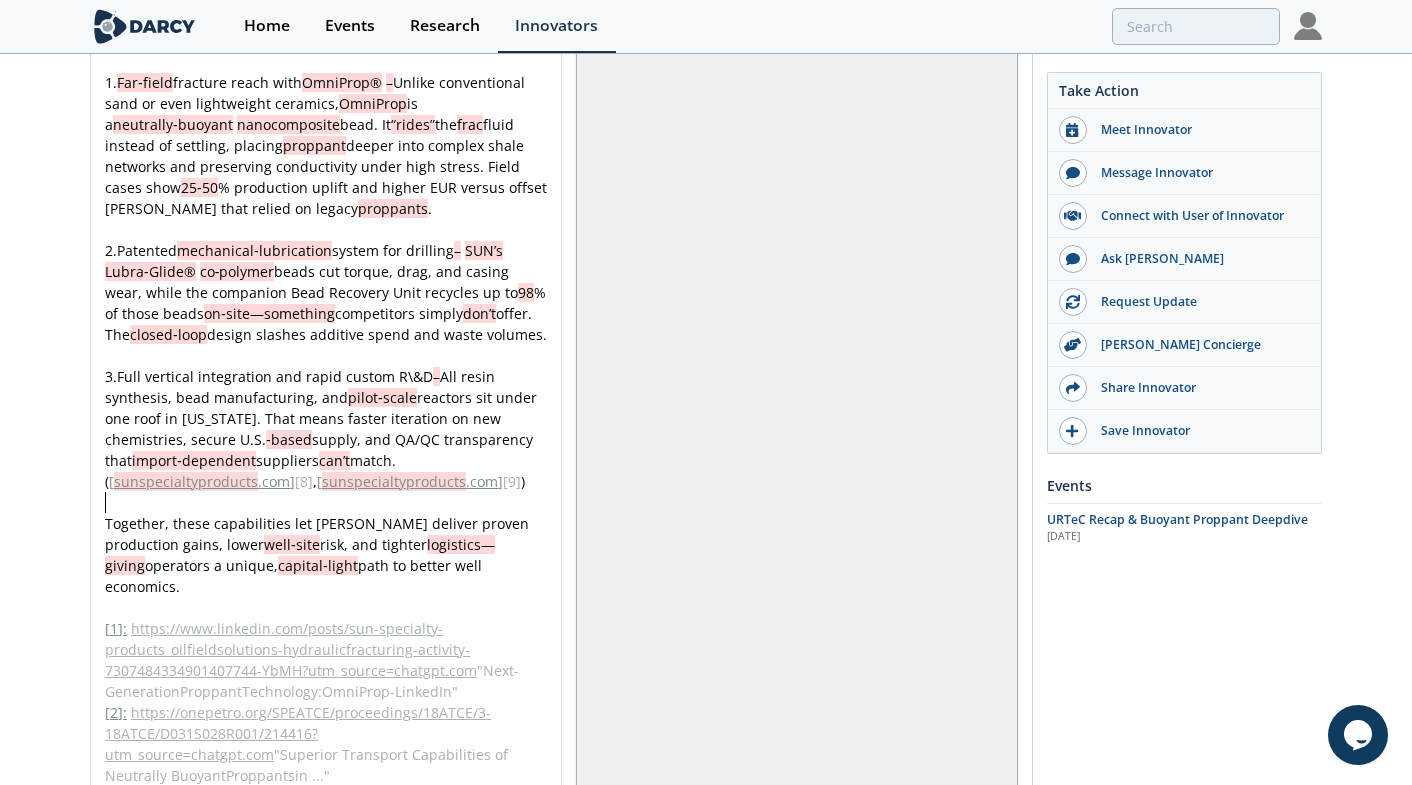 type on "([sunspecialtyproducts.com][8], [sunspecialtyproducts.com][9])" 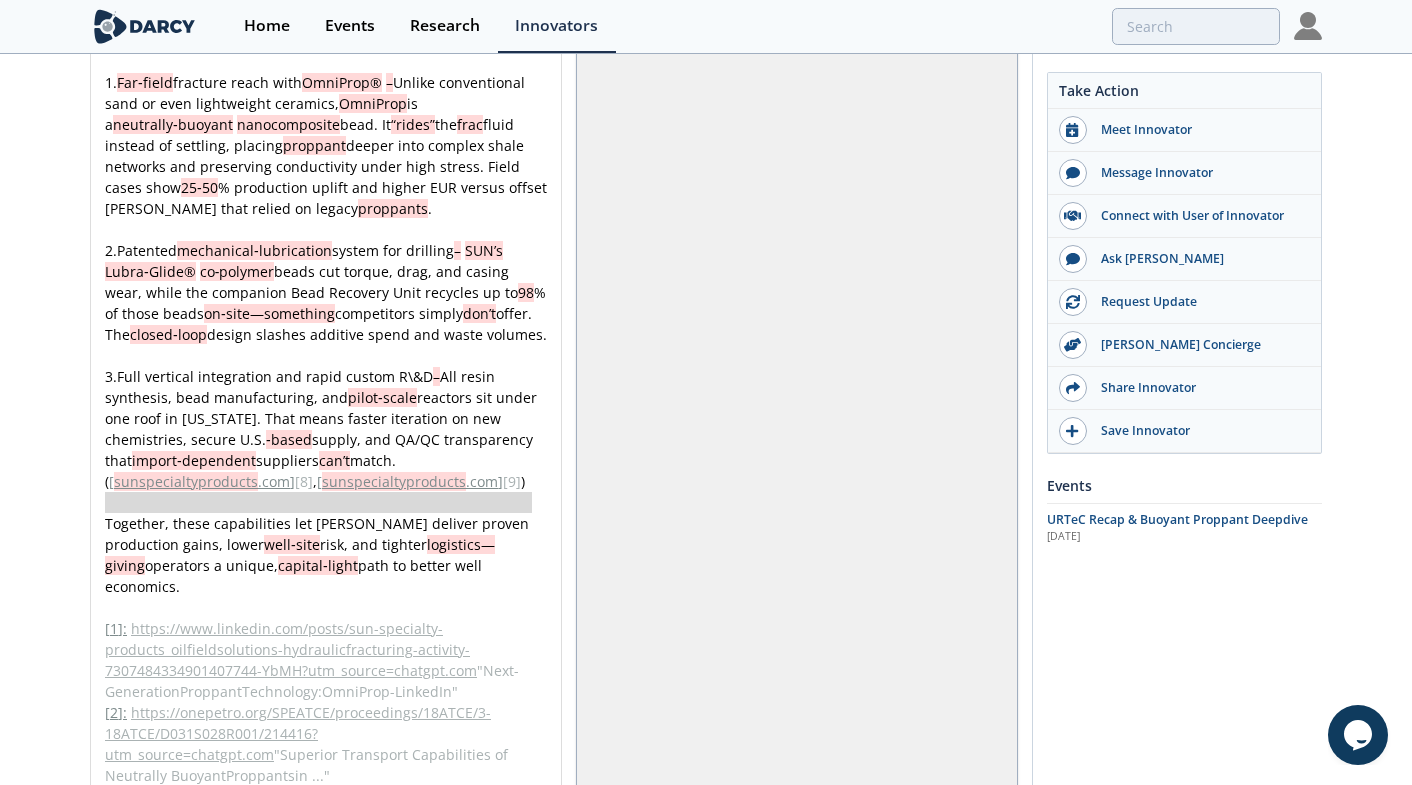 drag, startPoint x: 101, startPoint y: 477, endPoint x: 501, endPoint y: 495, distance: 400.4048 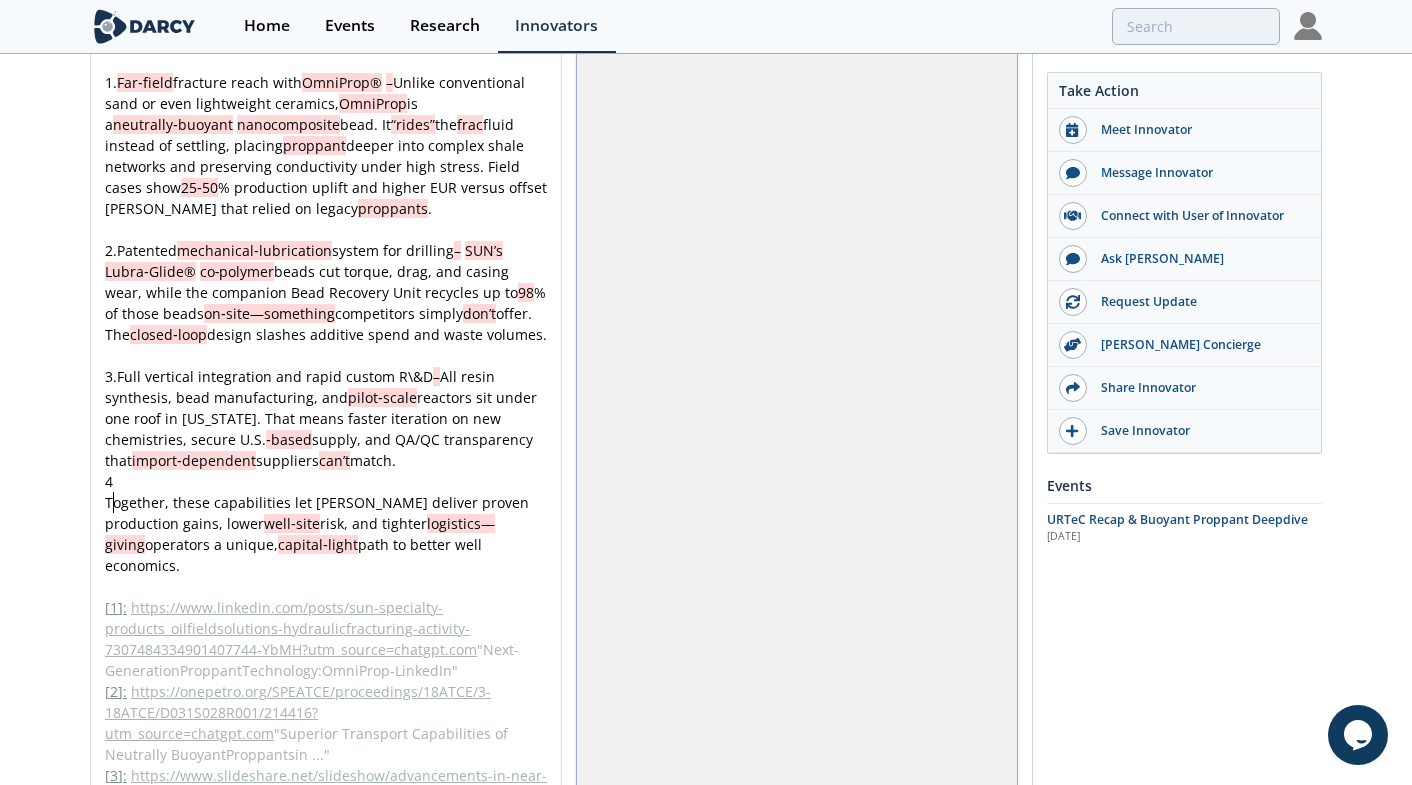 type 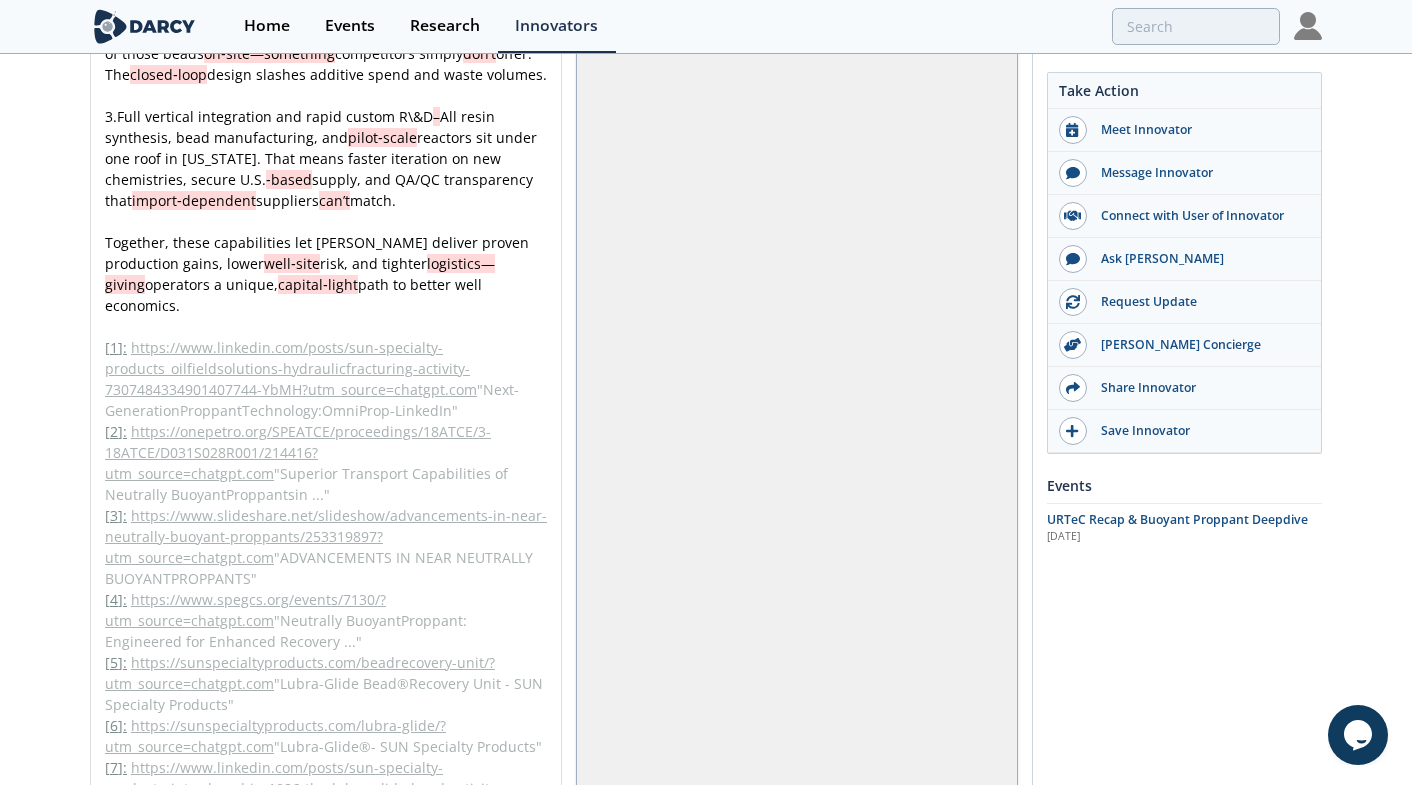 scroll, scrollTop: 4242, scrollLeft: 0, axis: vertical 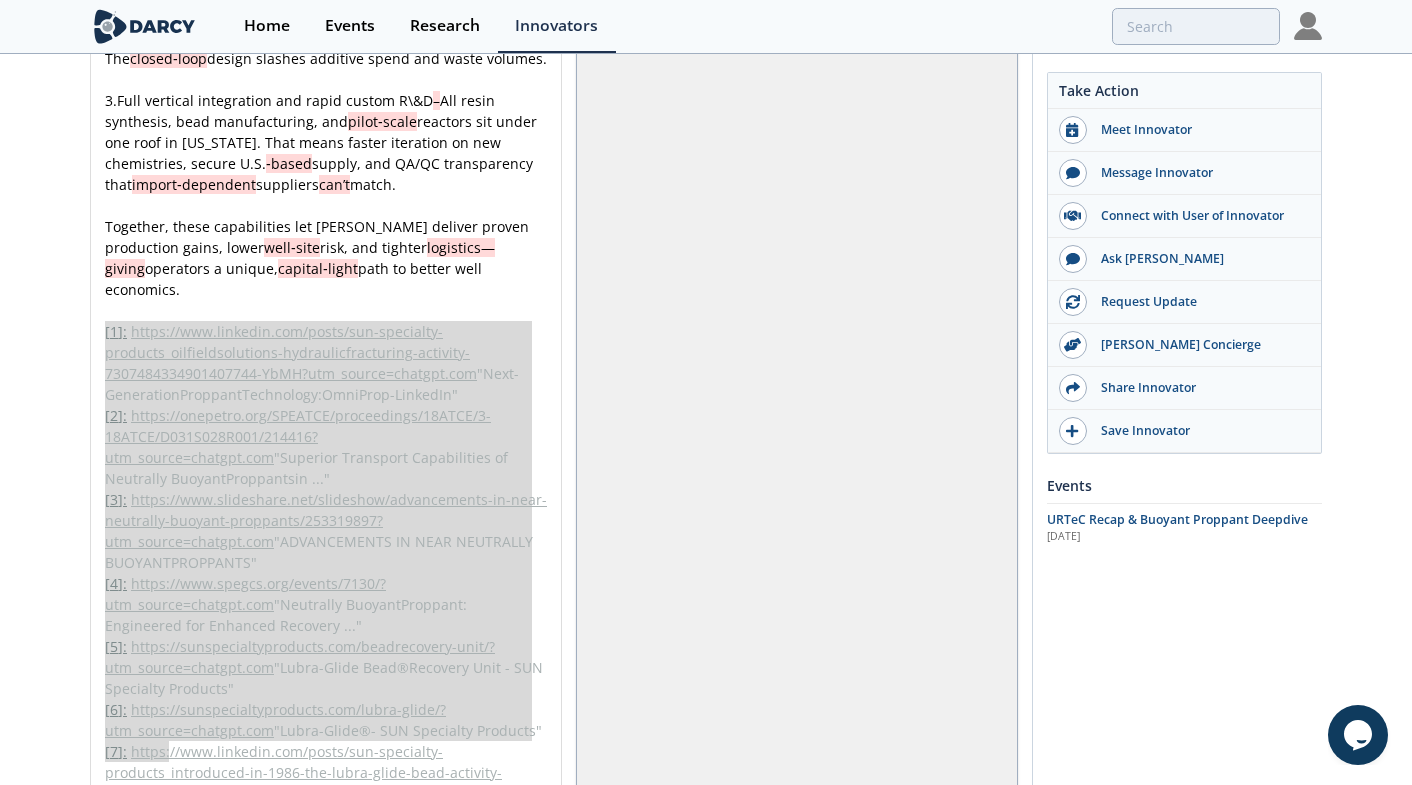 type on "-" 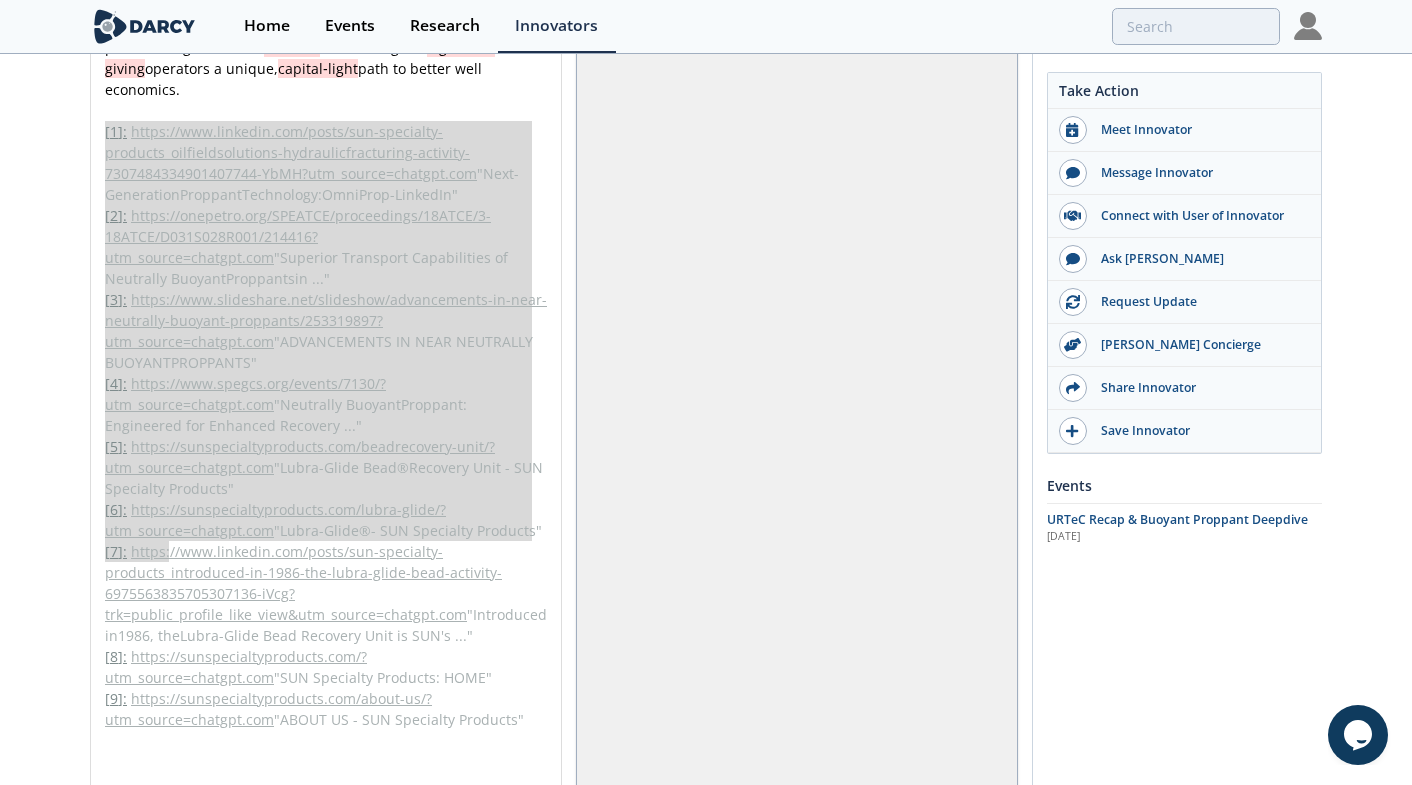 scroll, scrollTop: 0, scrollLeft: 0, axis: both 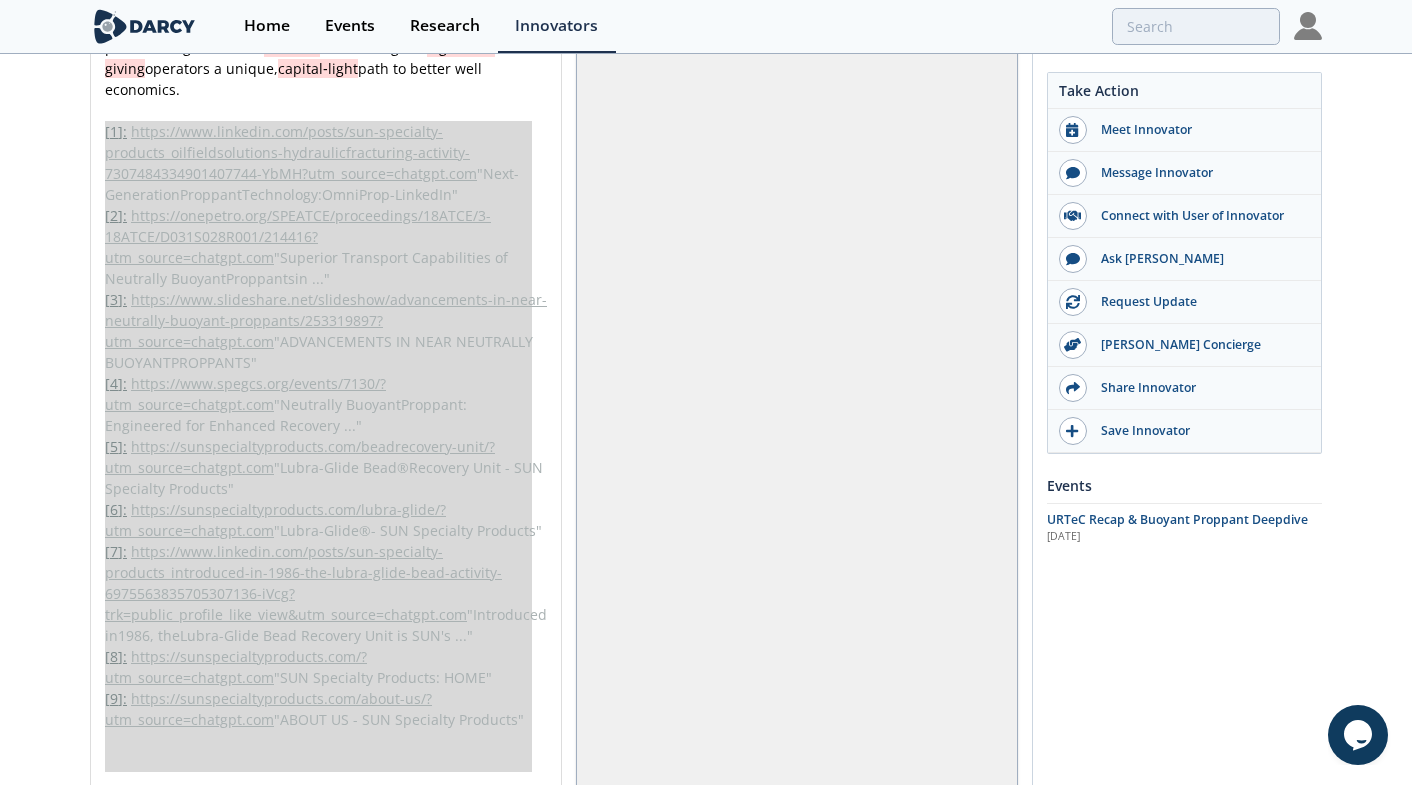 drag, startPoint x: 102, startPoint y: 307, endPoint x: 523, endPoint y: 822, distance: 665.18115 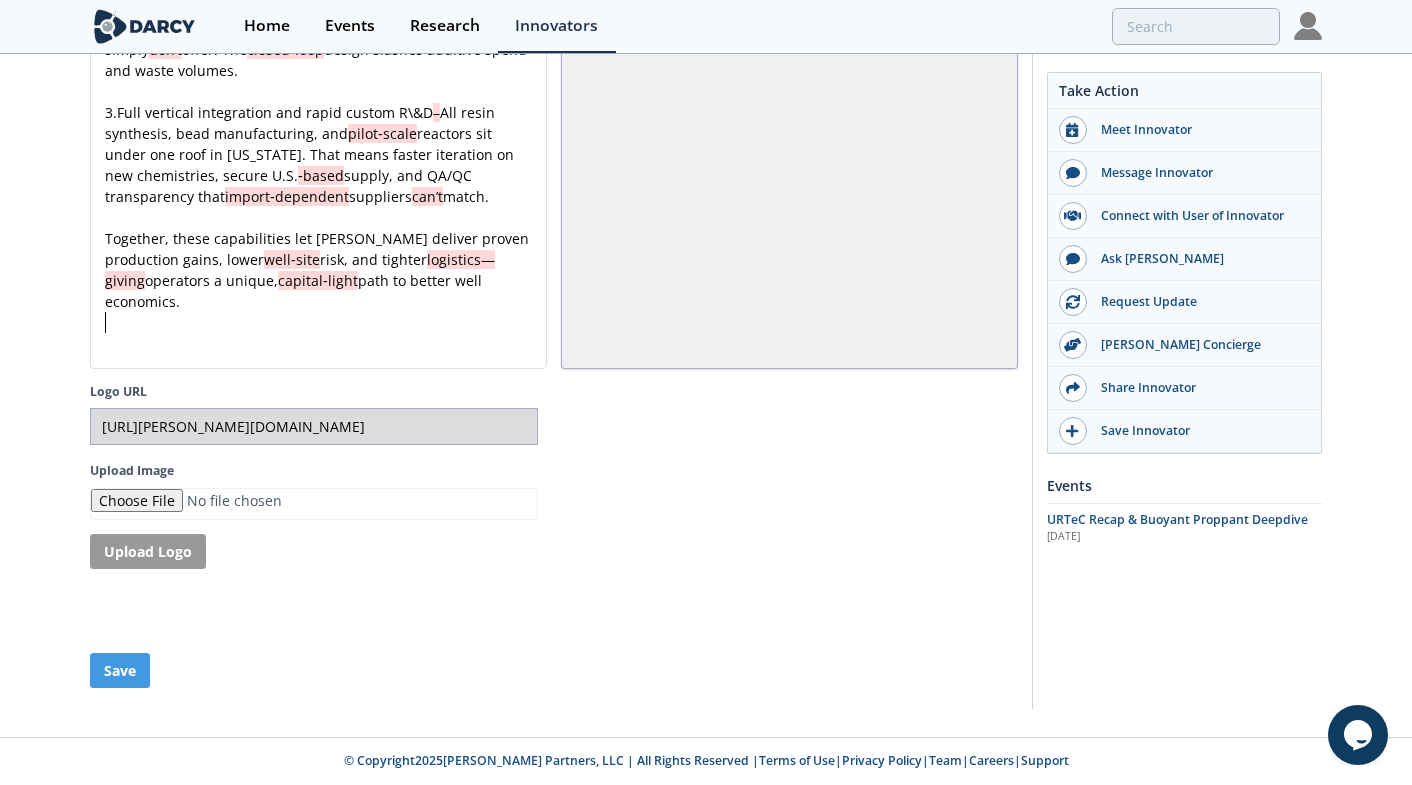 scroll, scrollTop: 3960, scrollLeft: 0, axis: vertical 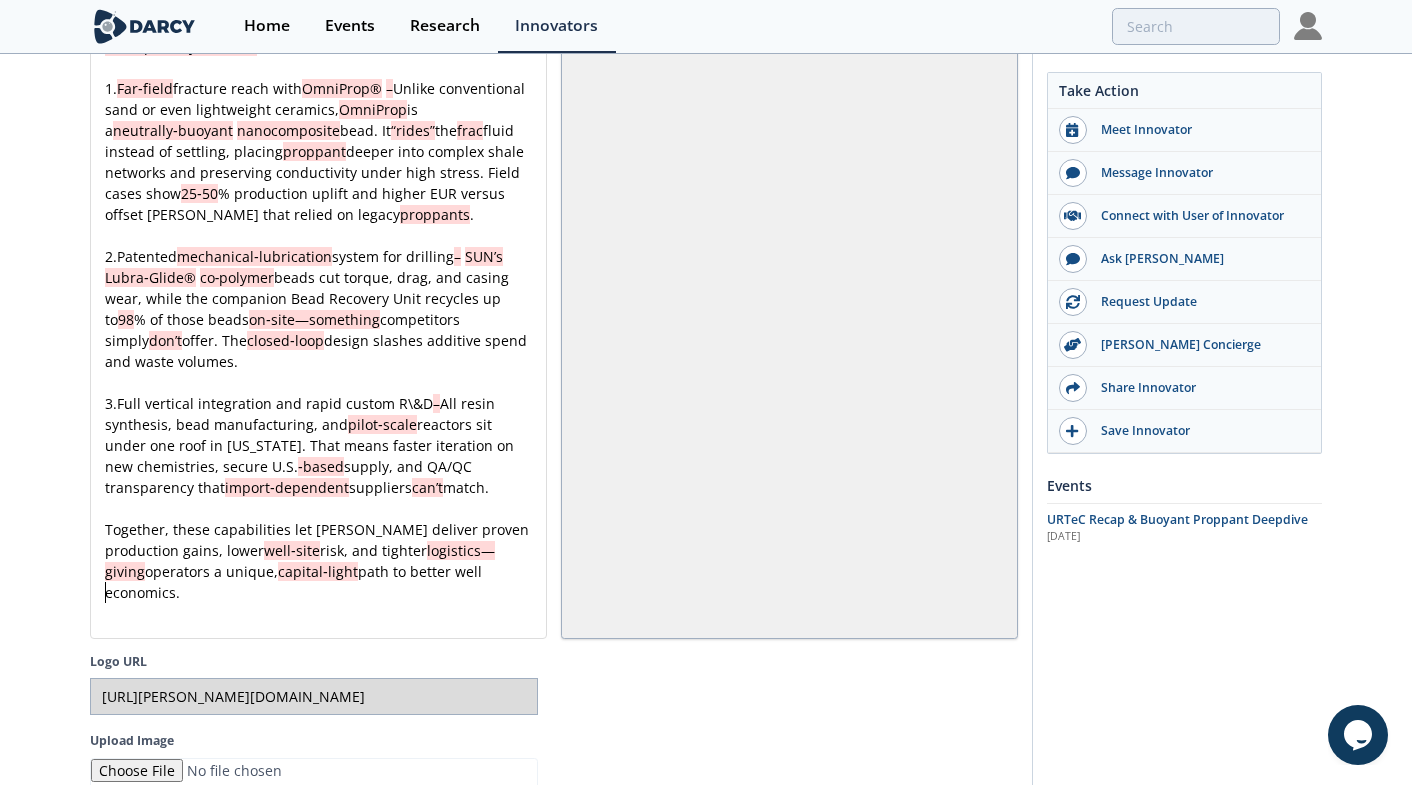 type 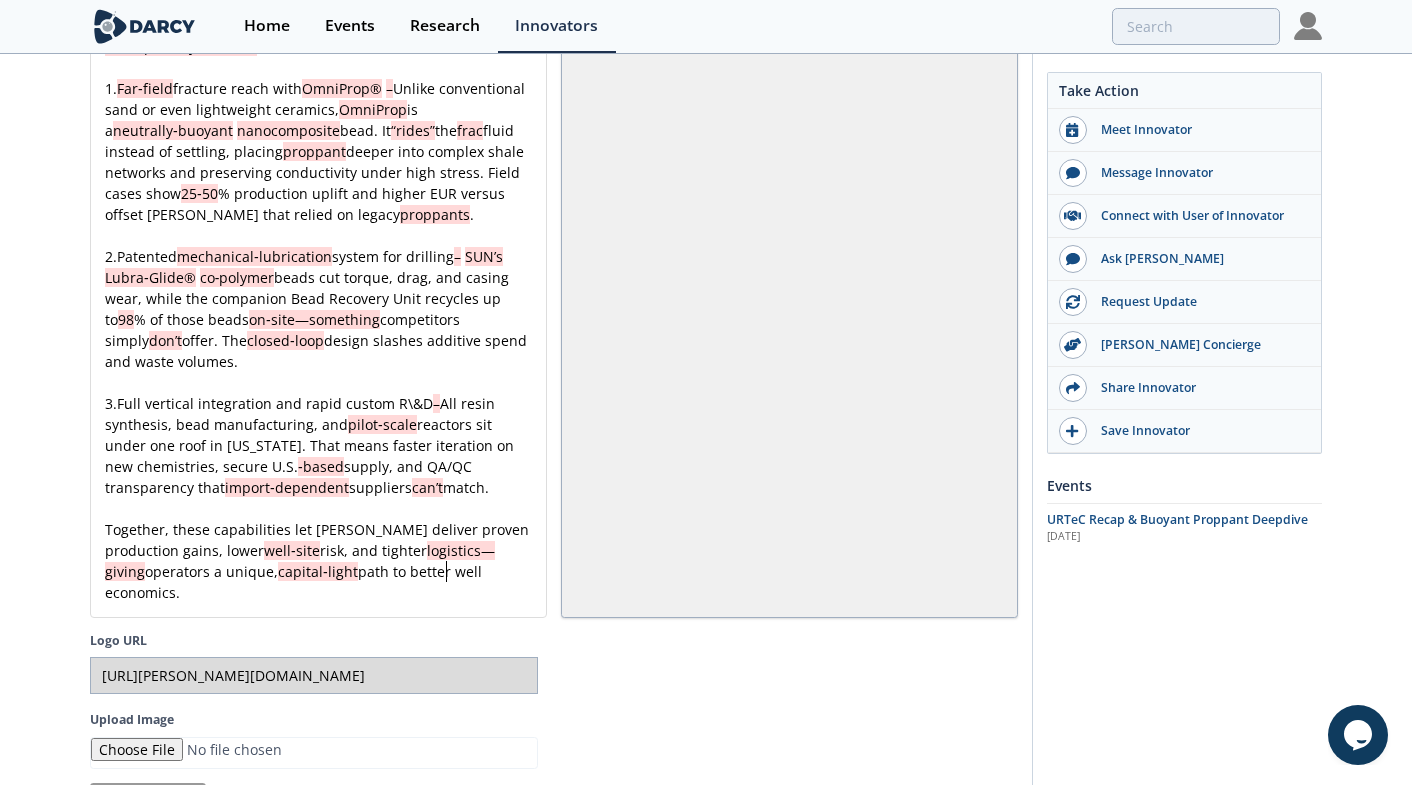 click on "Product Description
Product Overview
Please provide a description of your company's products and services
x   SUN  Specialty Products  is a vertically integrated U.S. manufacturer that has spent five decades building chemistries and engineered materials that cut drilling torque, tame fluid losses, and keep fractures flowing. From  Lubra‑Glide®   mechanical‑lubrication  beads and their patented recovery unit to  Liqui‑Beads®   loss‑circulation  pills and emerging  direct‑lithium‑extraction  resins, the company controls the entire supply  chain—giving  operators fast lead times and predictable QA/QC. ​ Its flagship completion offering,  OmniProp® , is a  fourth‑generation ,  neutrally‑buoyant   nanocomposite   proppant  that rides the  frac  fluid to the far field instead of settling like sand. The result is wider stimulated rock volume, higher retained conductivity, and up to  45  % lighter  2007 SUN’s" at bounding box center (554, -340) 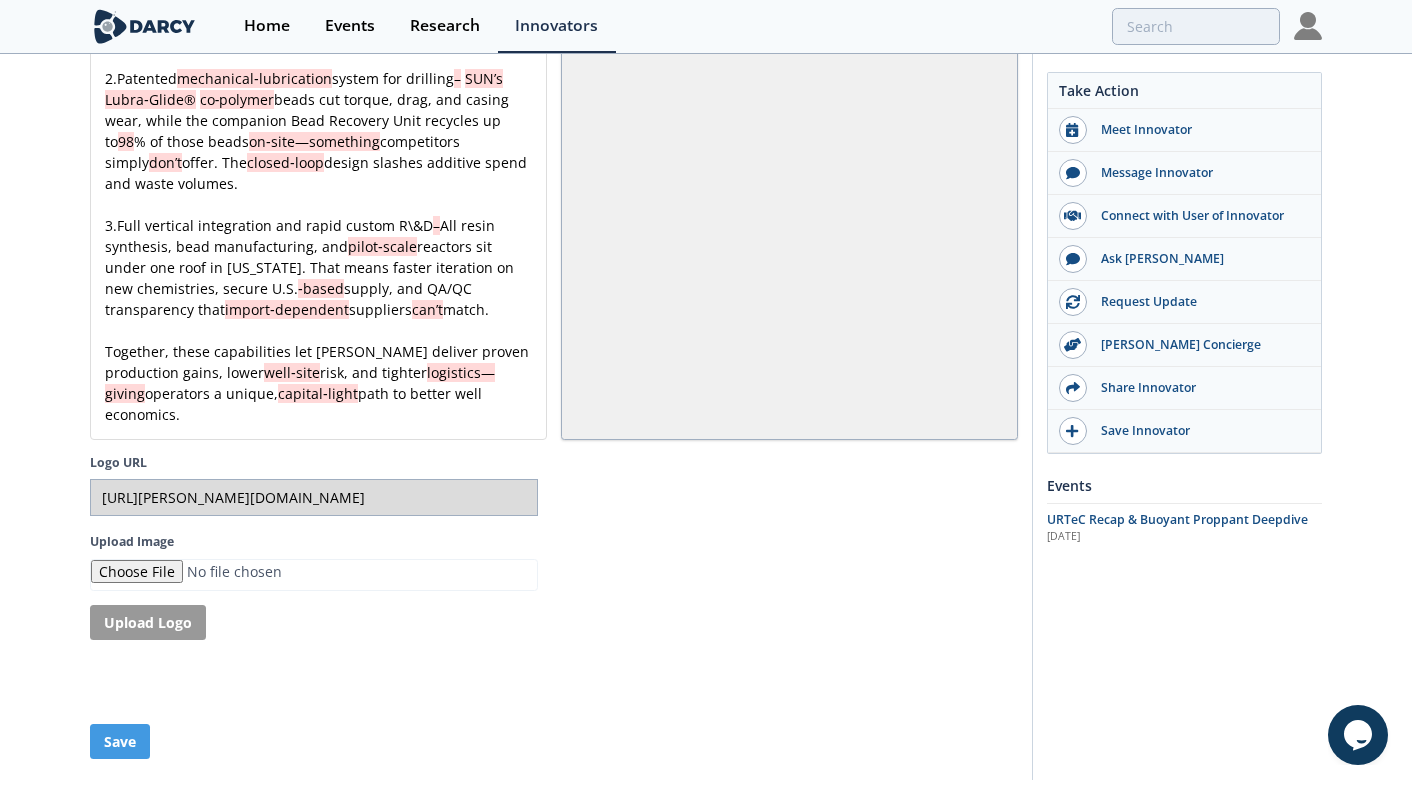 scroll, scrollTop: 4144, scrollLeft: 0, axis: vertical 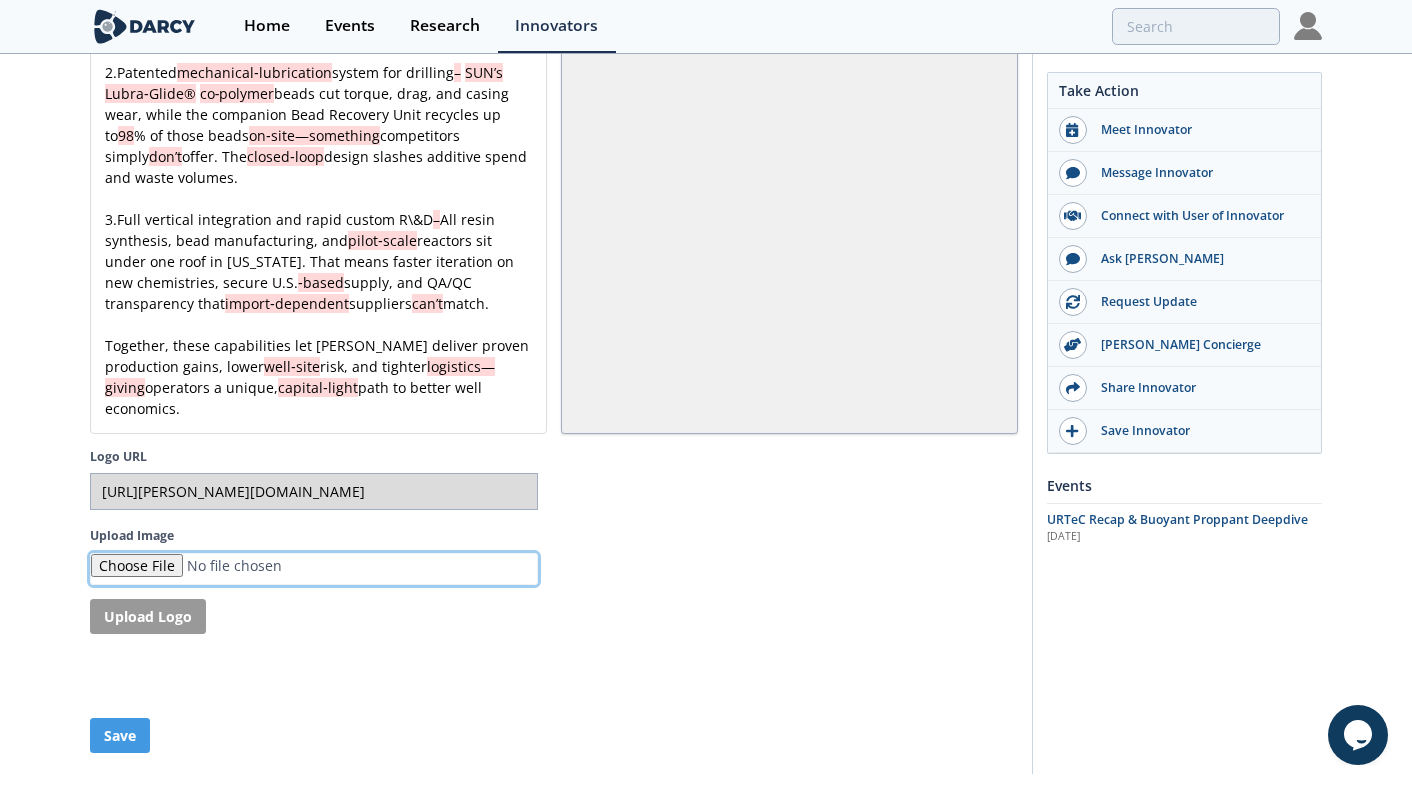 click on "Upload Image" at bounding box center [314, 569] 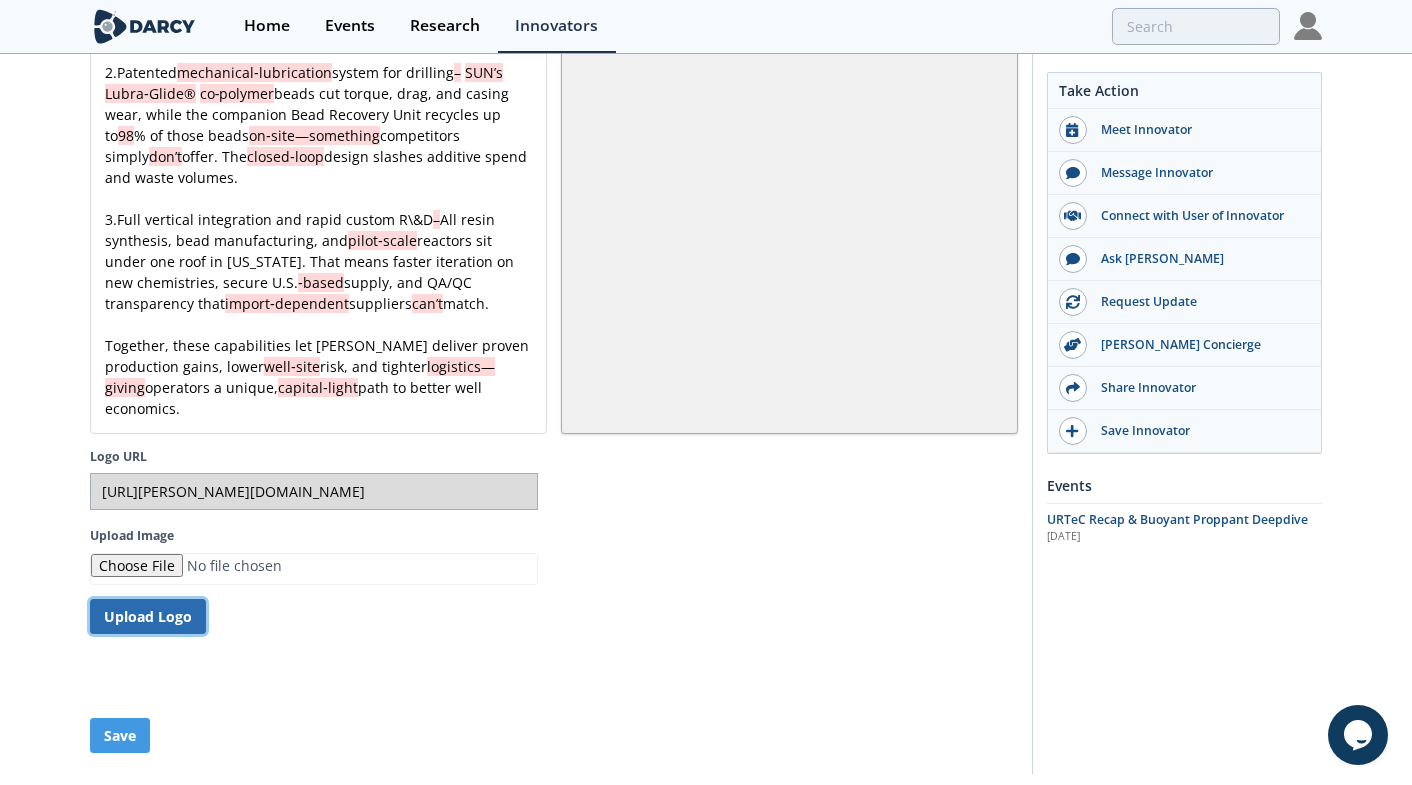 click on "Upload Logo" at bounding box center [148, 616] 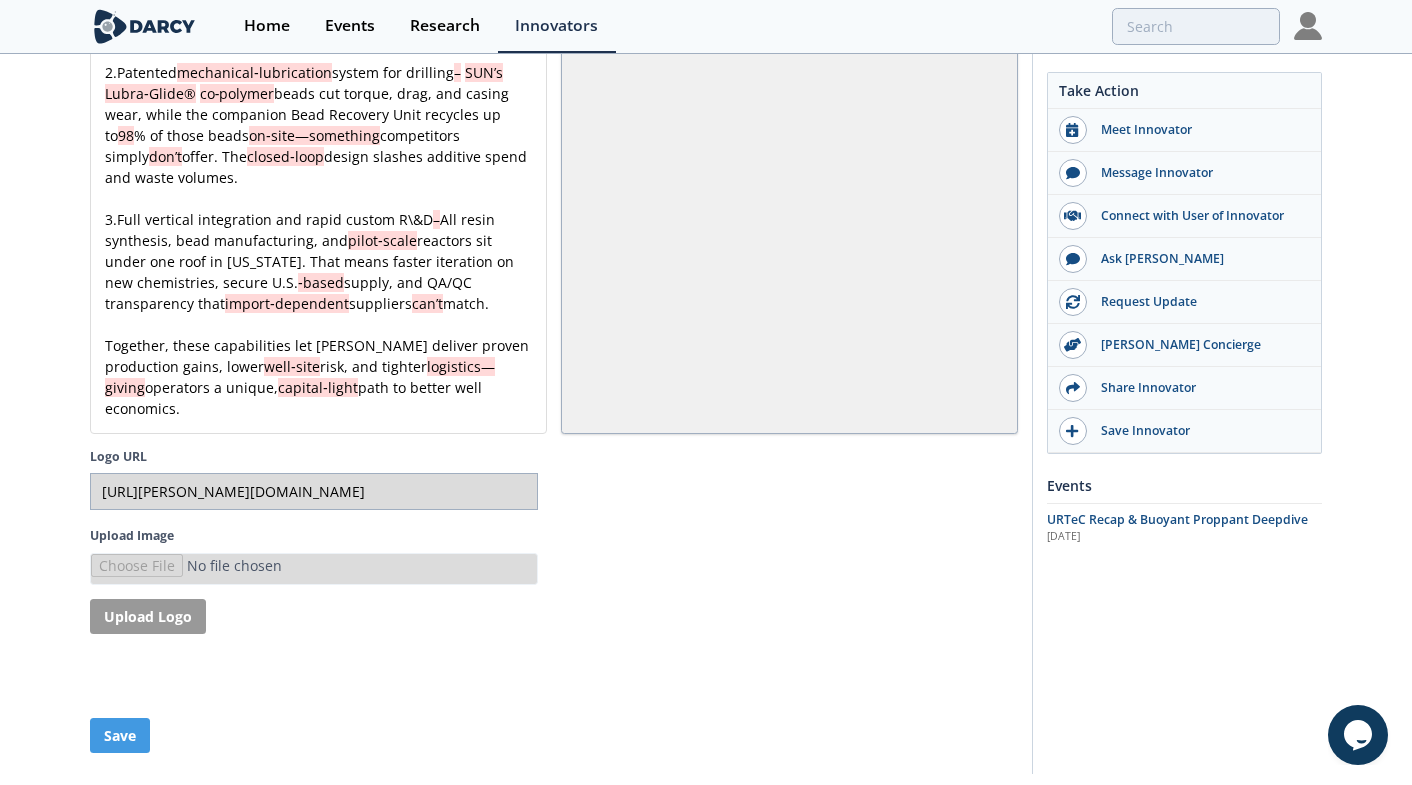 type on "https://darcy-connect-public.s3.us-west-2.amazonaws.com/company-logos/b2925795-2052-41ce-a4c1-4d96fd65874e" 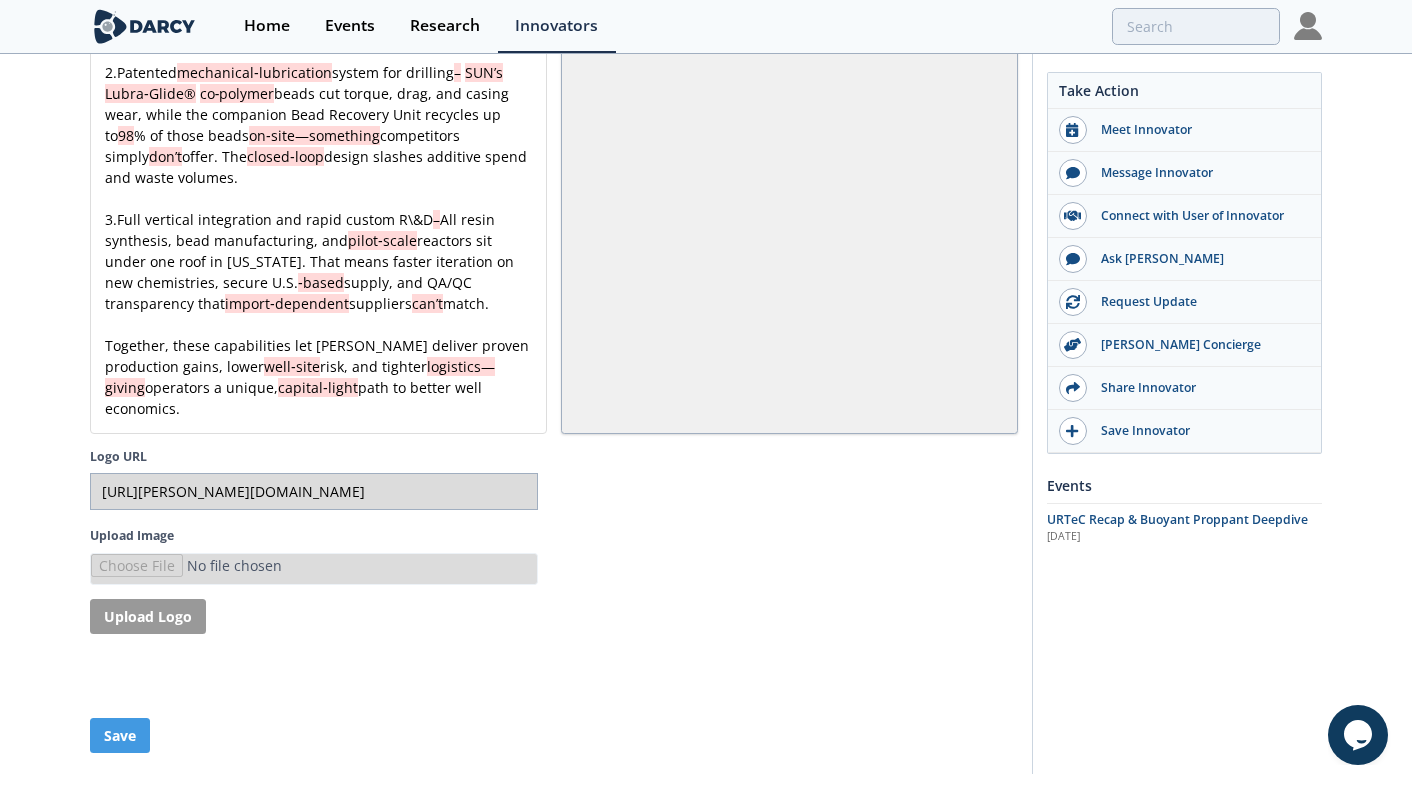 type 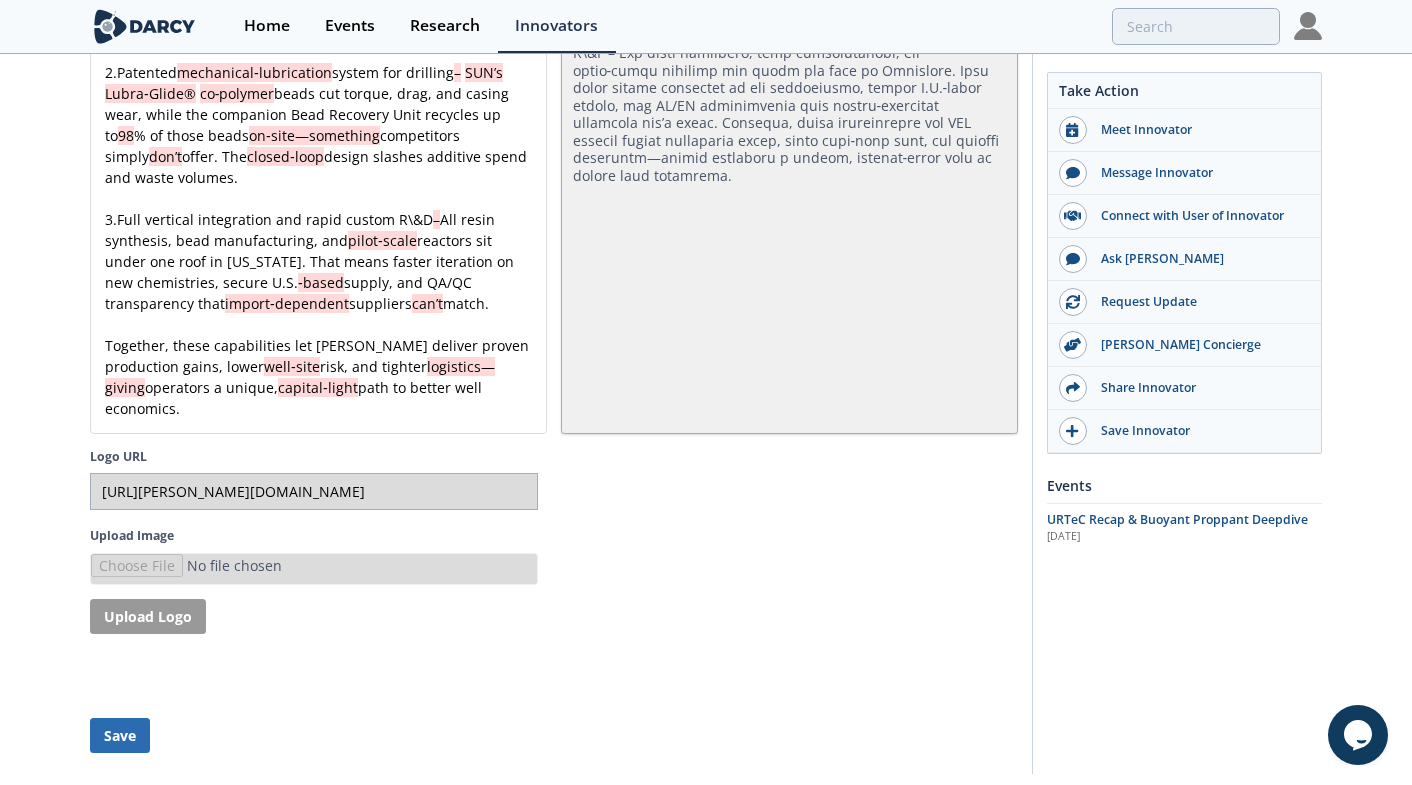 type on "https://darcy-connect-public.s3.us-west-2.amazonaws.com/company-logos/b2925795-2052-41ce-a4c1-4d96fd65874e?h=f76bea36dd26" 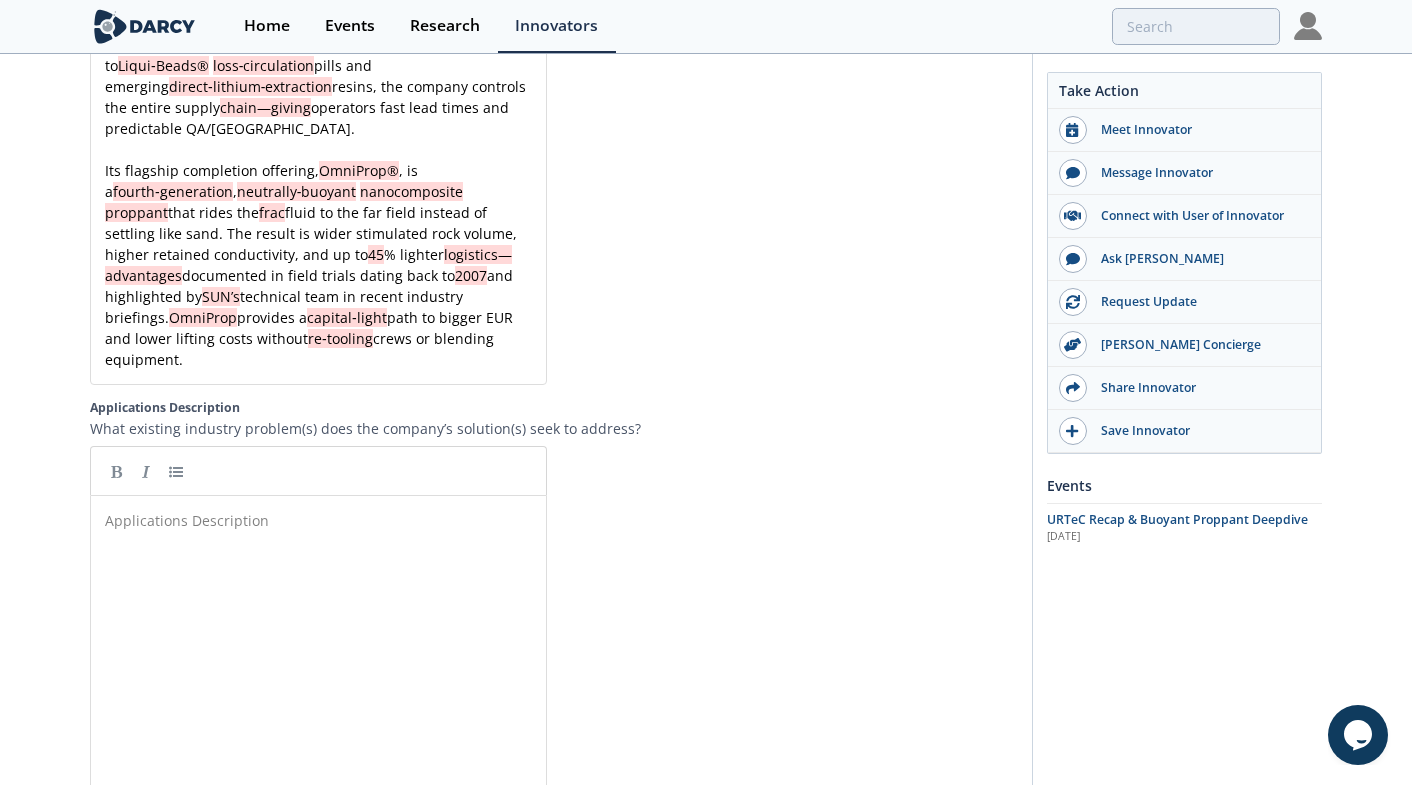 scroll, scrollTop: 2615, scrollLeft: 0, axis: vertical 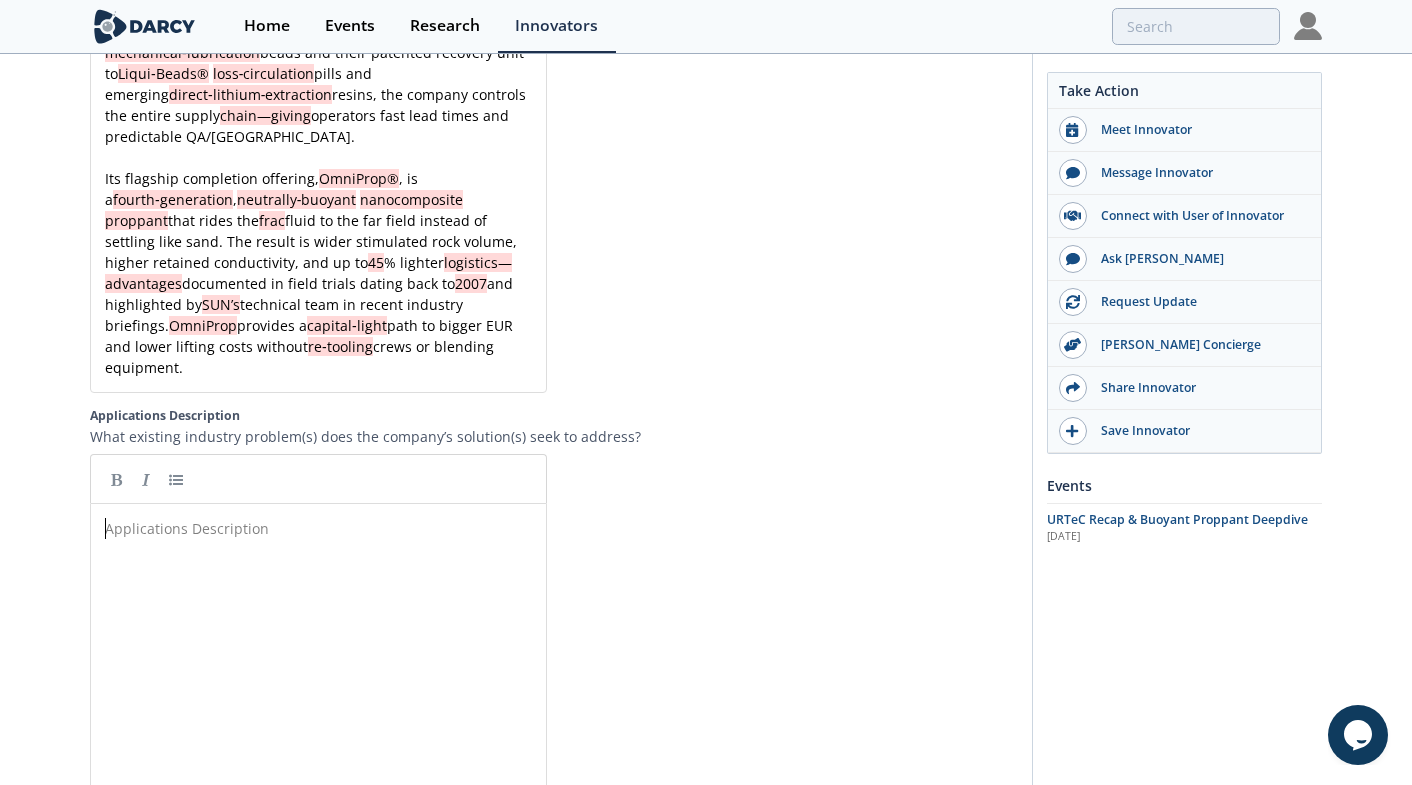 click on "​" at bounding box center [318, 528] 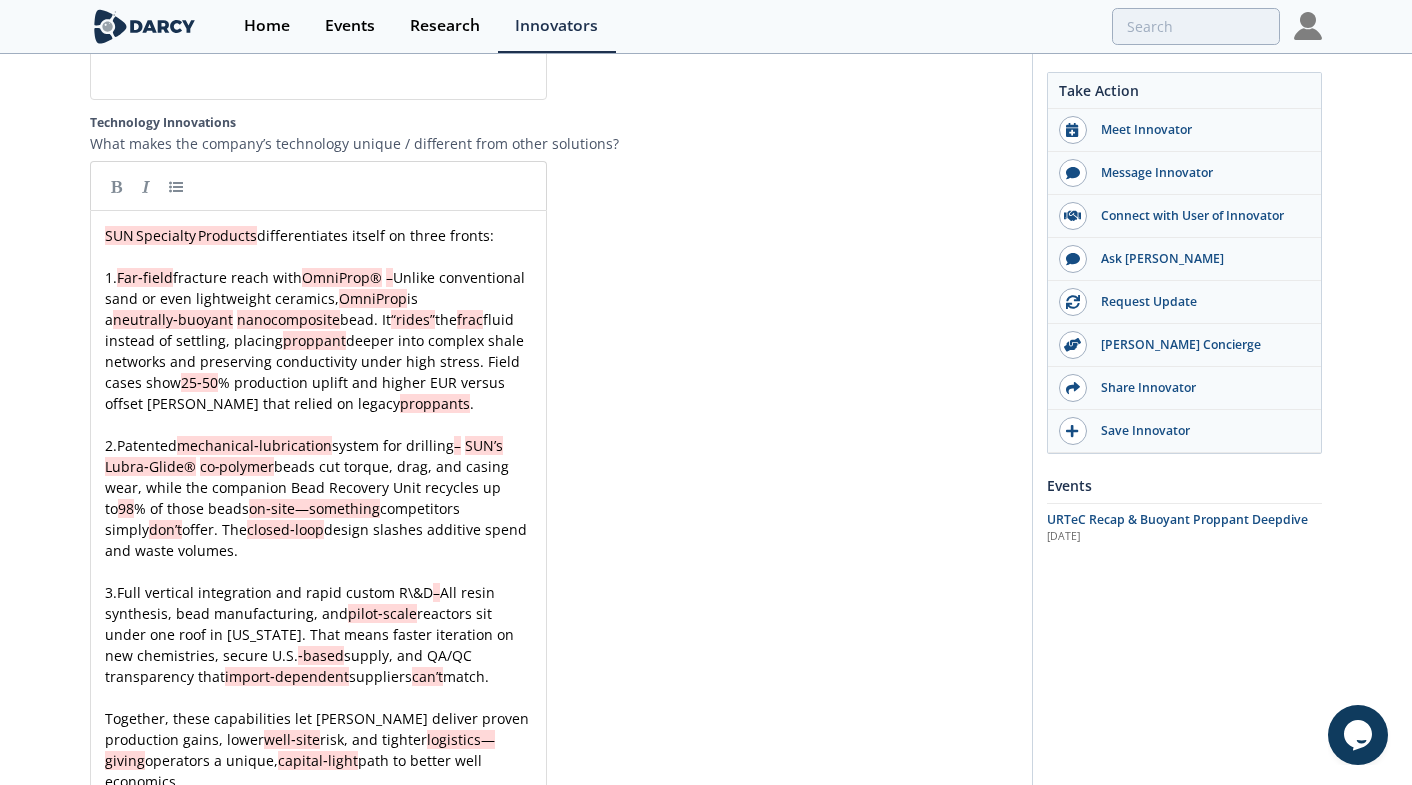 scroll, scrollTop: 4166, scrollLeft: 0, axis: vertical 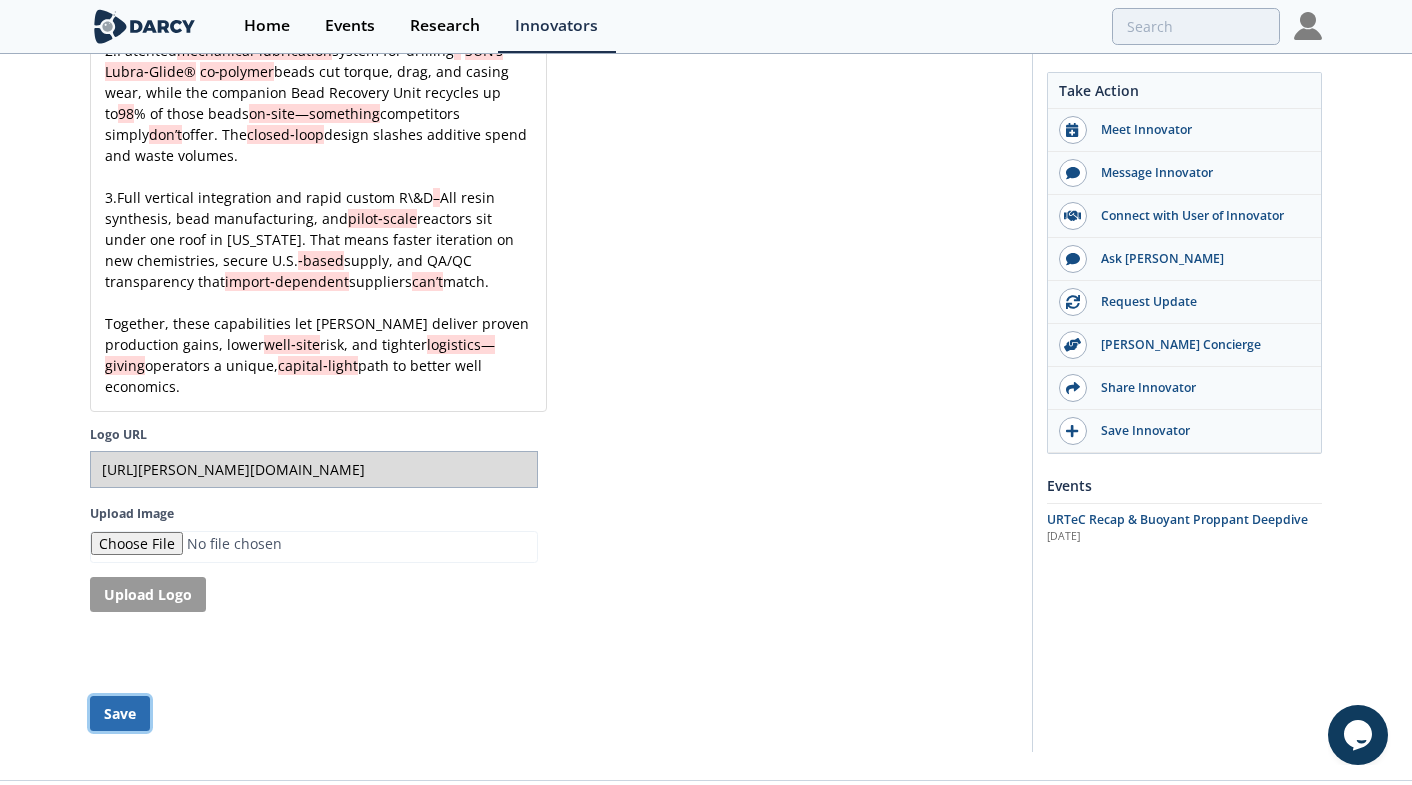 click on "Save" at bounding box center (120, 713) 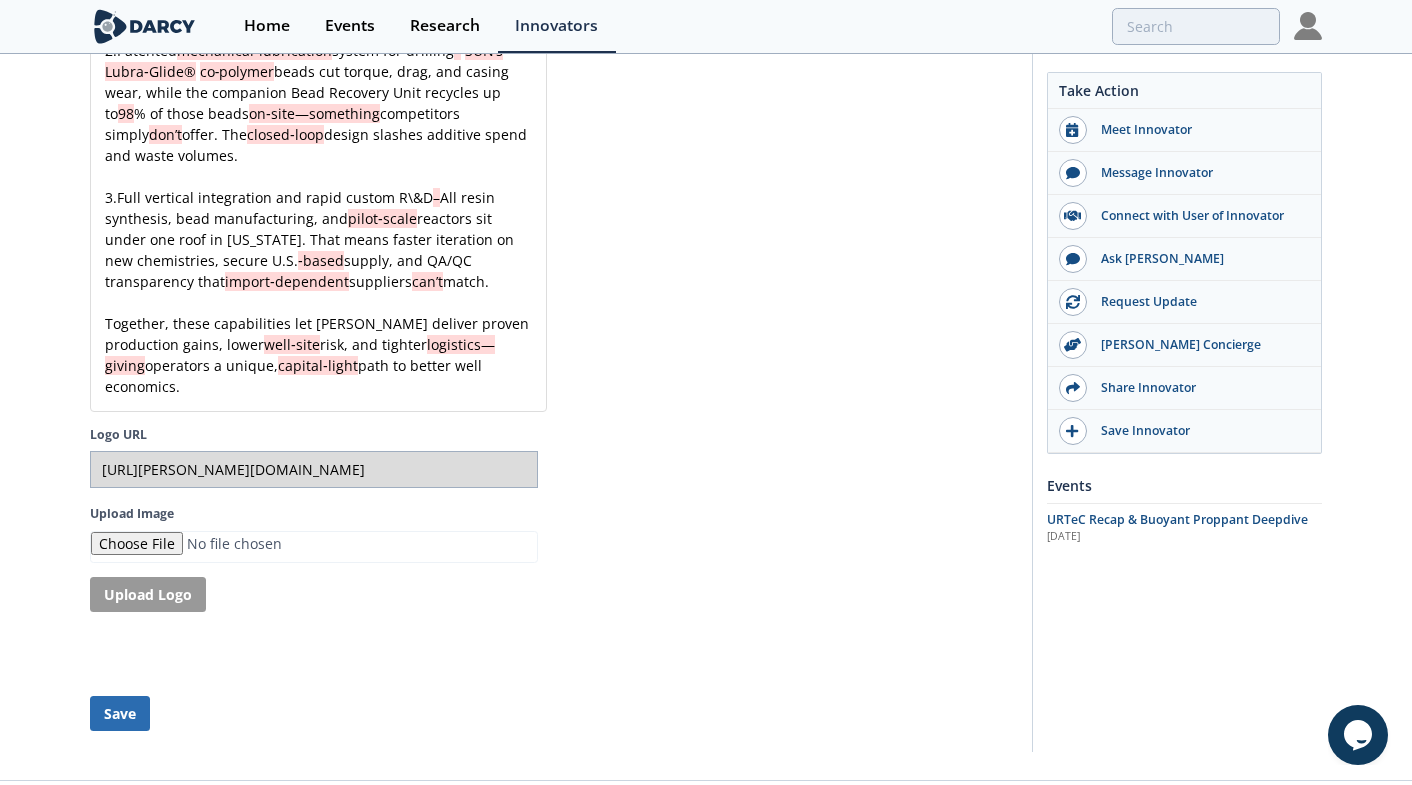 type 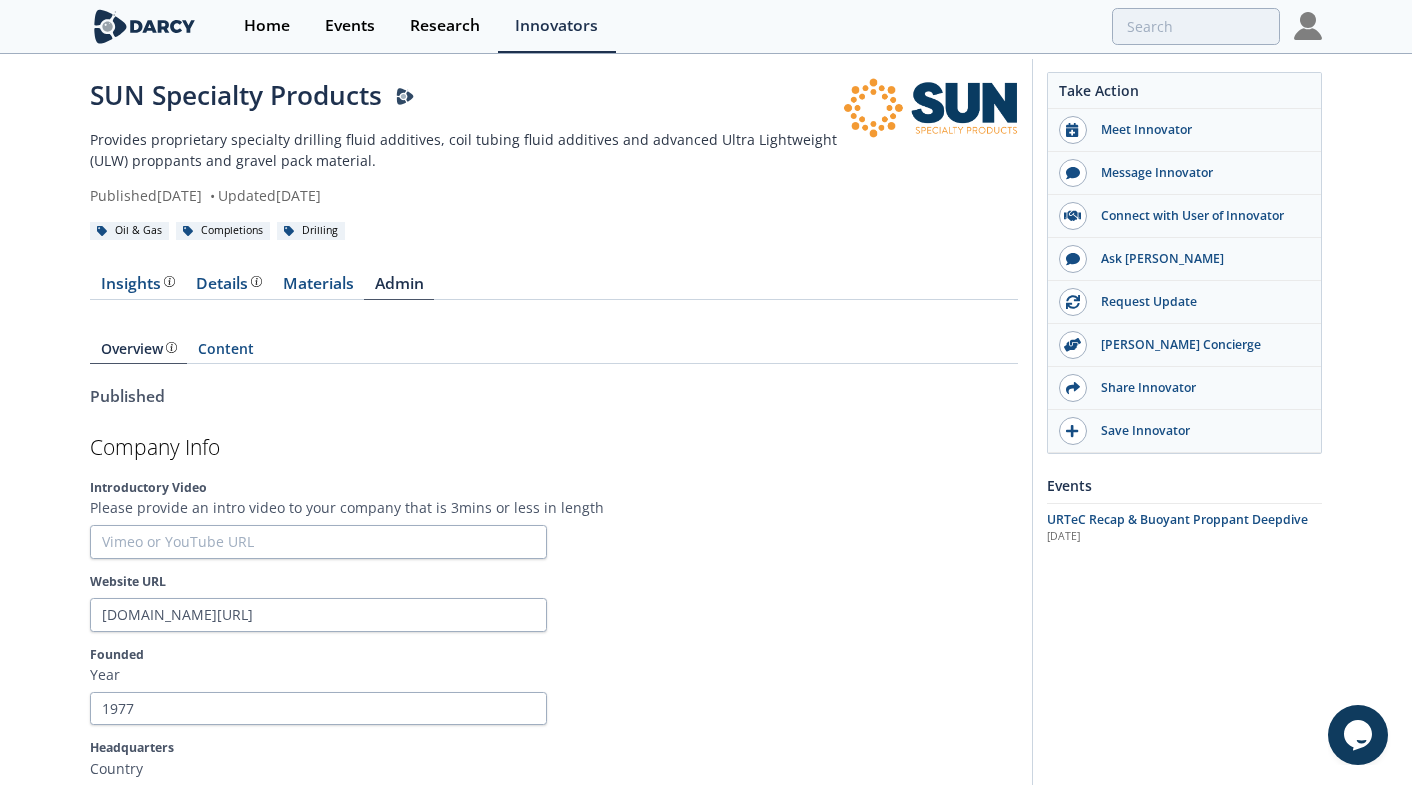 scroll, scrollTop: 0, scrollLeft: 0, axis: both 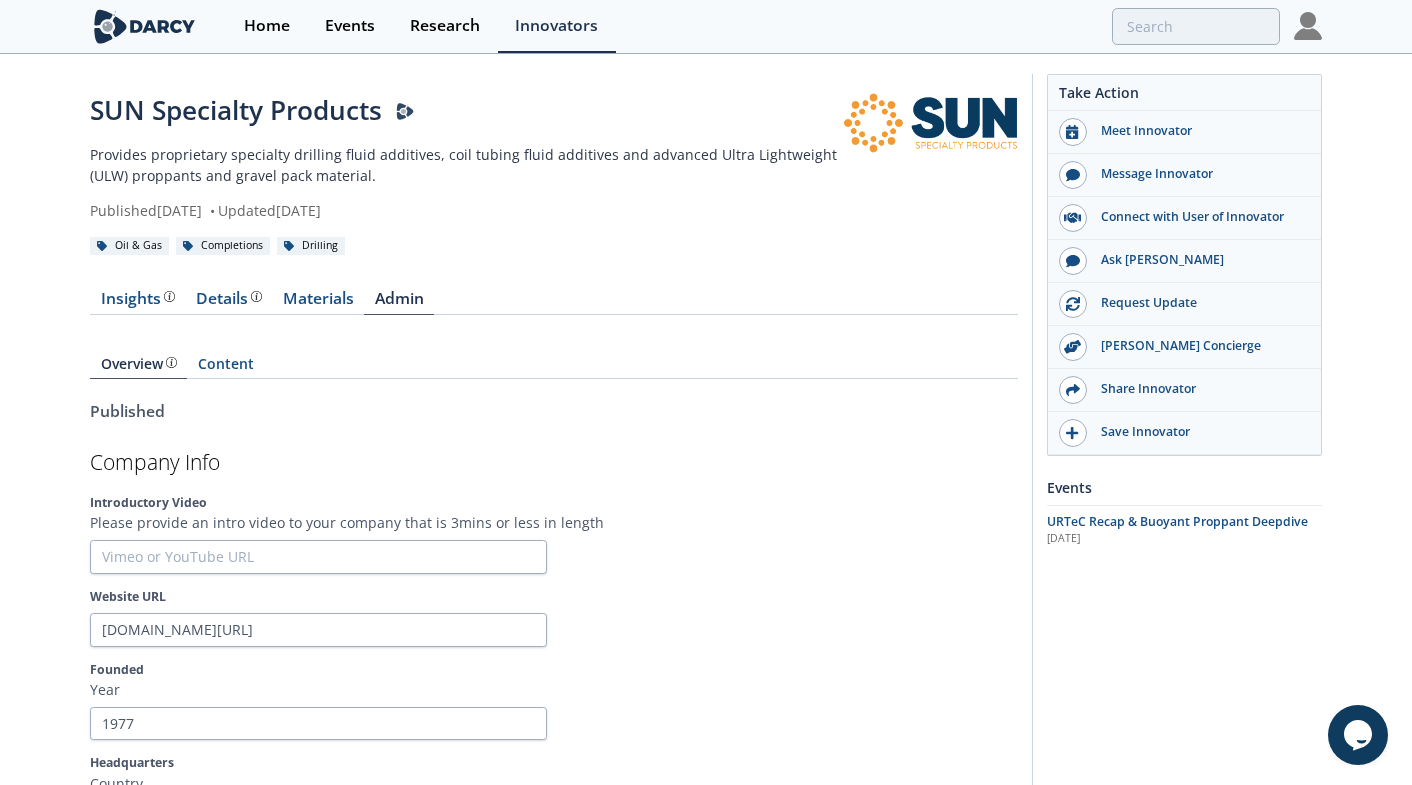 click on "SUN Specialty Products" at bounding box center [466, 110] 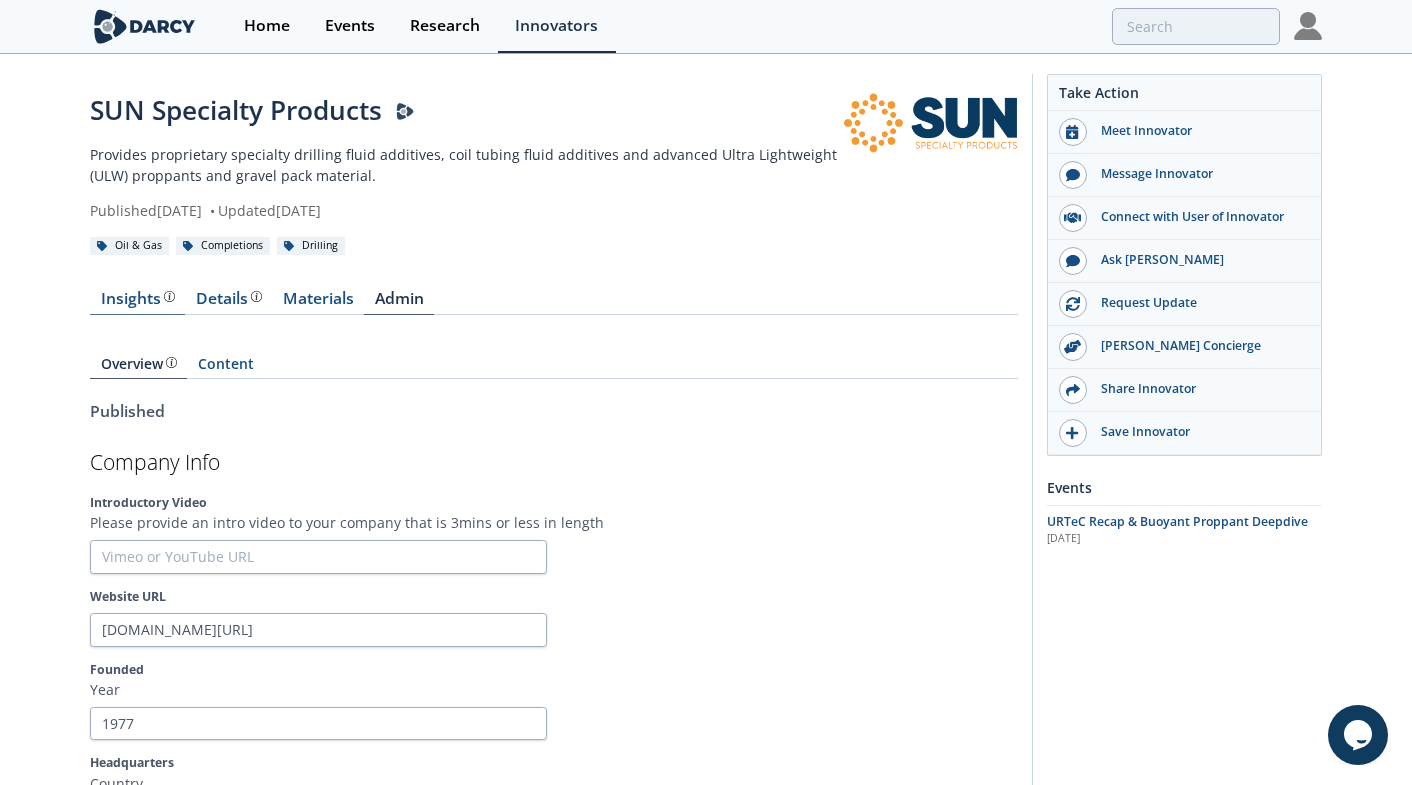 click on "Insights" at bounding box center [138, 299] 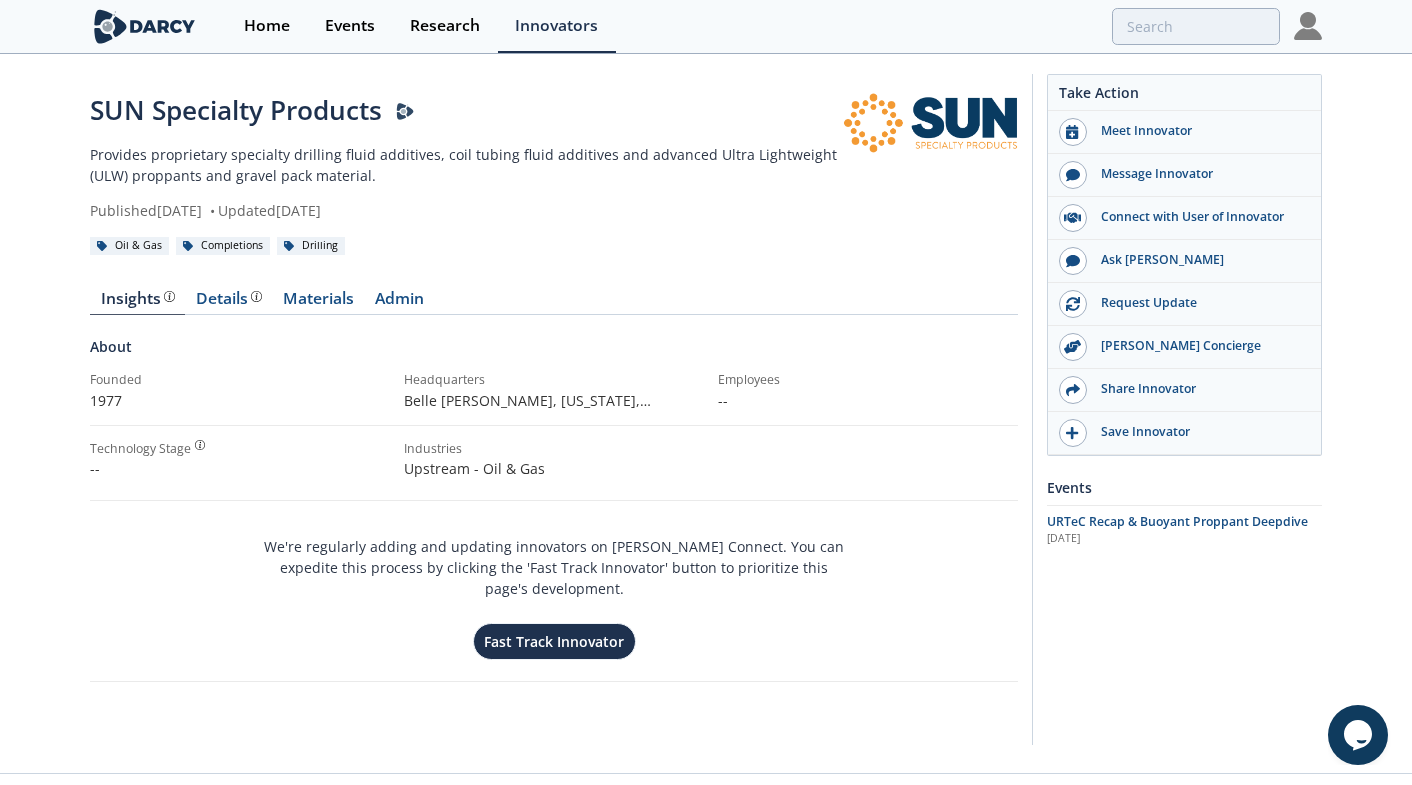 scroll, scrollTop: 15, scrollLeft: 0, axis: vertical 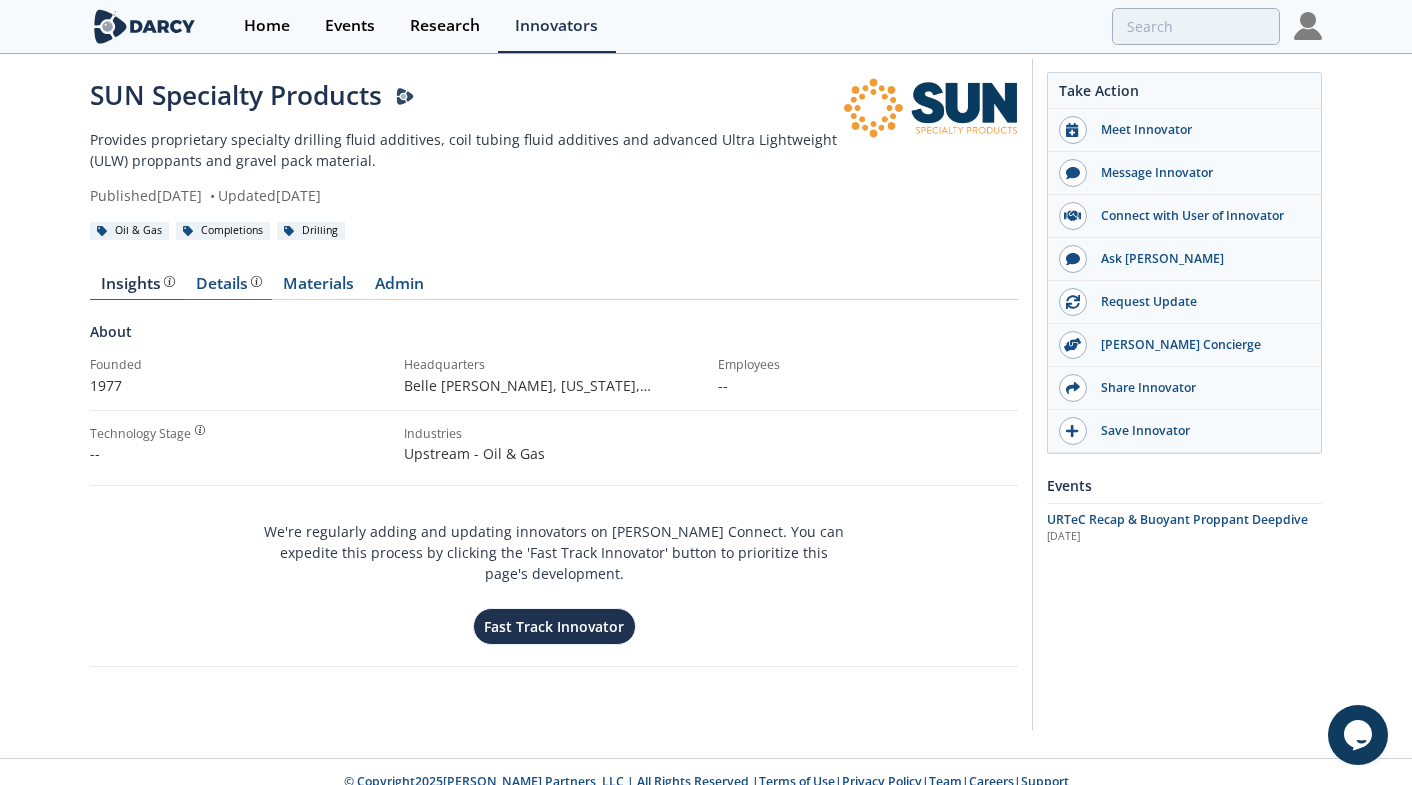 click on "Details
Product overview, business model, technology and applications as added by the SUN Specialty Products team." at bounding box center (229, 284) 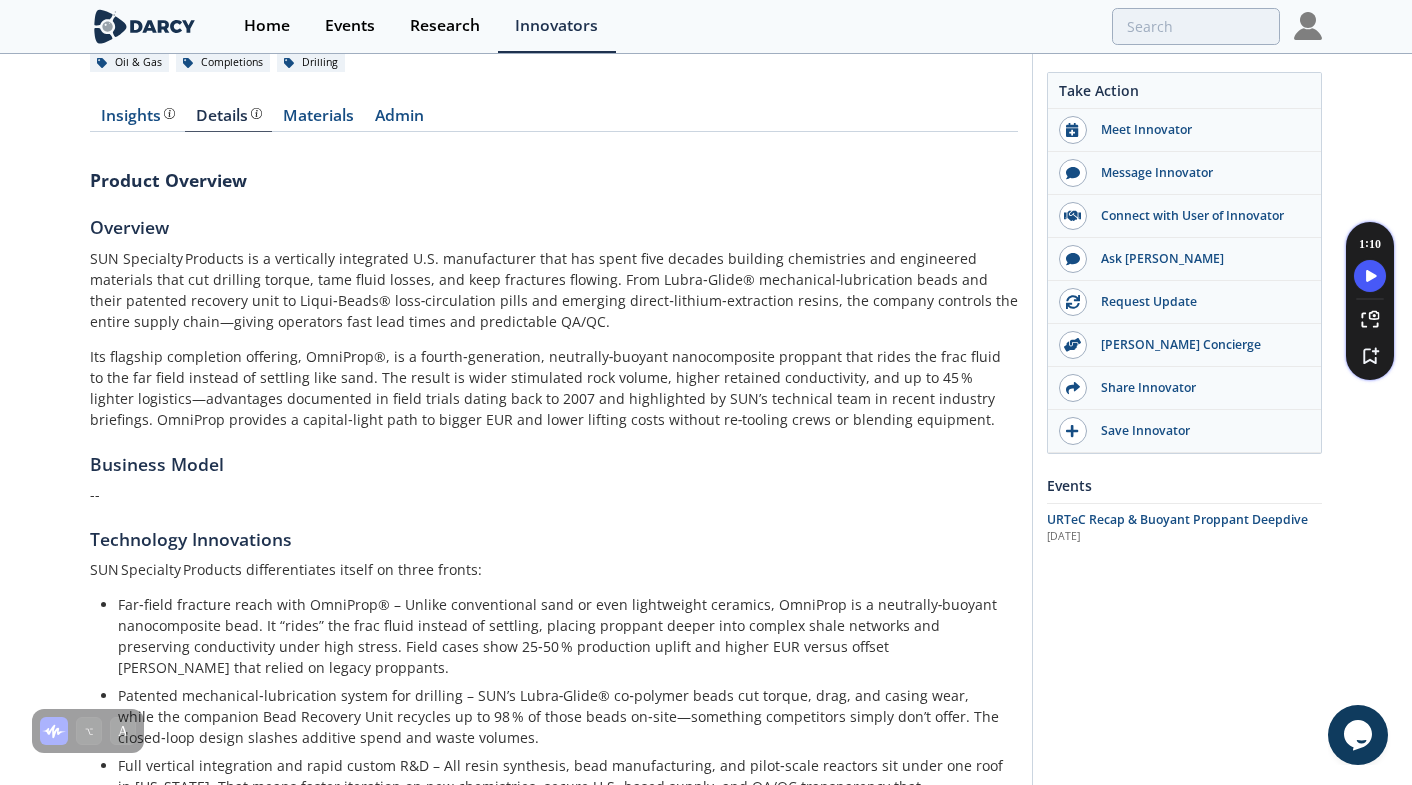 scroll, scrollTop: 0, scrollLeft: 0, axis: both 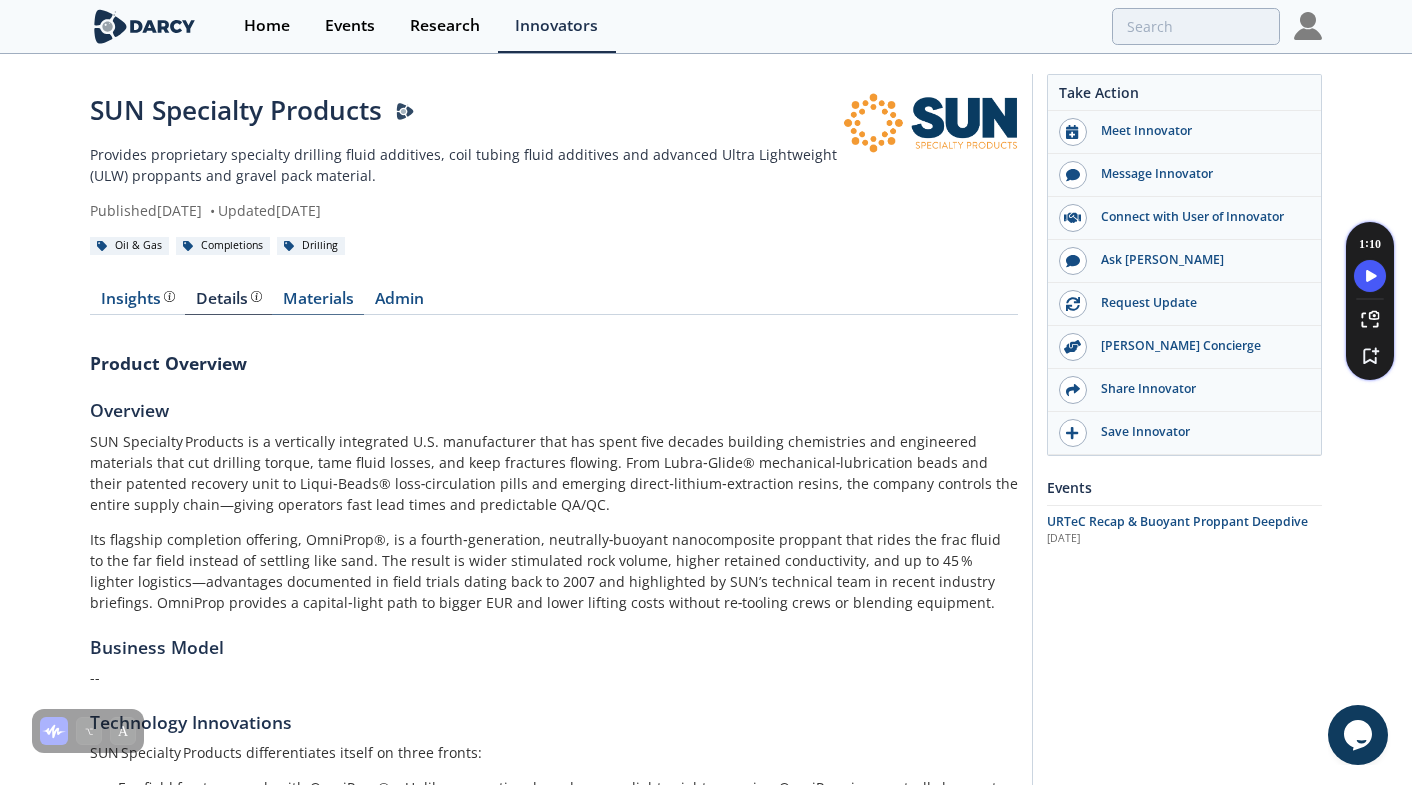 click on "Materials" at bounding box center (318, 303) 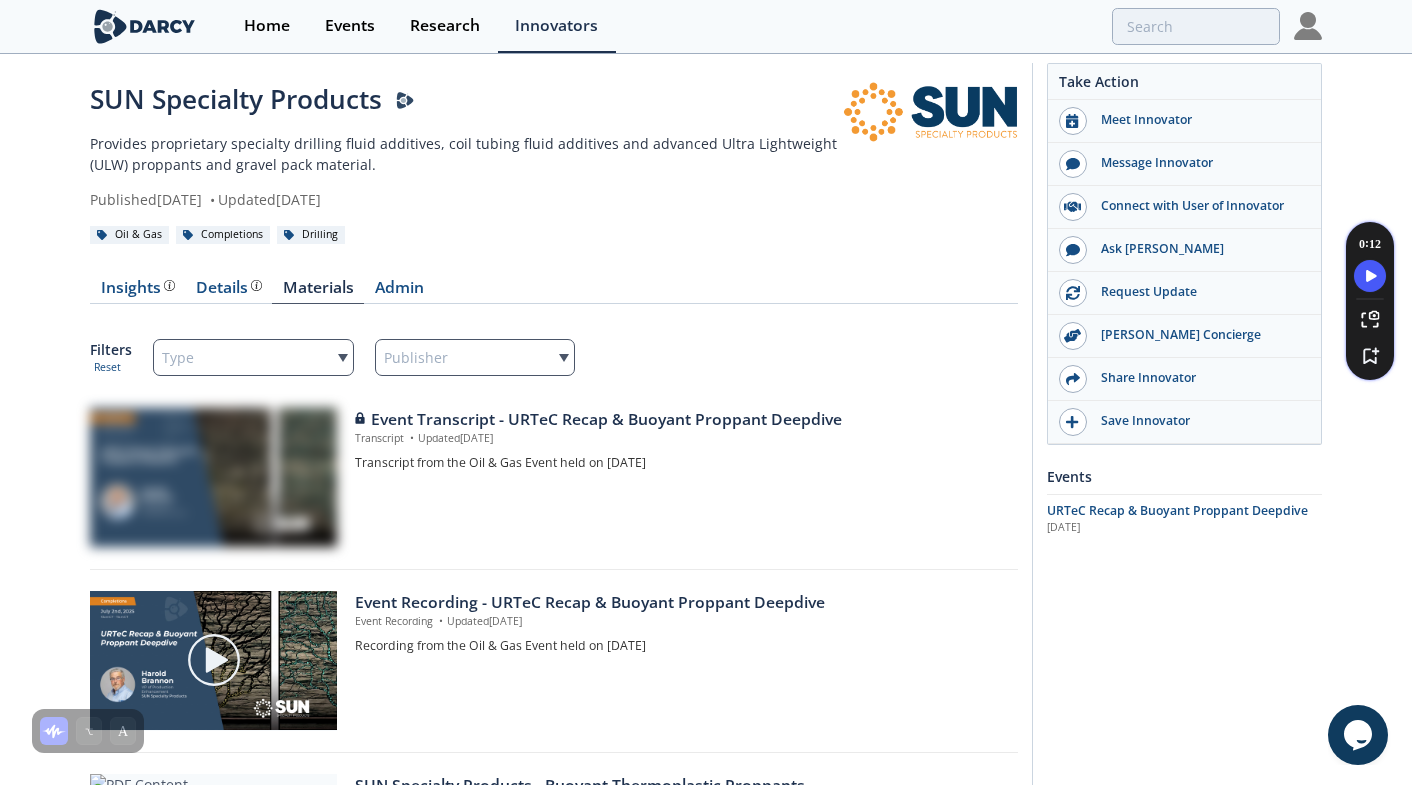 scroll, scrollTop: 0, scrollLeft: 0, axis: both 